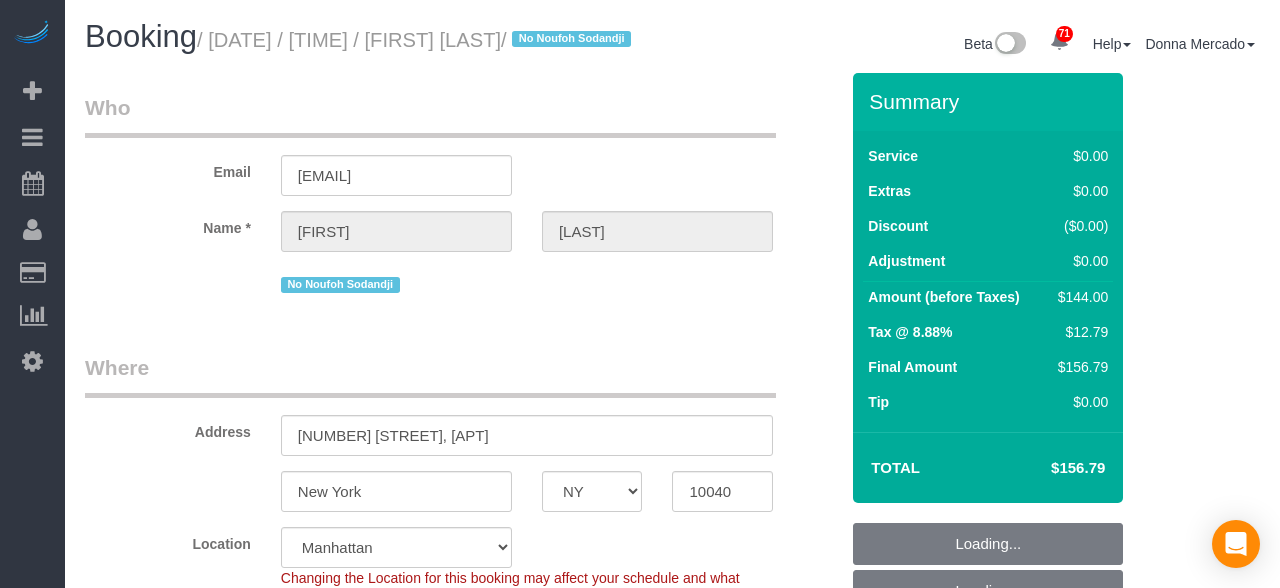 select on "NY" 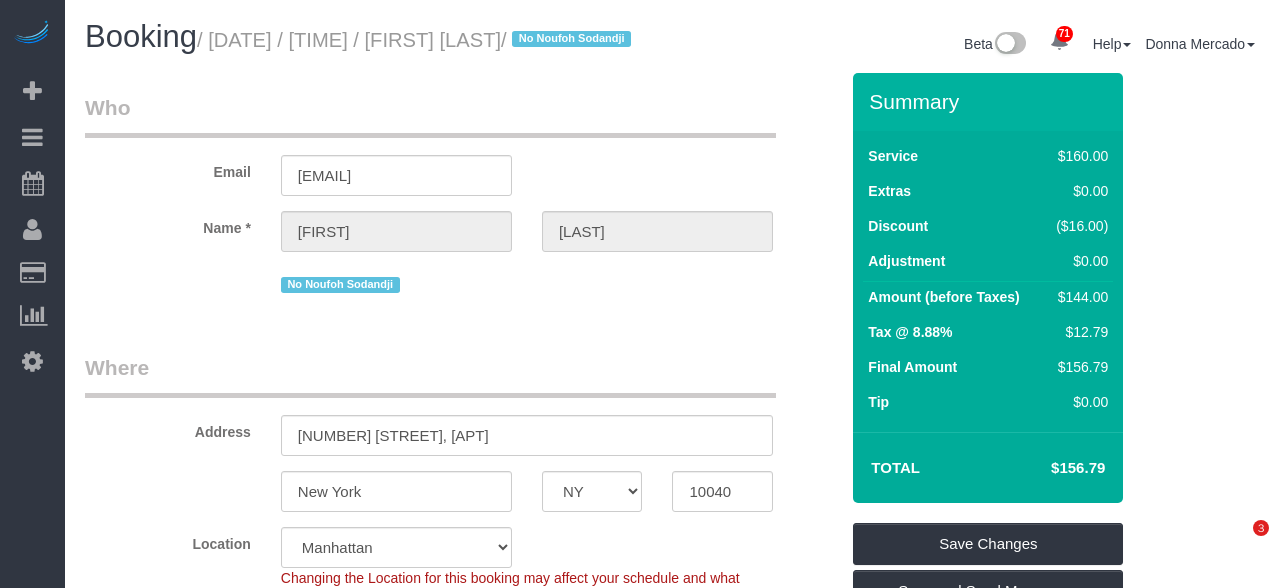 scroll, scrollTop: 0, scrollLeft: 0, axis: both 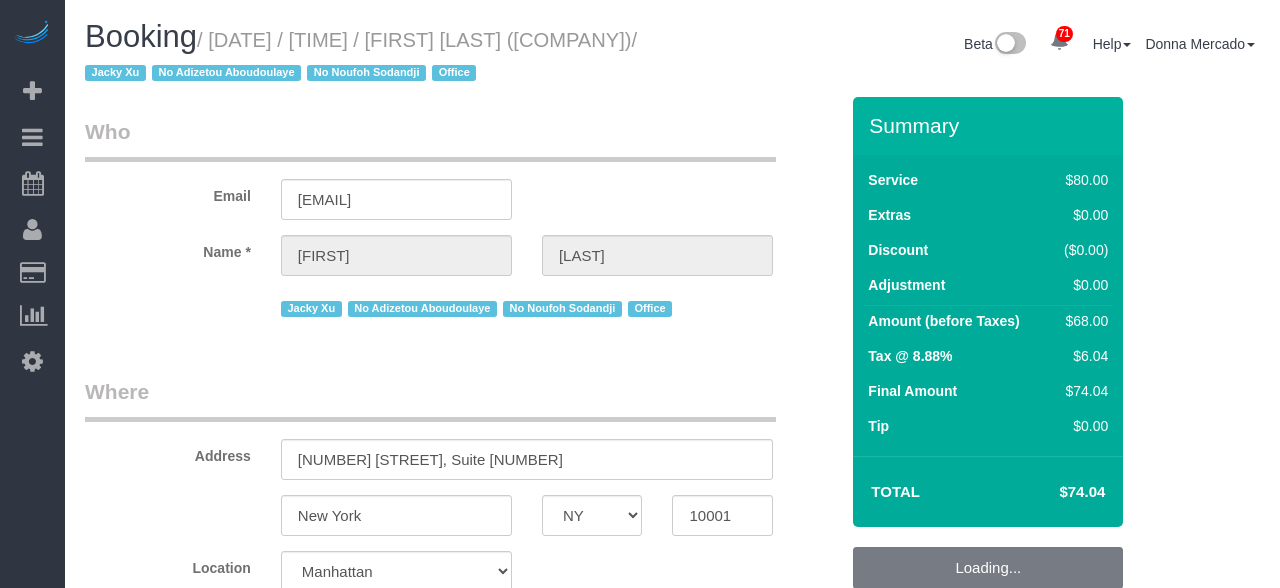 select on "NY" 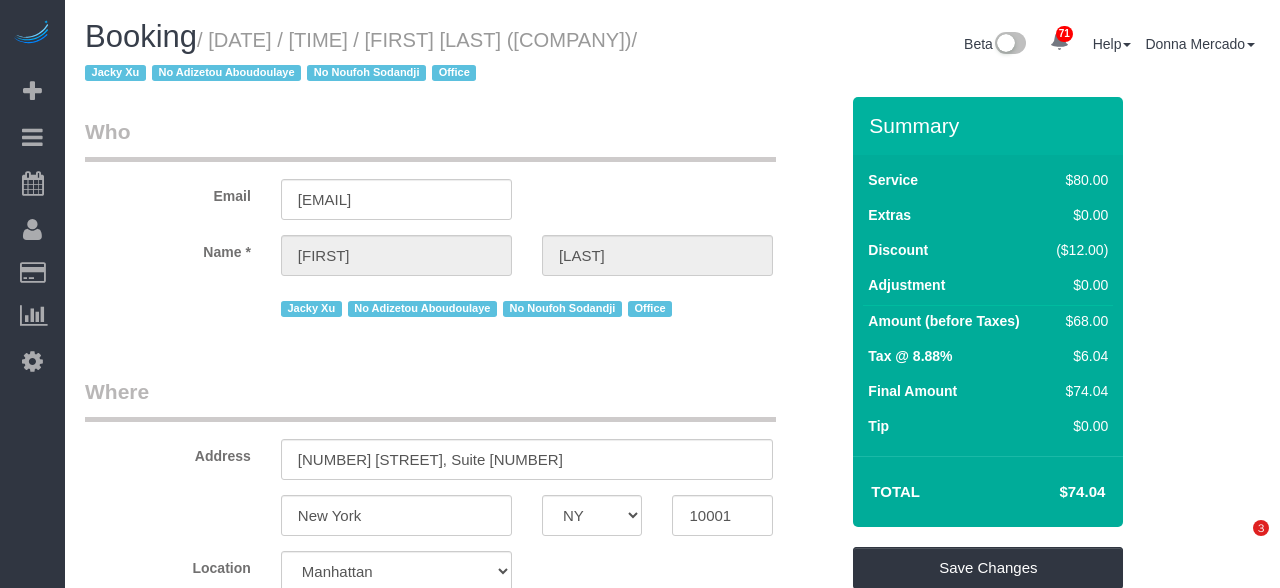scroll, scrollTop: 0, scrollLeft: 0, axis: both 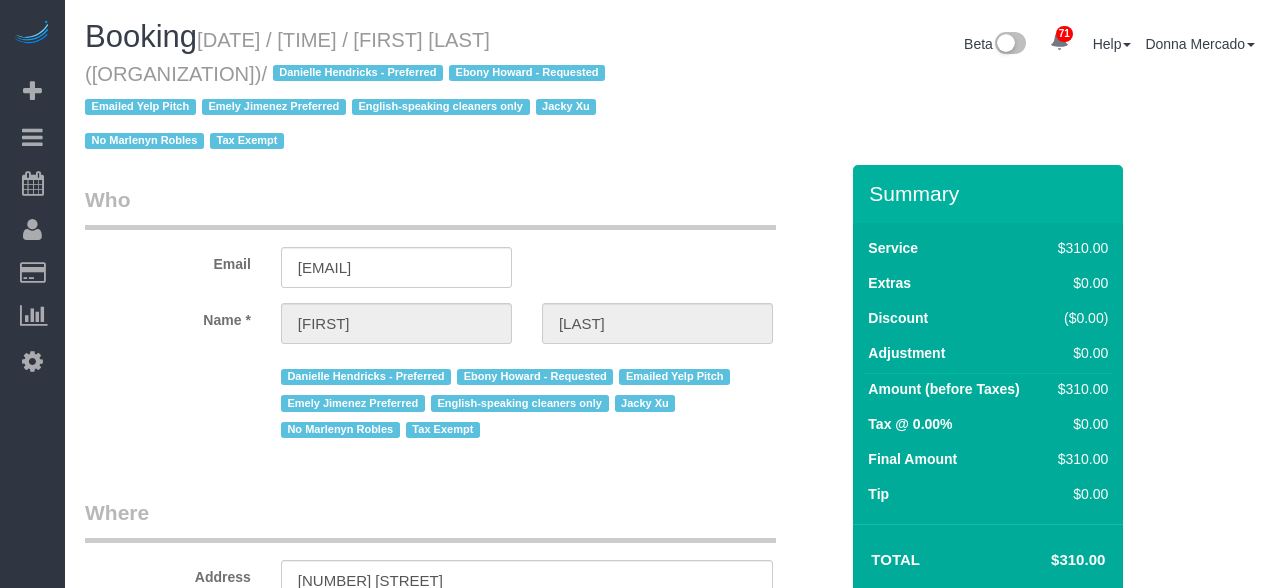 select on "NY" 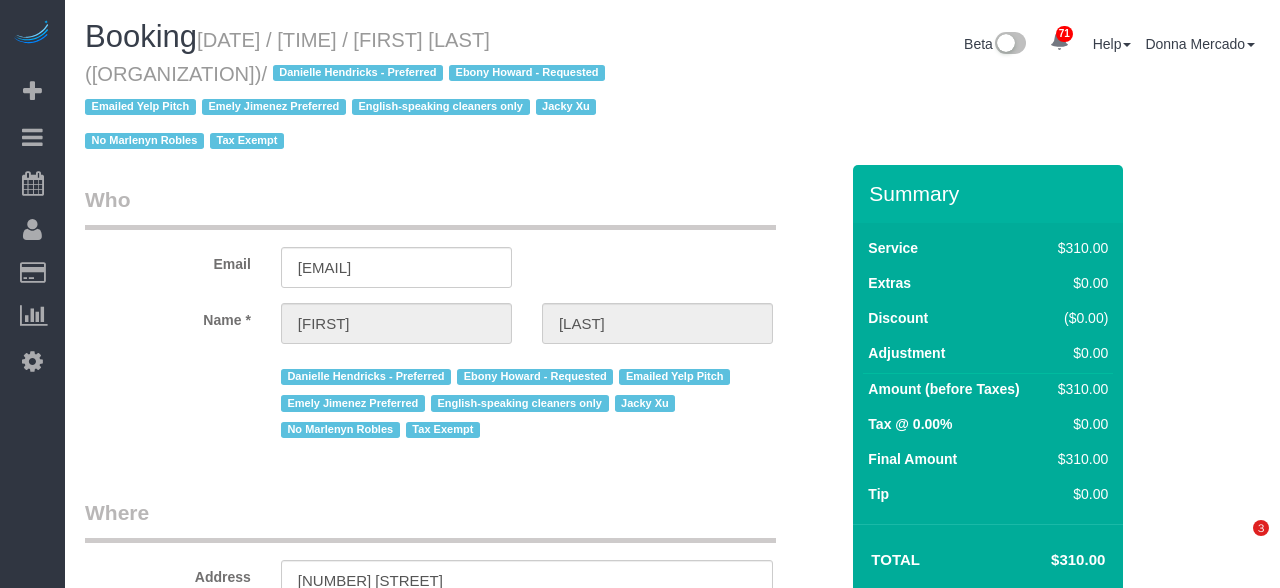 scroll, scrollTop: 0, scrollLeft: 0, axis: both 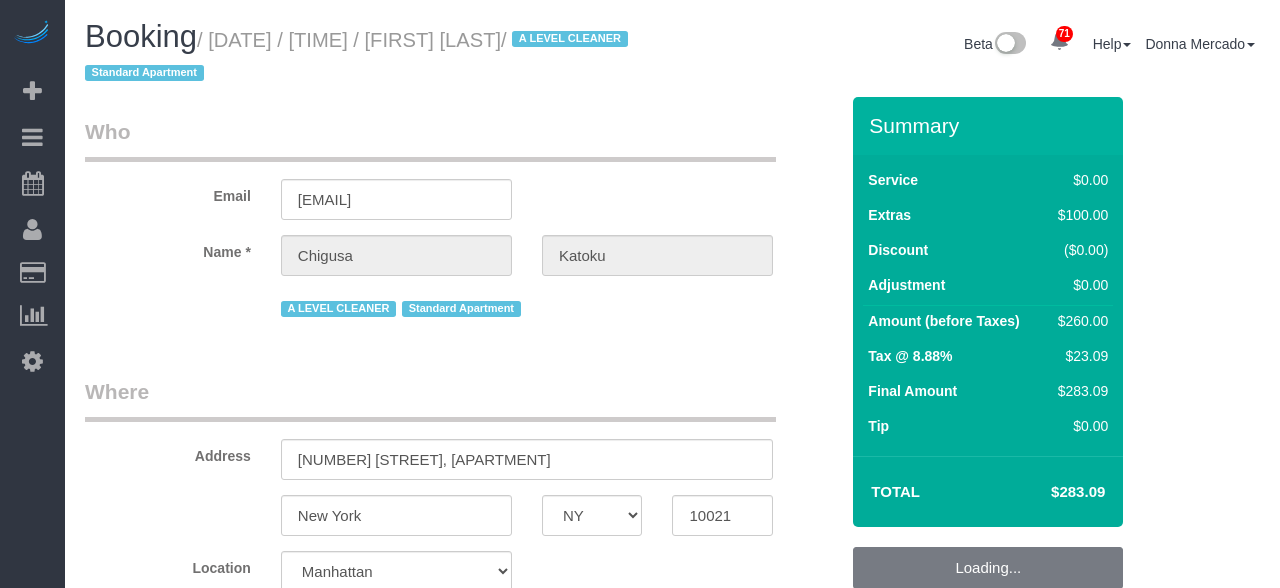 select on "NY" 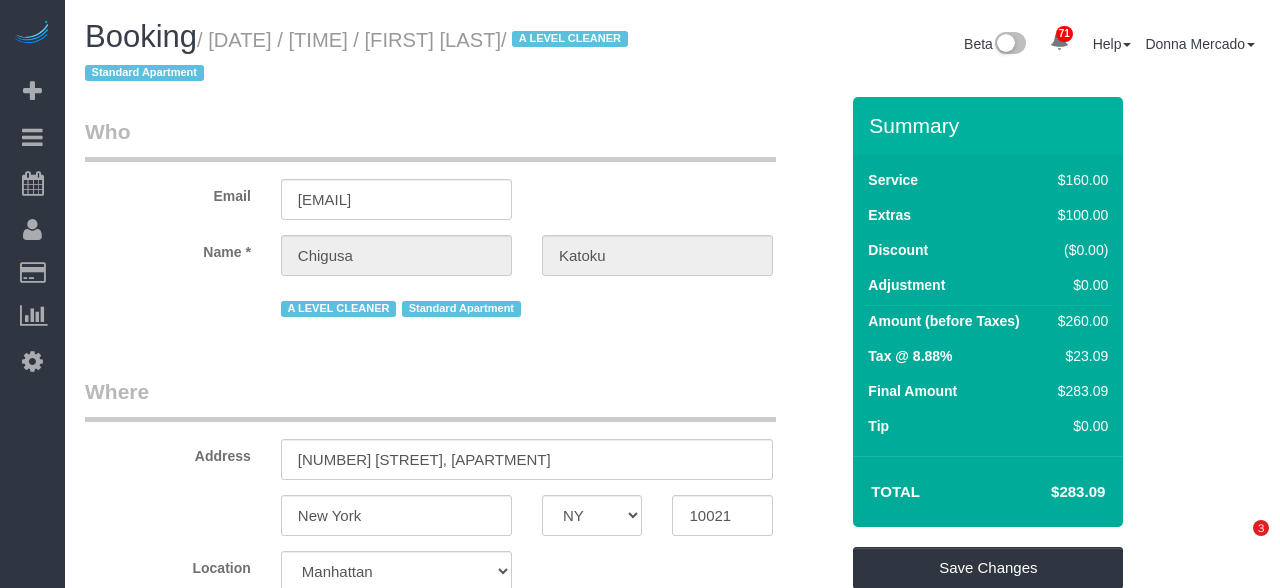 scroll, scrollTop: 0, scrollLeft: 0, axis: both 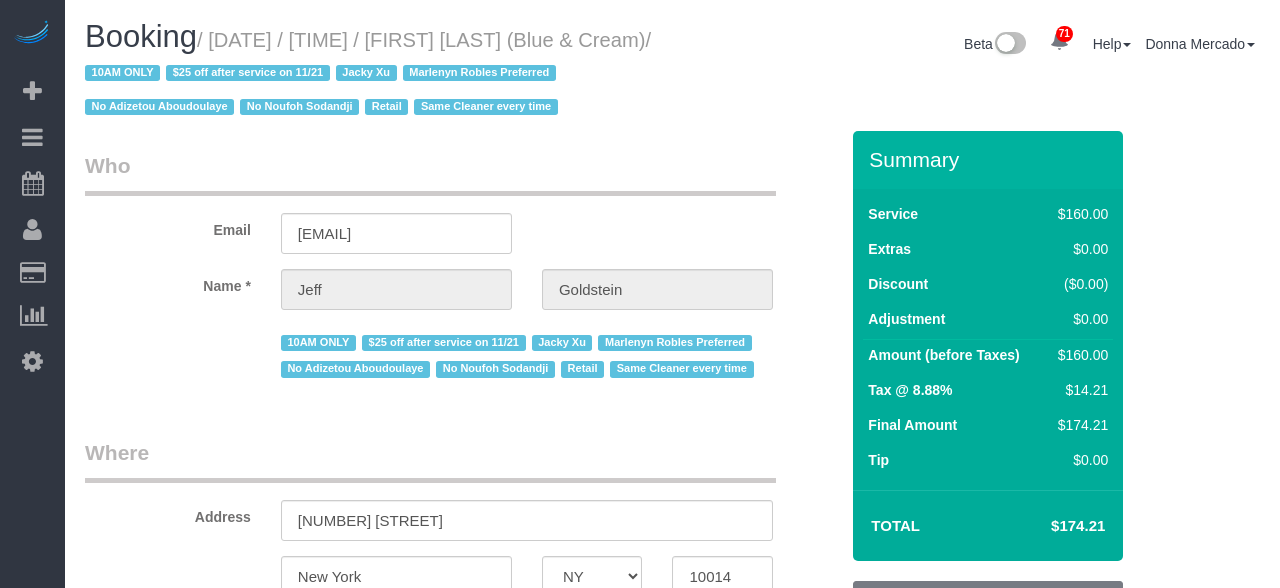 select on "NY" 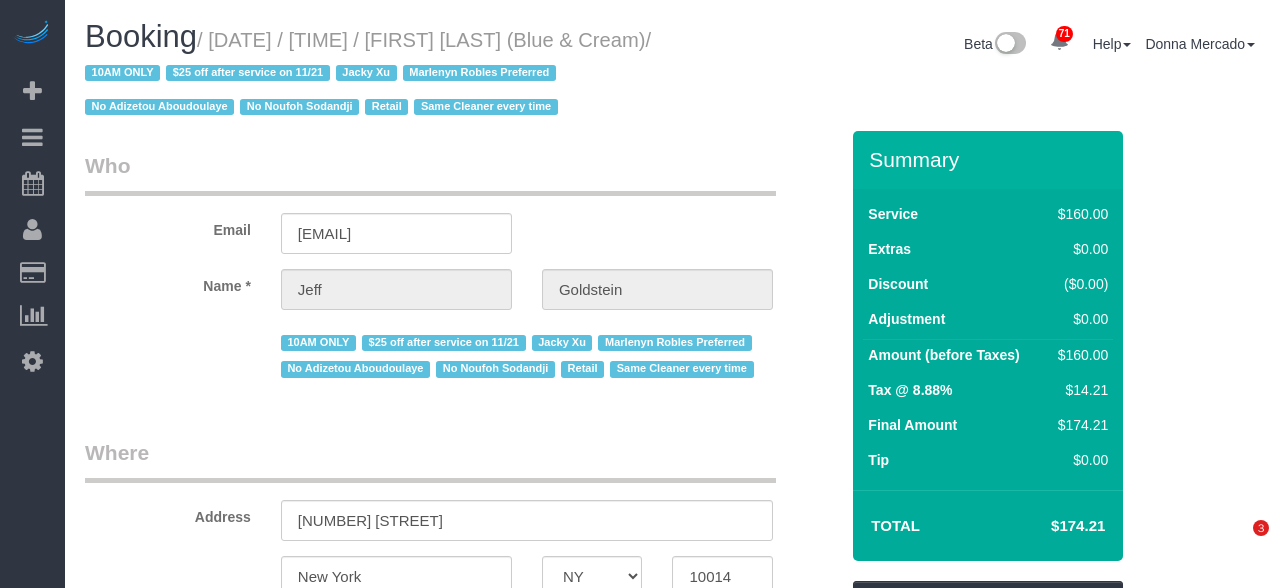 scroll, scrollTop: 0, scrollLeft: 0, axis: both 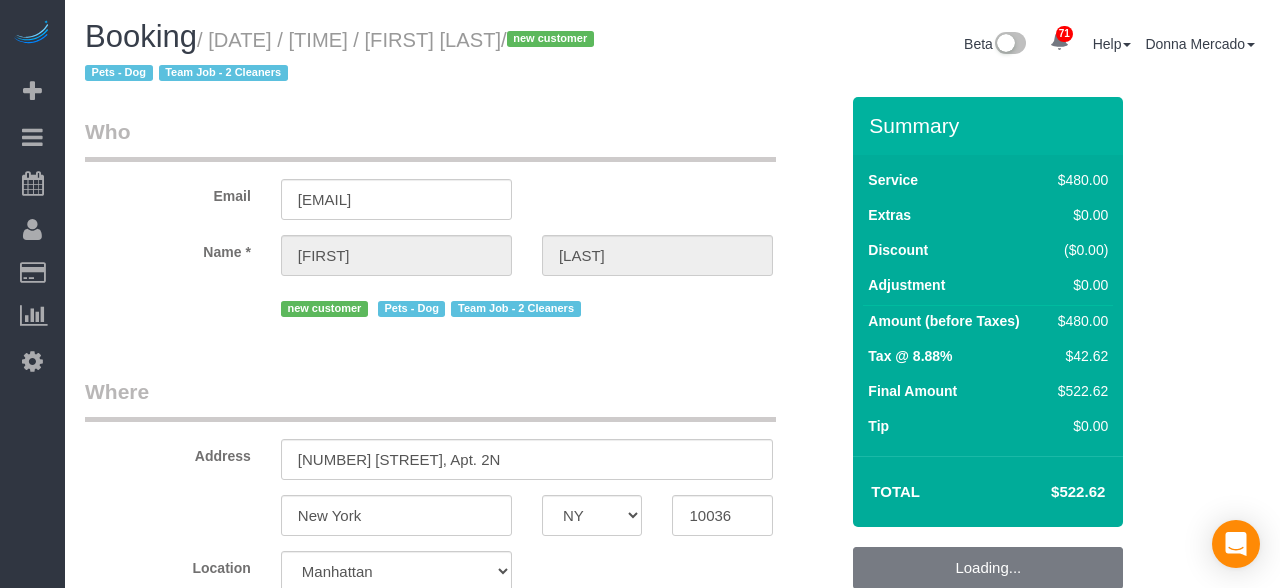 select on "NY" 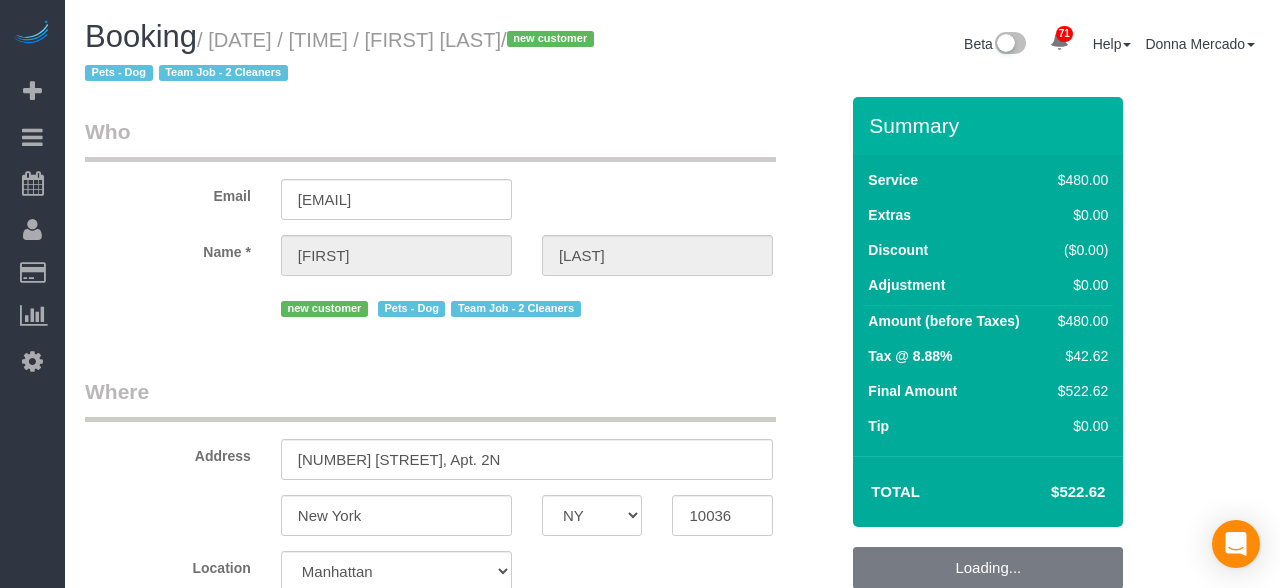 select on "spot3" 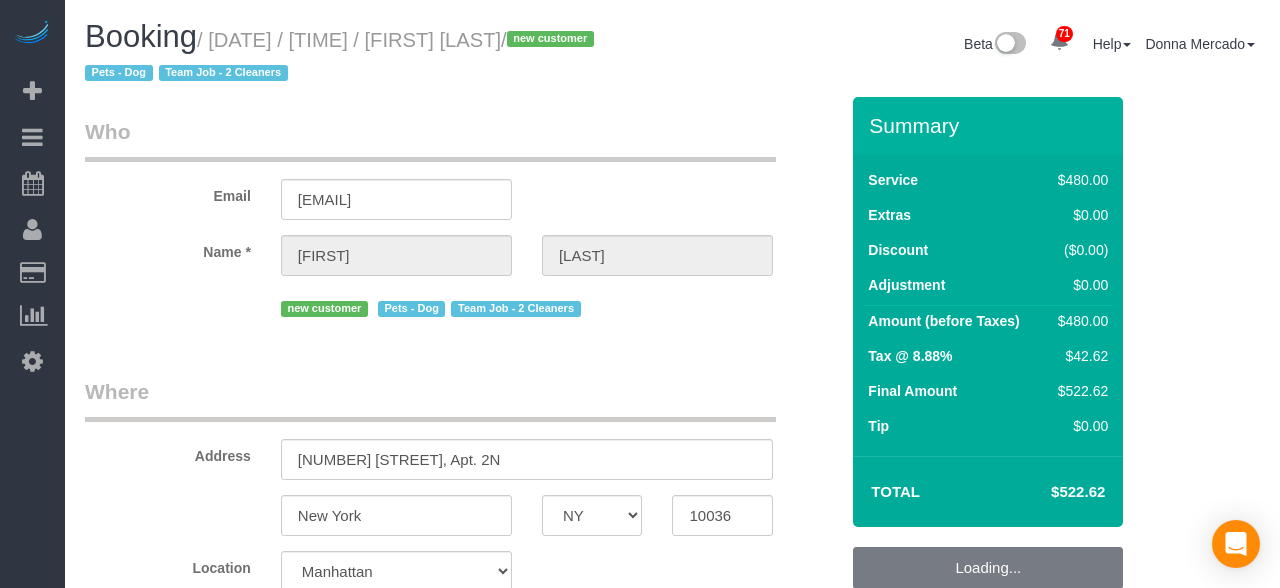 select on "number:89" 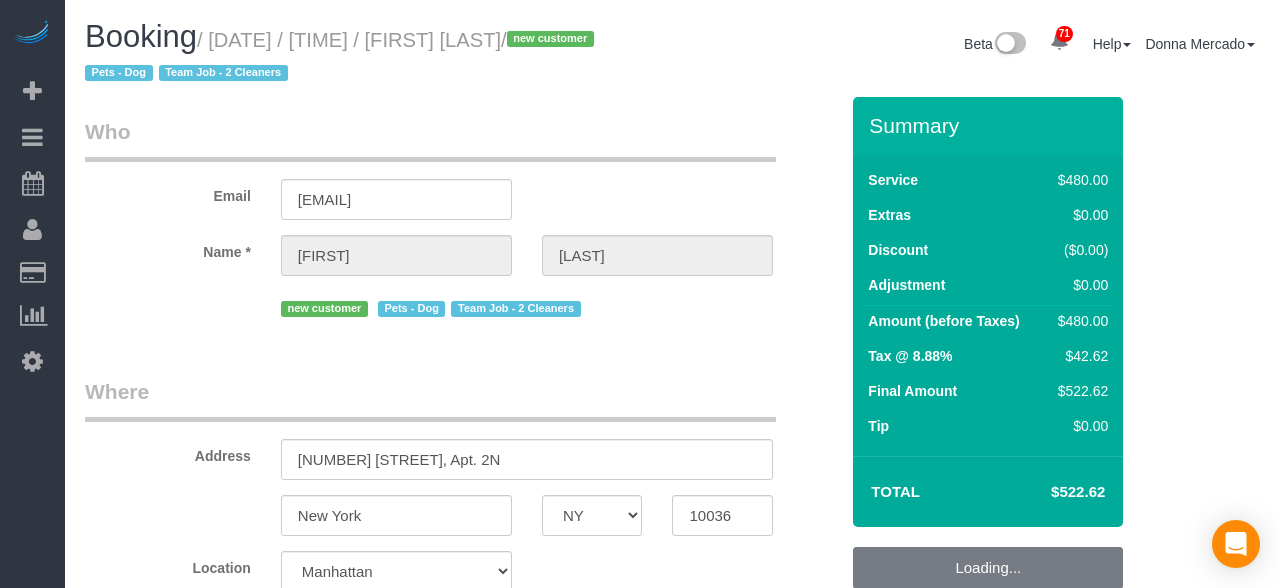 select on "number:13" 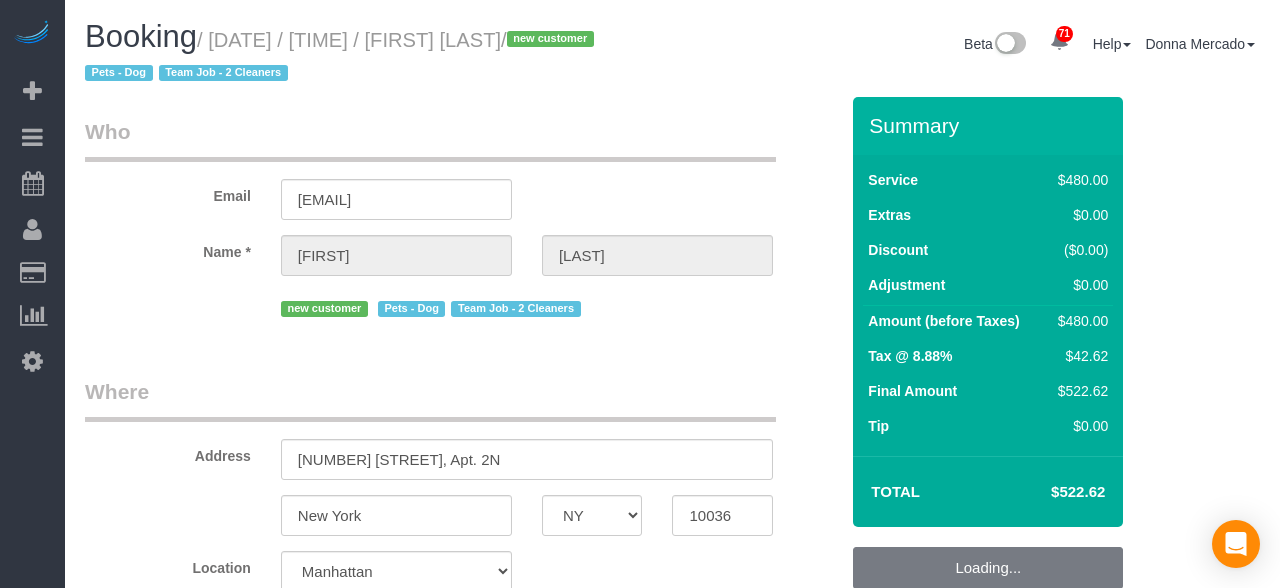 select on "number:7" 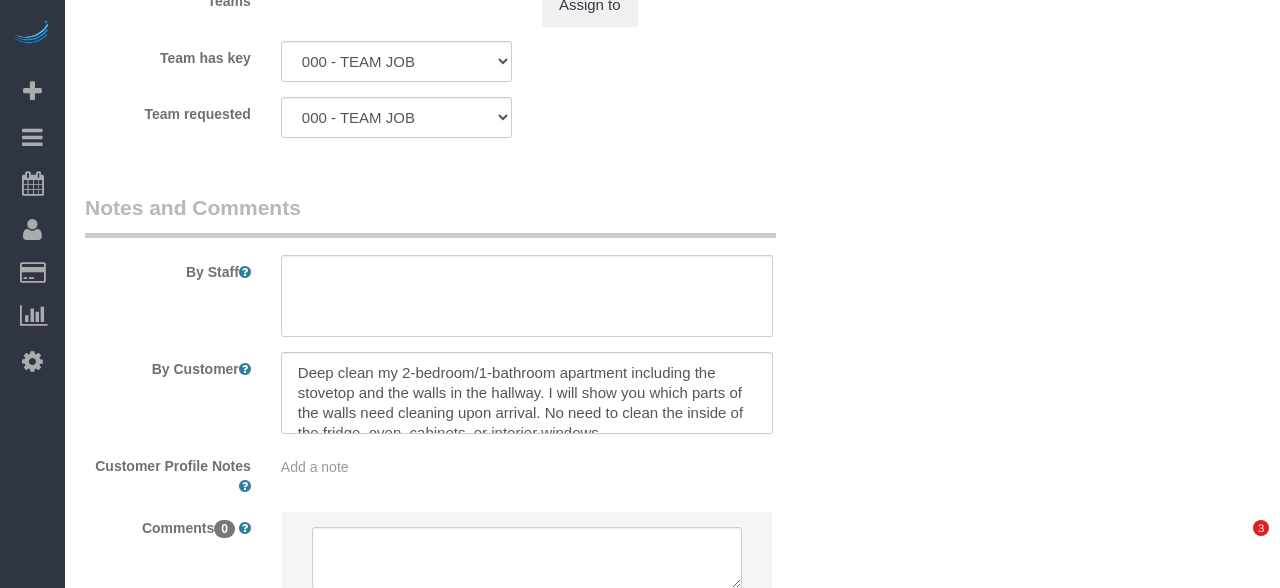 scroll, scrollTop: 2451, scrollLeft: 0, axis: vertical 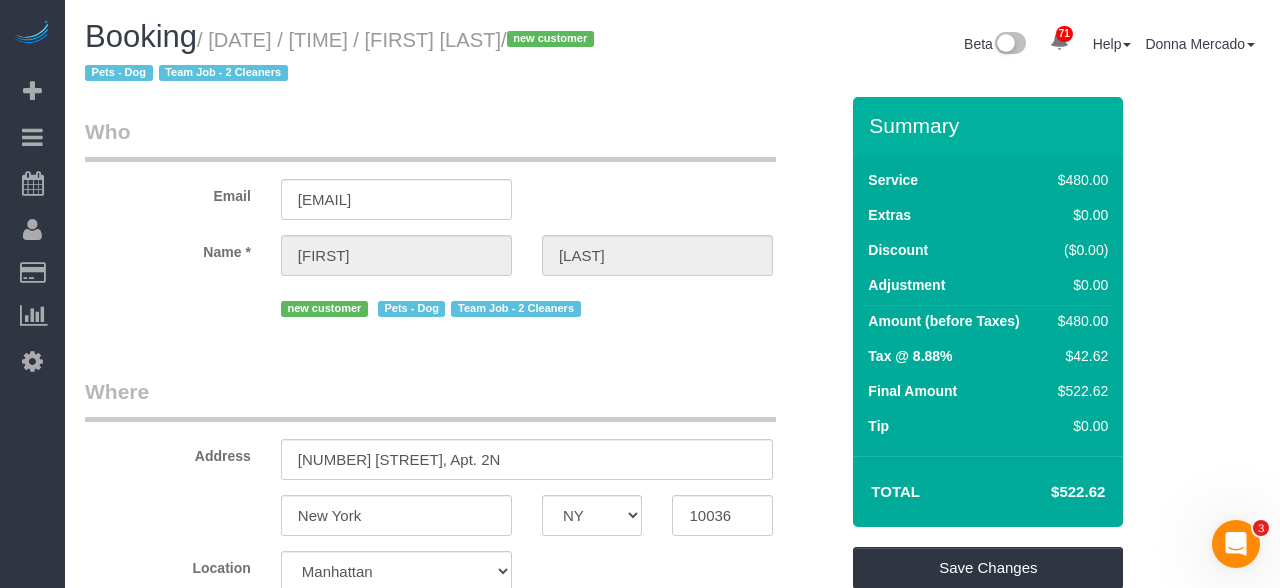 drag, startPoint x: 234, startPoint y: 32, endPoint x: 605, endPoint y: 41, distance: 371.10916 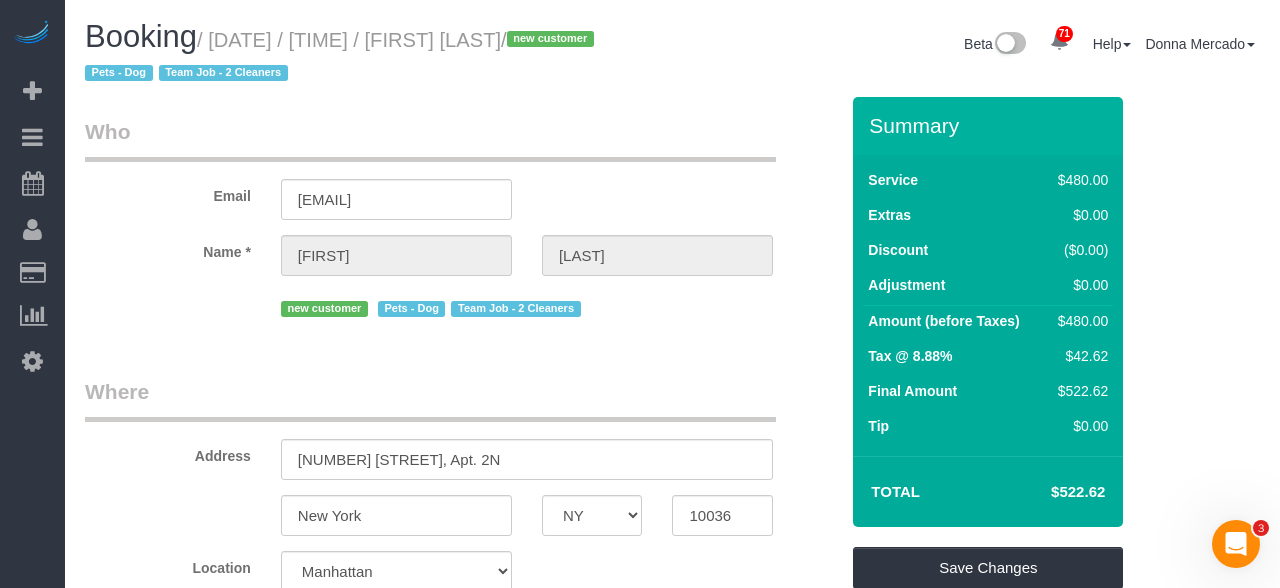 copy on "August 06, 2025 / 10:00AM / Reynold Lewi" 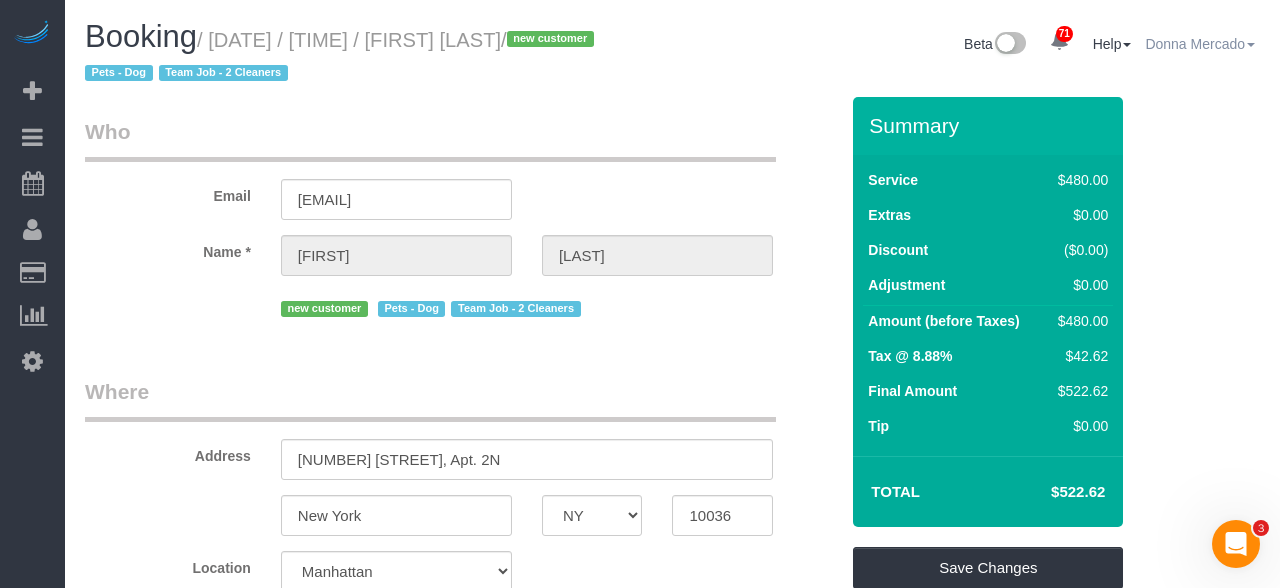 copy on "August 06, 2025 / 10:00AM / Reynold Lewis" 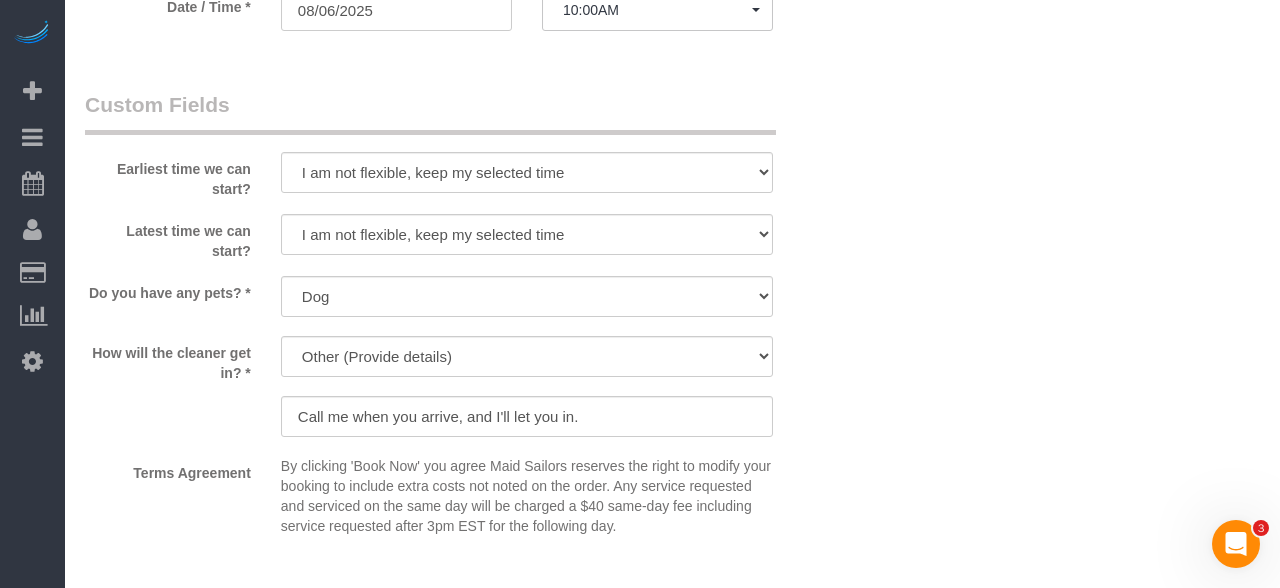 scroll, scrollTop: 808, scrollLeft: 0, axis: vertical 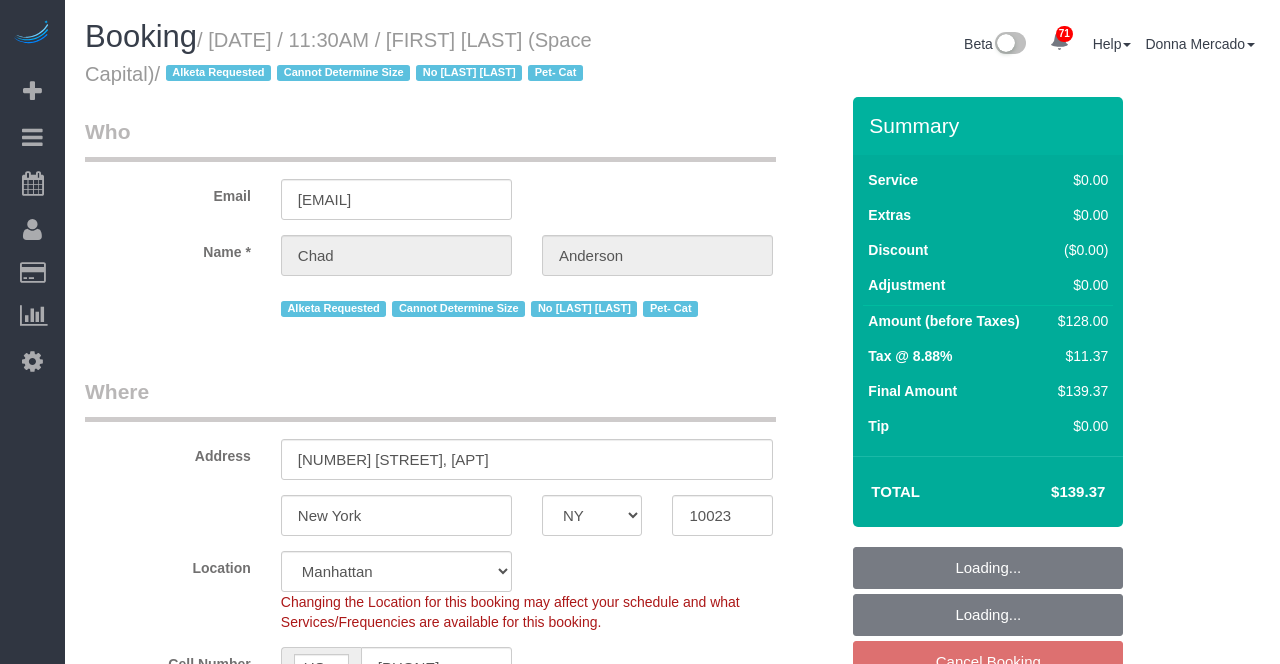 select on "NY" 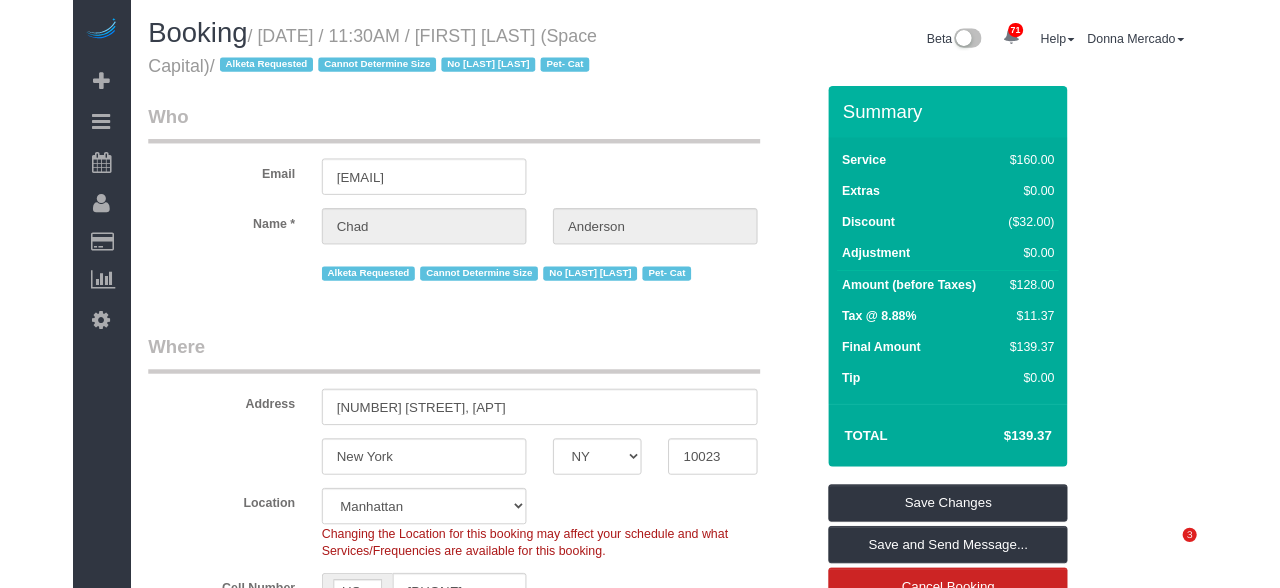 scroll, scrollTop: 0, scrollLeft: 0, axis: both 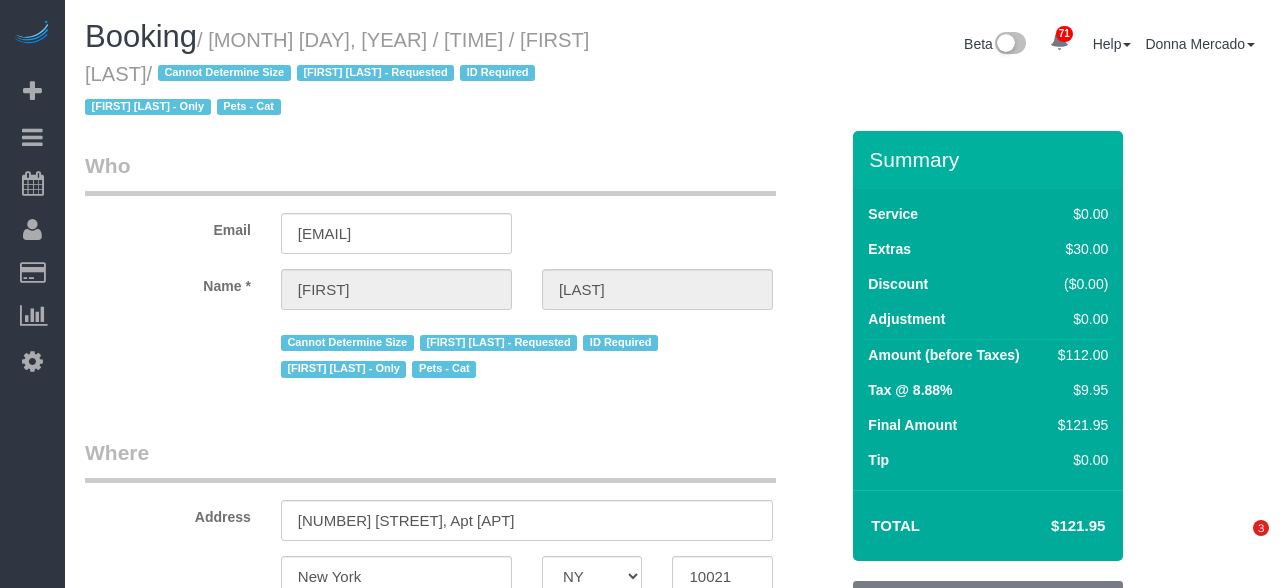 select on "NY" 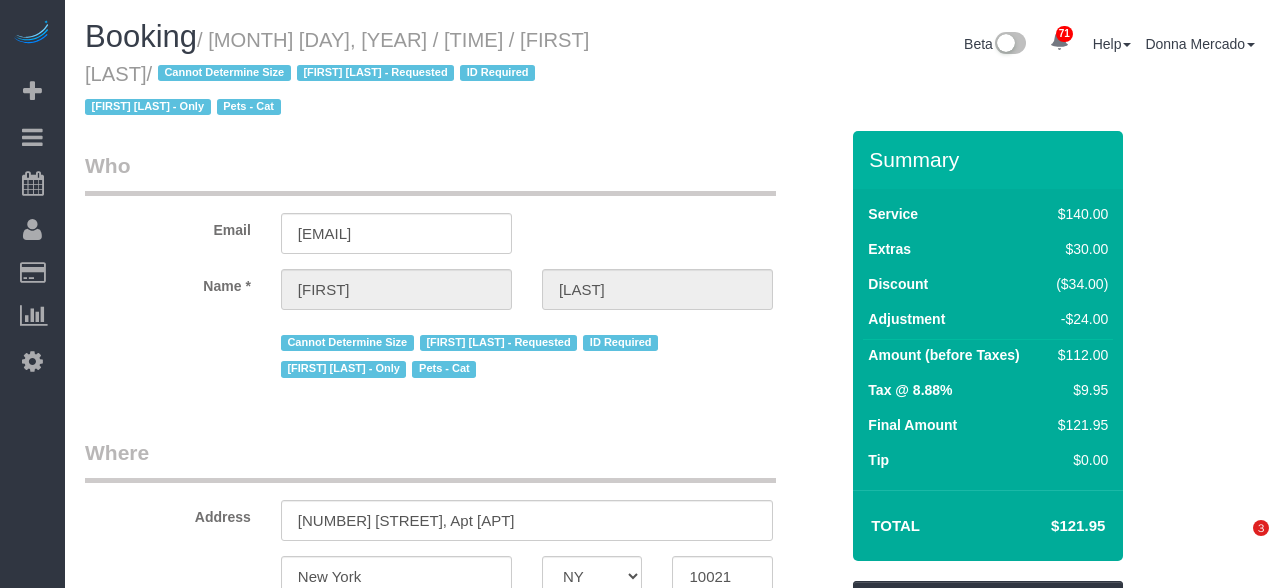 scroll, scrollTop: 0, scrollLeft: 0, axis: both 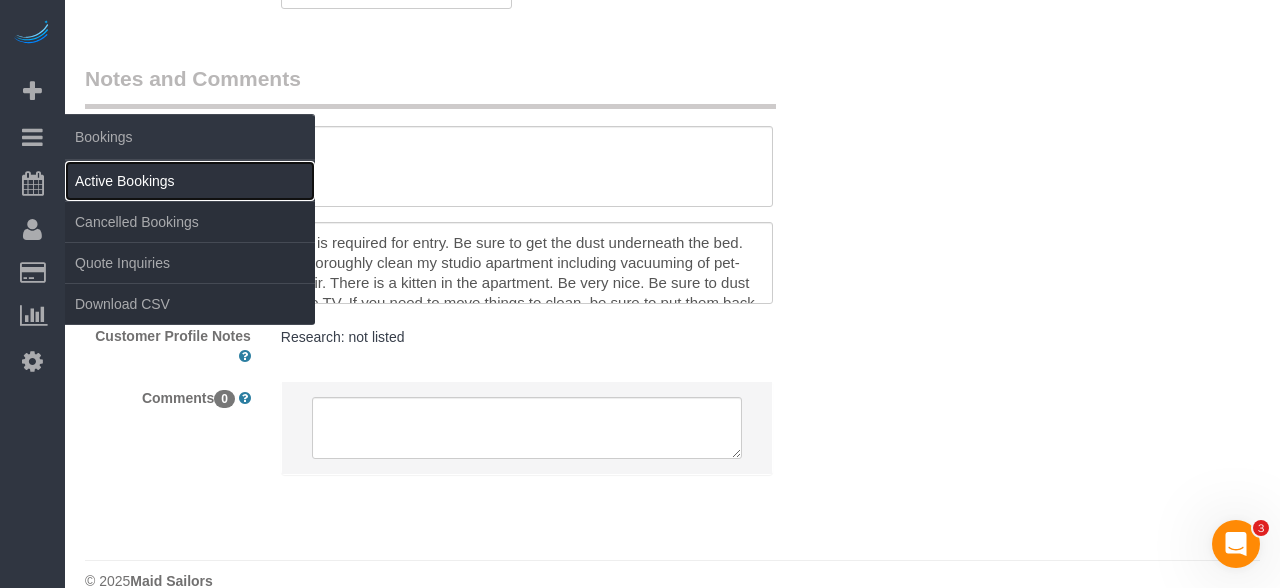 click on "Active Bookings" at bounding box center [190, 181] 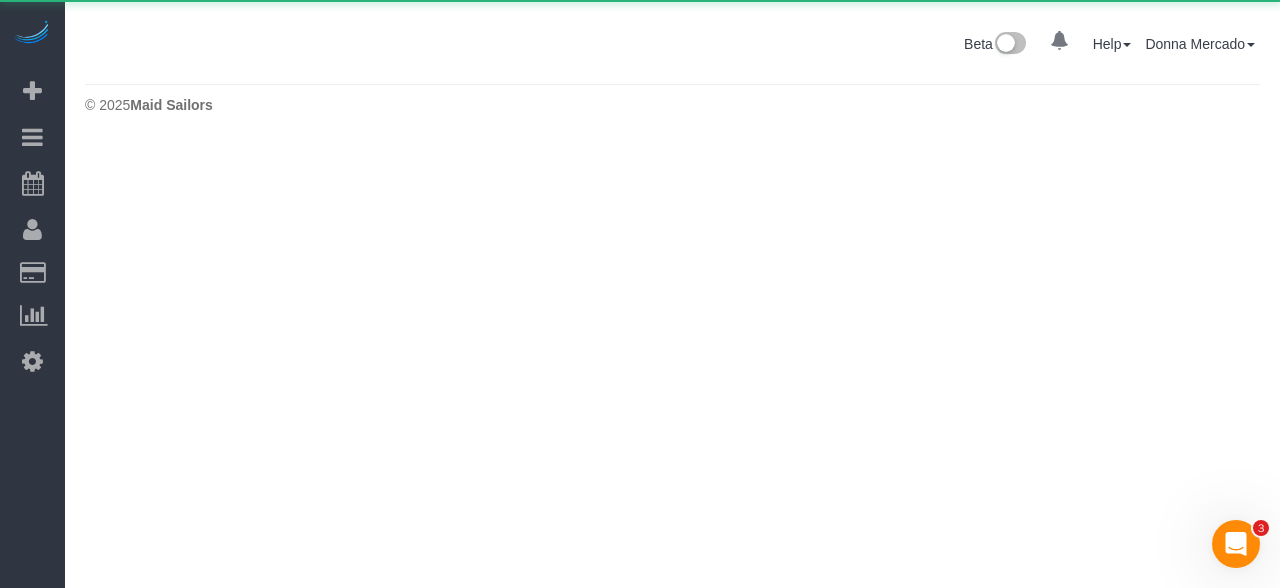 scroll, scrollTop: 0, scrollLeft: 0, axis: both 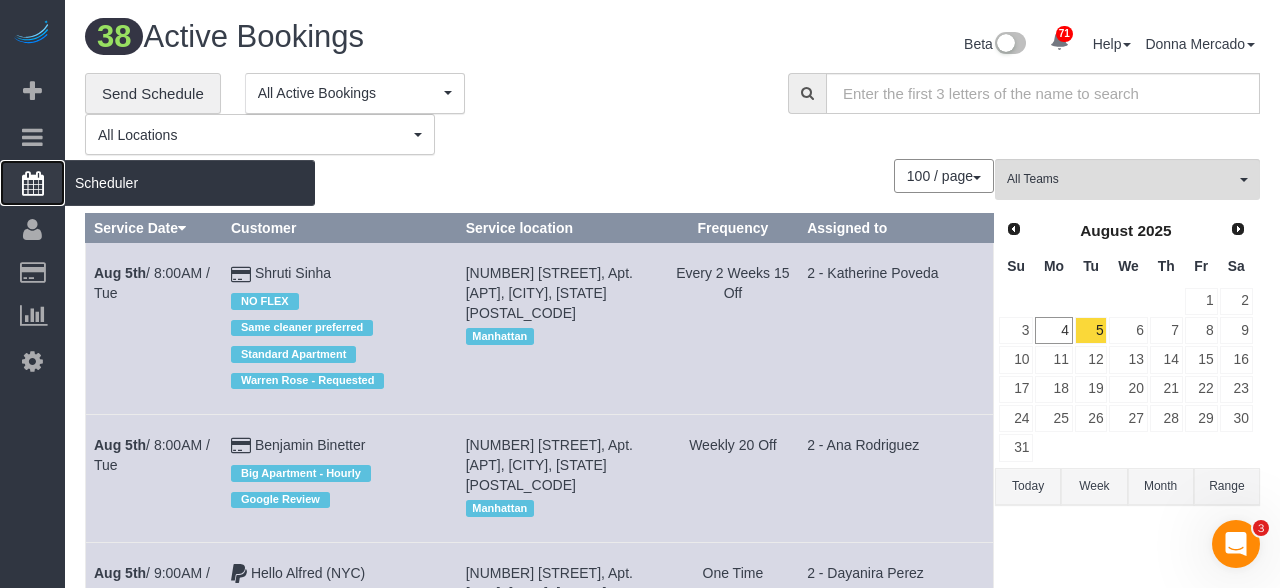 click at bounding box center [33, 183] 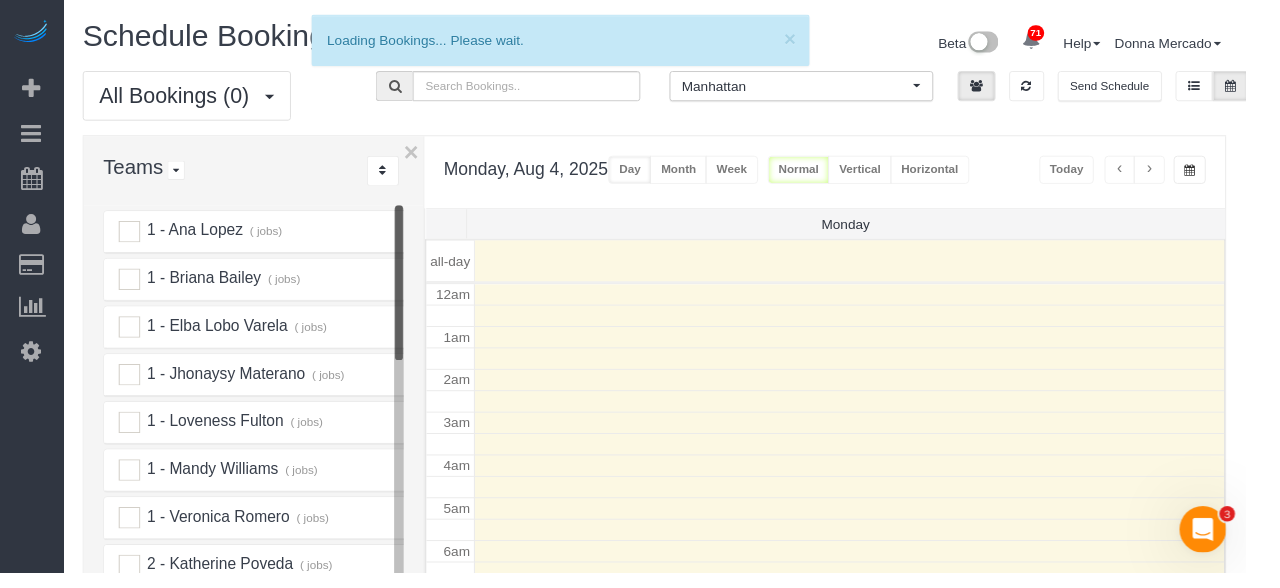 scroll, scrollTop: 261, scrollLeft: 0, axis: vertical 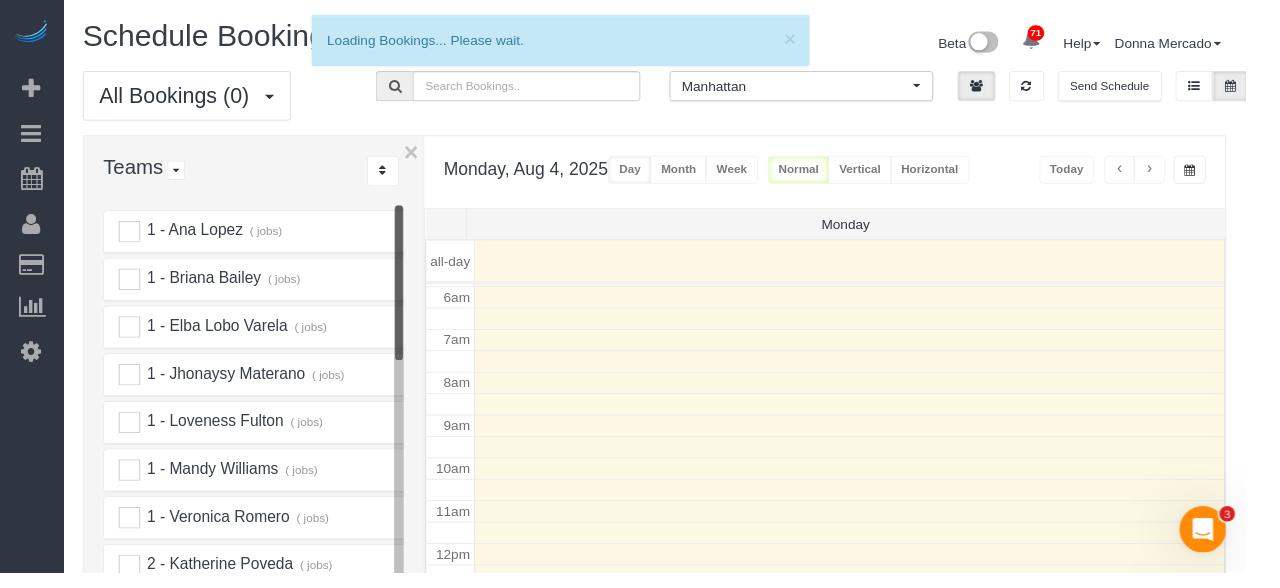 click on "Horizontal" at bounding box center [955, 174] 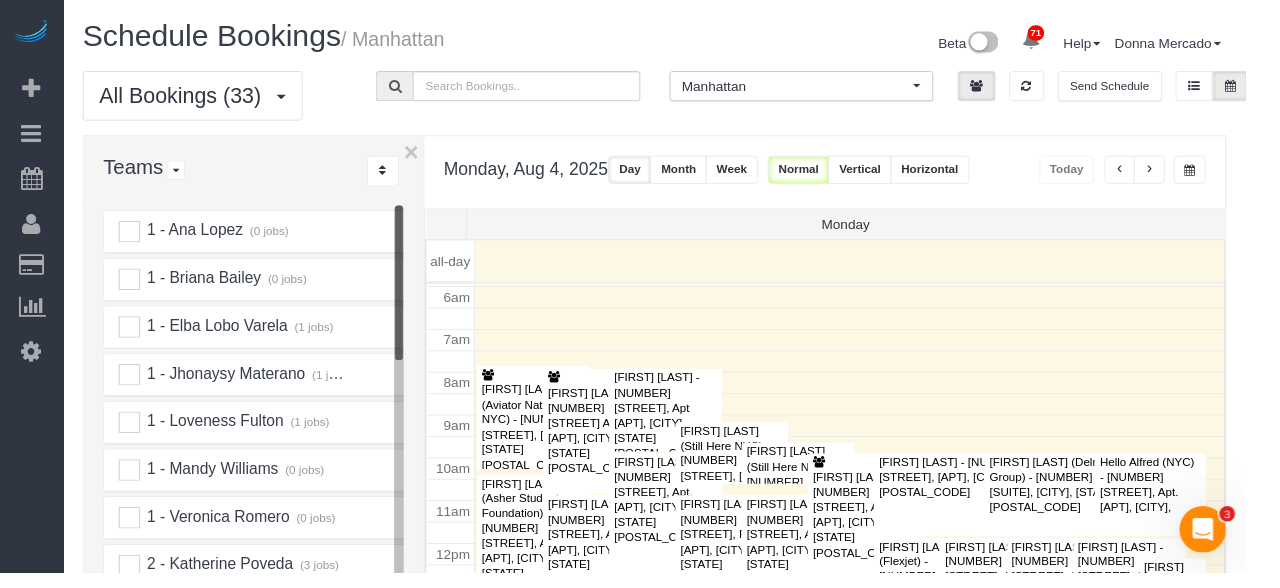 click on "Horizontal" at bounding box center [955, 174] 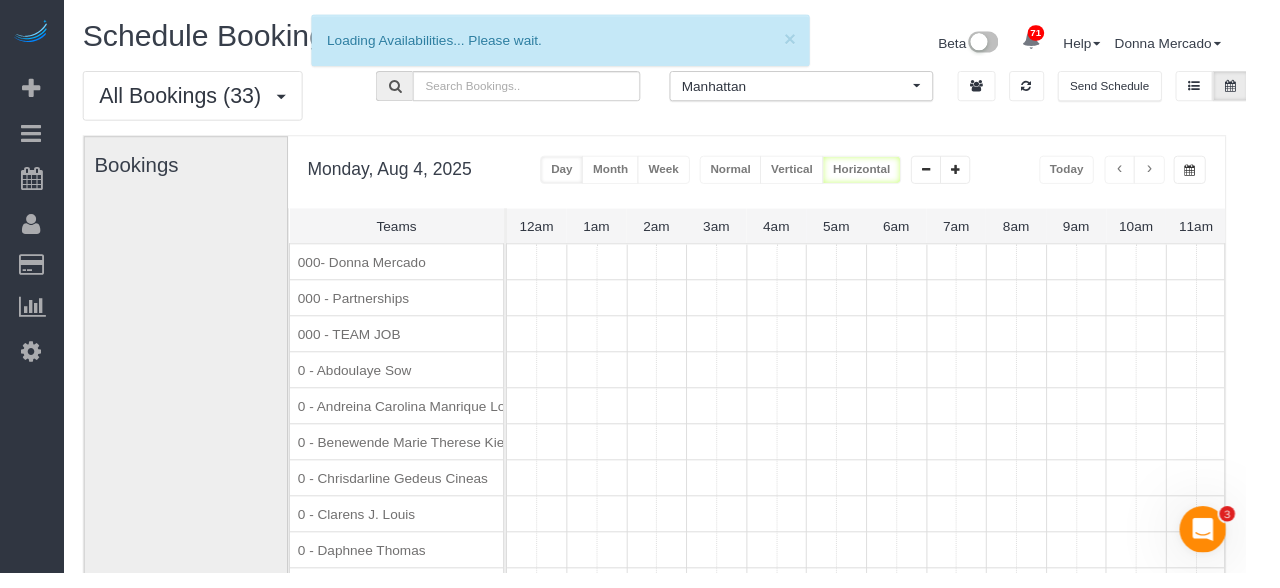 scroll, scrollTop: 0, scrollLeft: 370, axis: horizontal 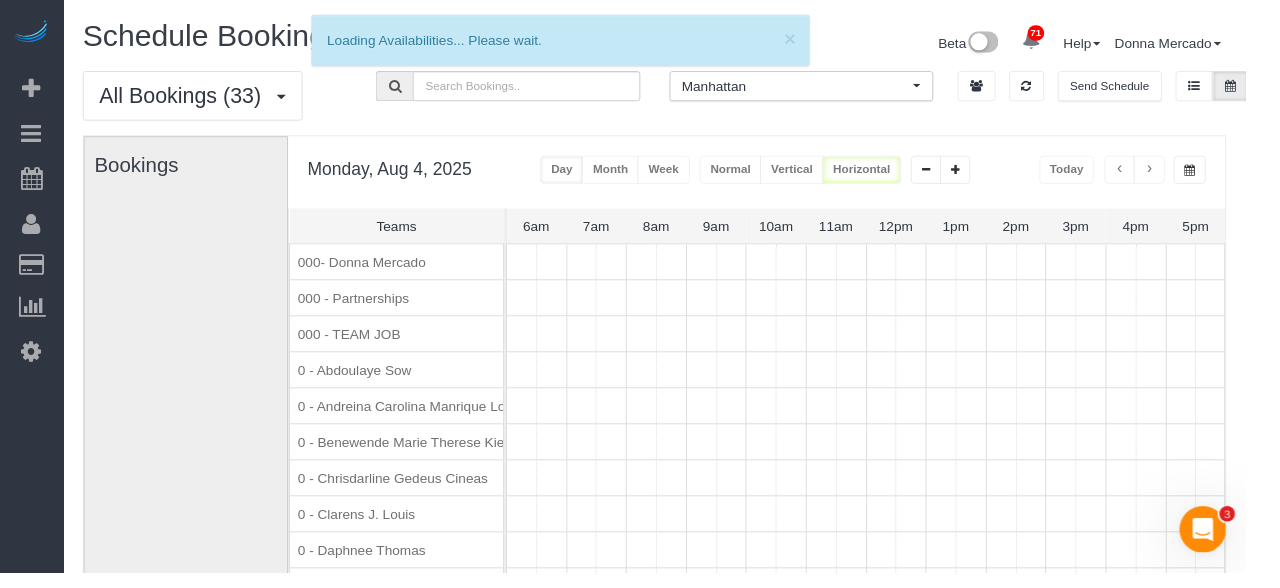 click on "Day" at bounding box center [577, 174] 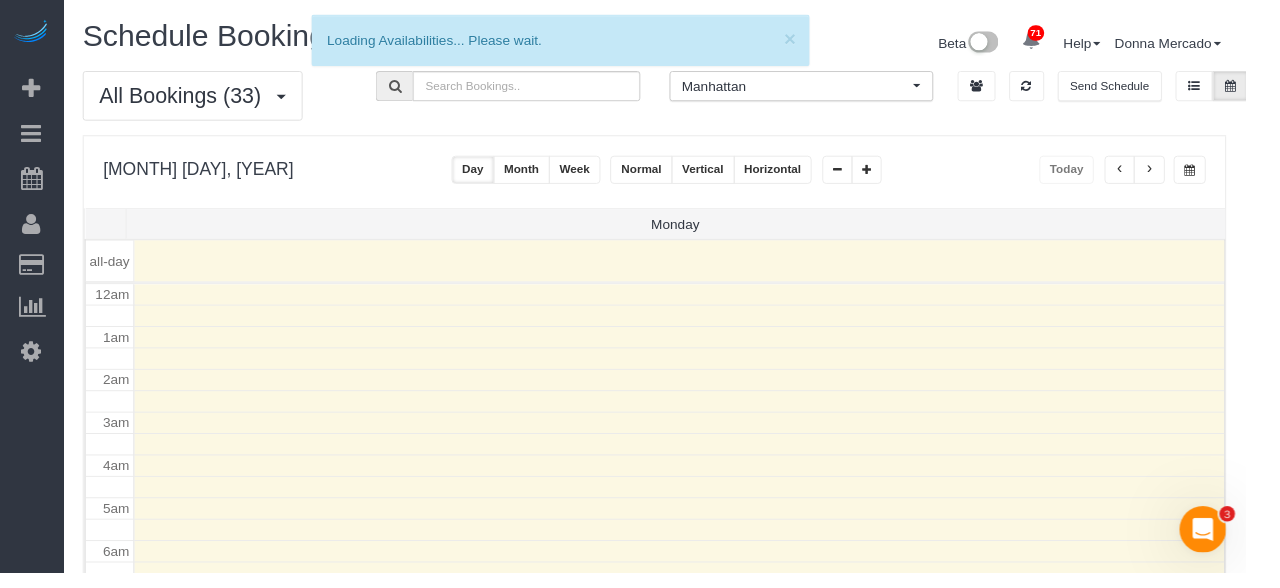 click on "Manhattan" at bounding box center (817, 88) 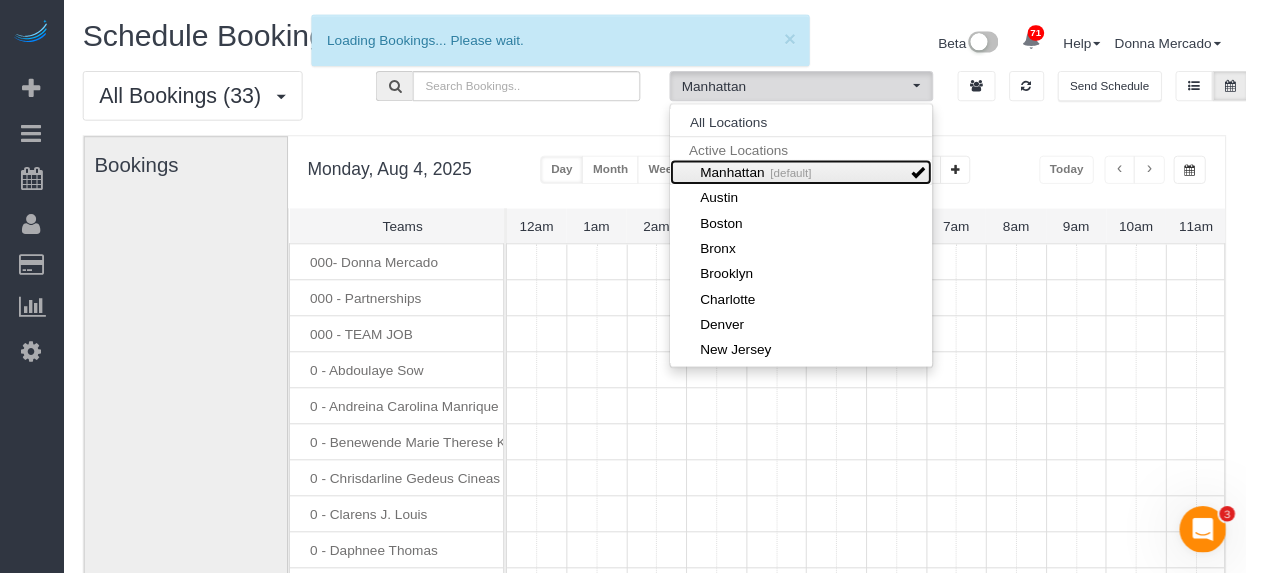 scroll, scrollTop: 0, scrollLeft: 370, axis: horizontal 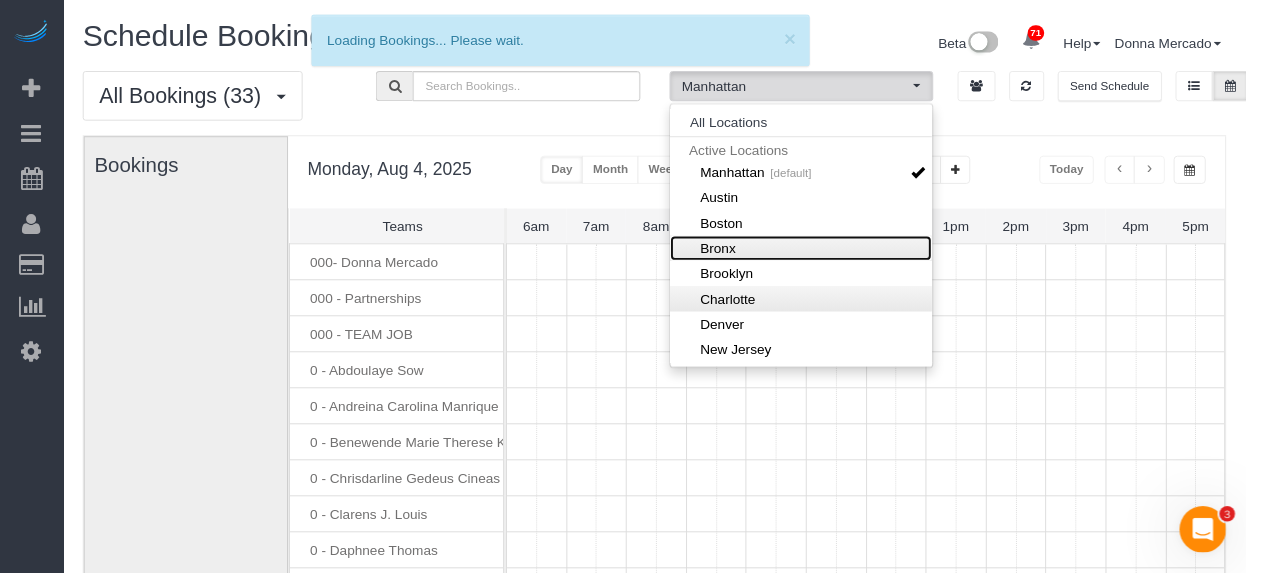 click on "Bronx" at bounding box center (823, 255) 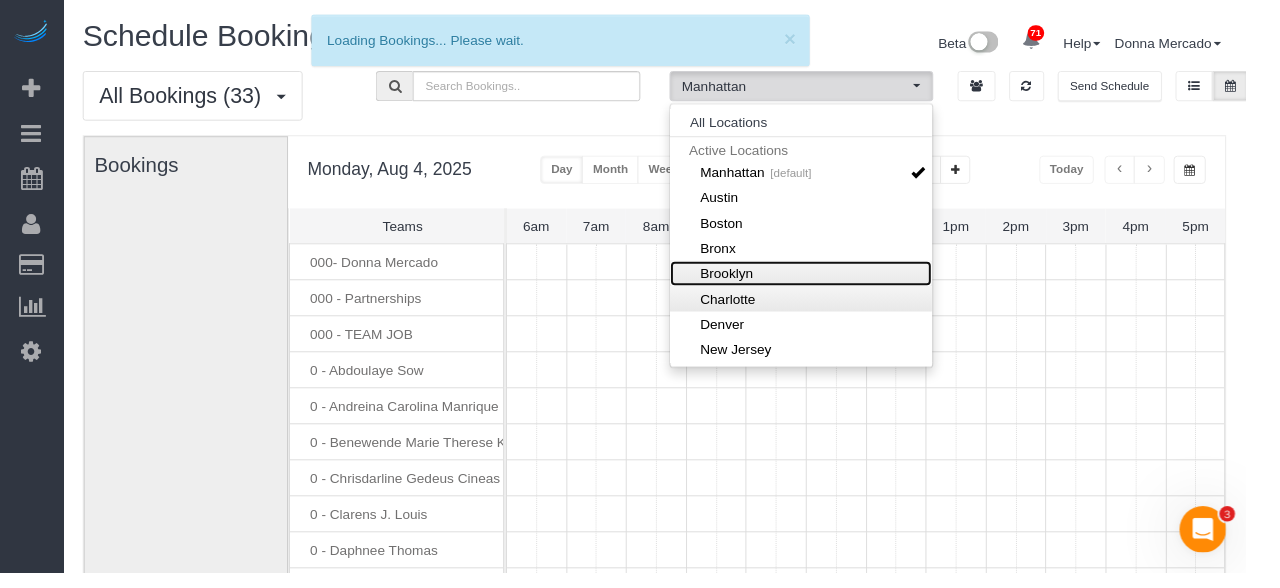 click on "Brooklyn" at bounding box center [823, 281] 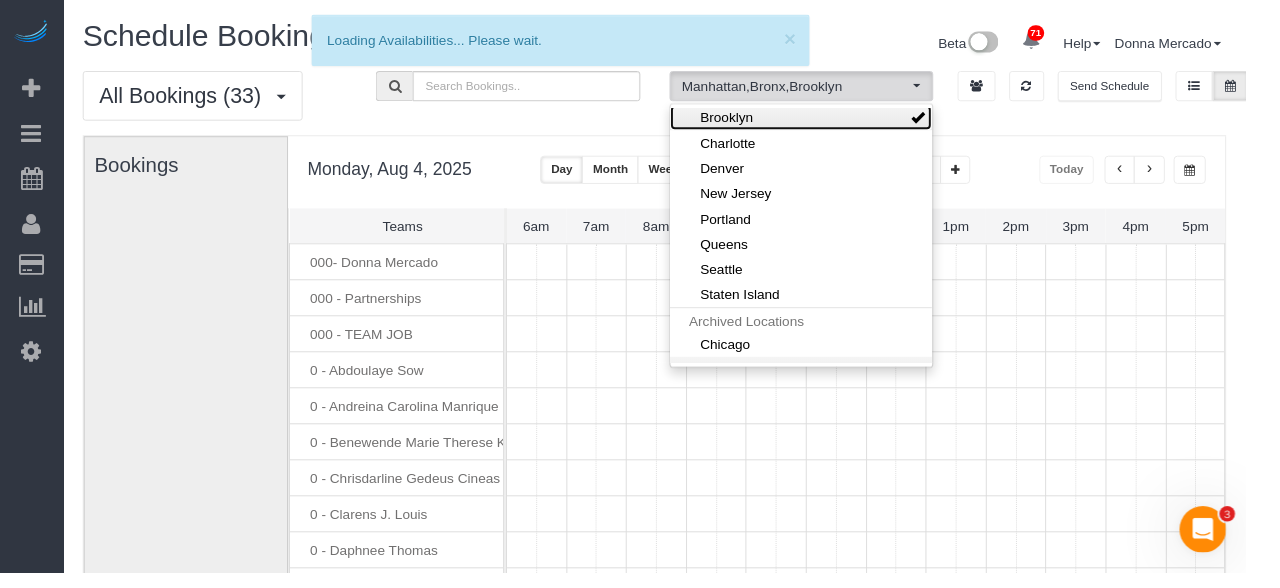 scroll, scrollTop: 221, scrollLeft: 0, axis: vertical 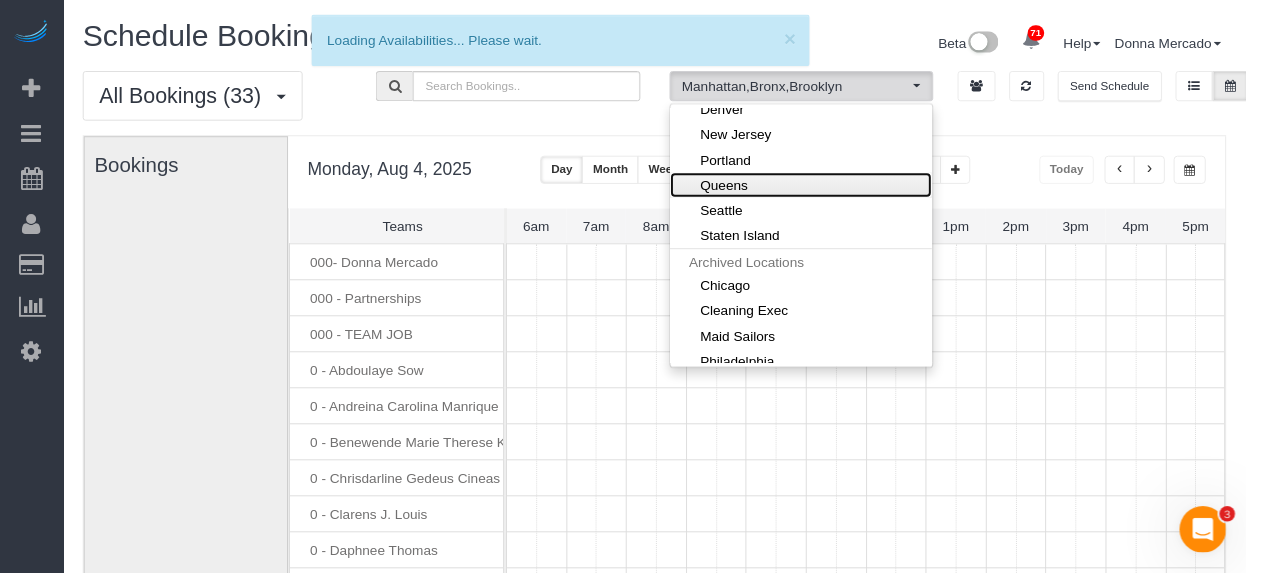 click on "Queens" at bounding box center [823, 190] 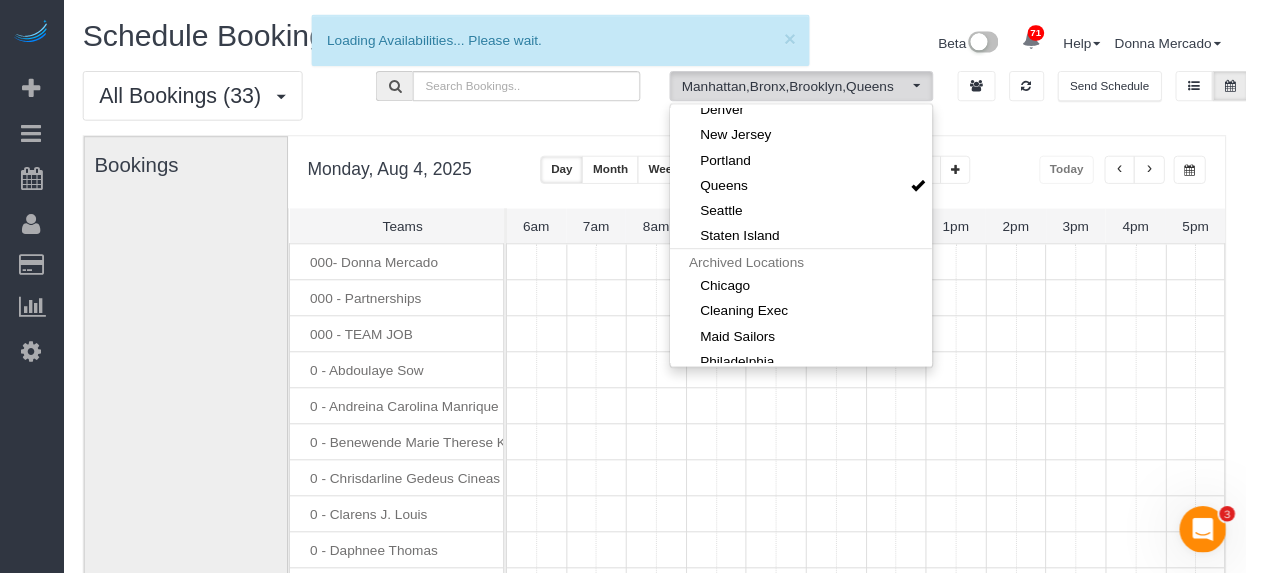 click on "Monday, Aug 4, 2025 Today Day Month Week Normal Vertical Horizontal" at bounding box center [777, 177] 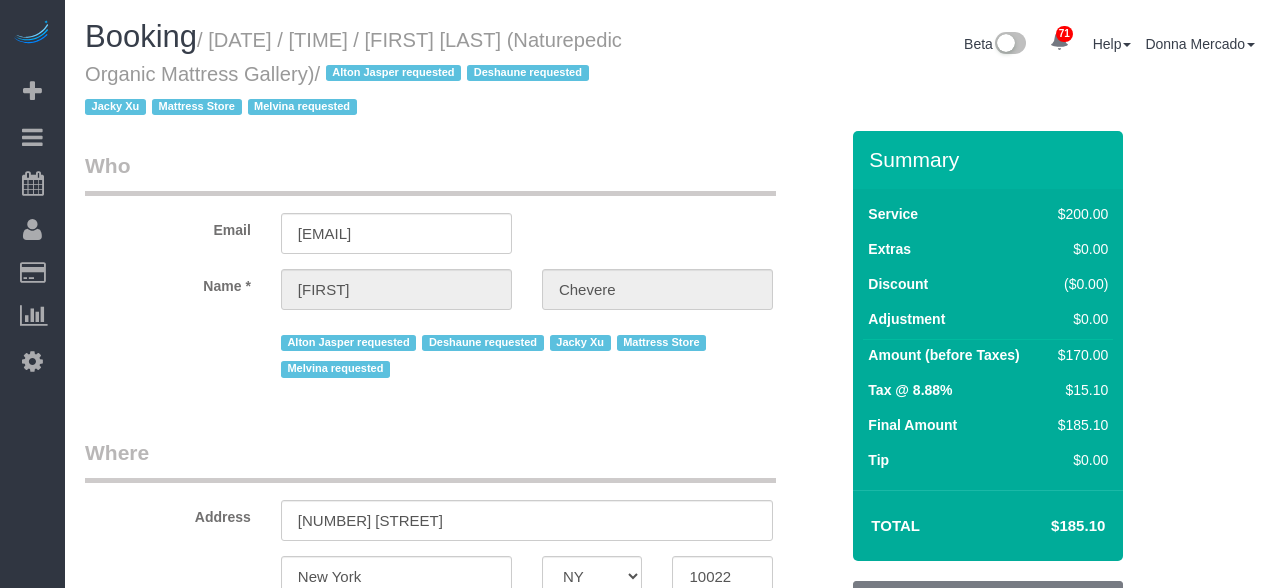 select on "NY" 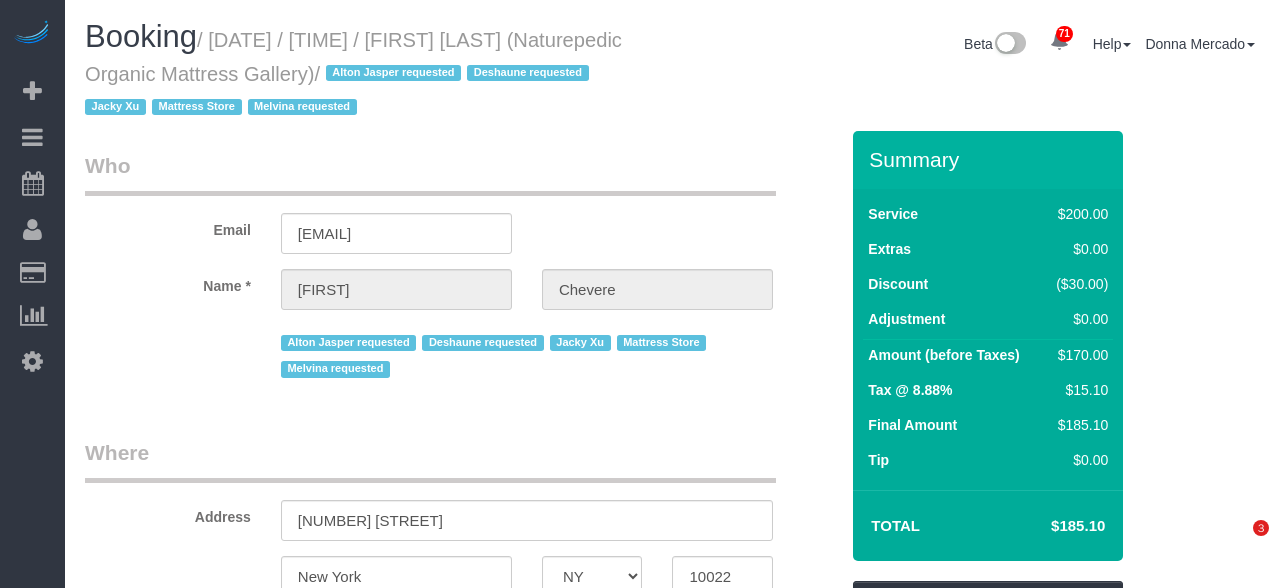 scroll, scrollTop: 0, scrollLeft: 0, axis: both 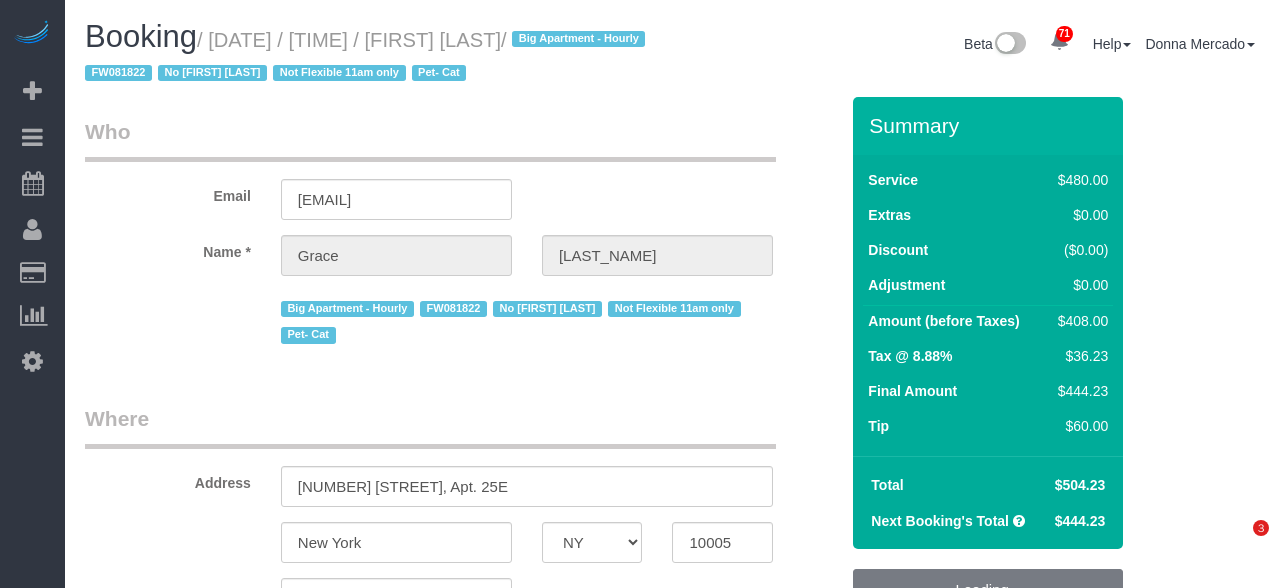 select on "NY" 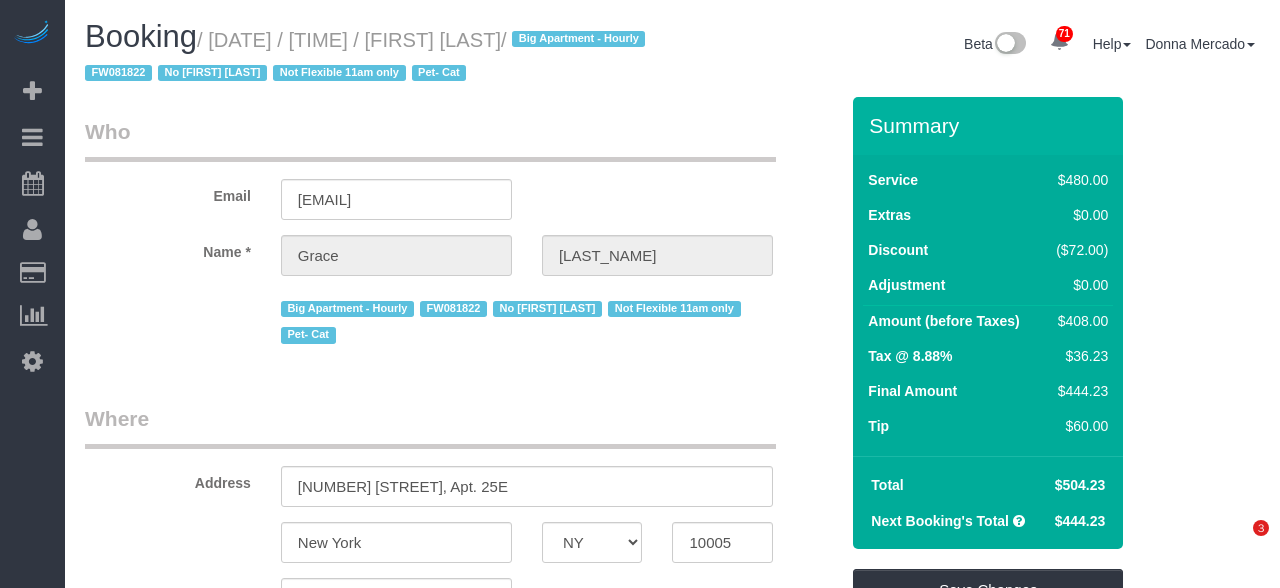 scroll, scrollTop: 0, scrollLeft: 0, axis: both 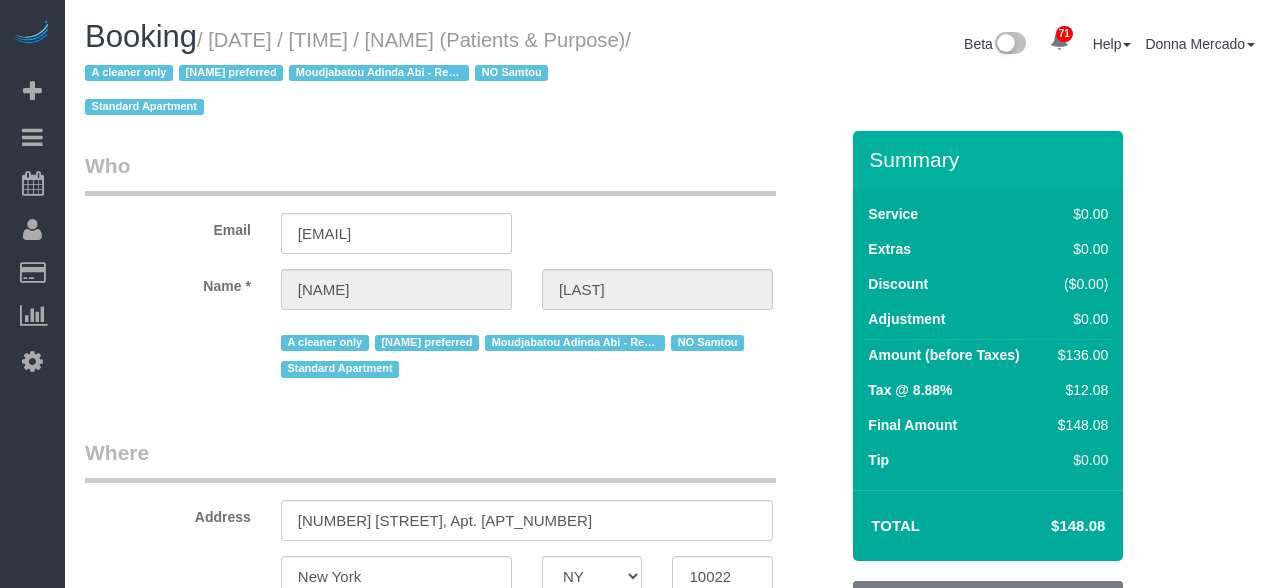 select on "NY" 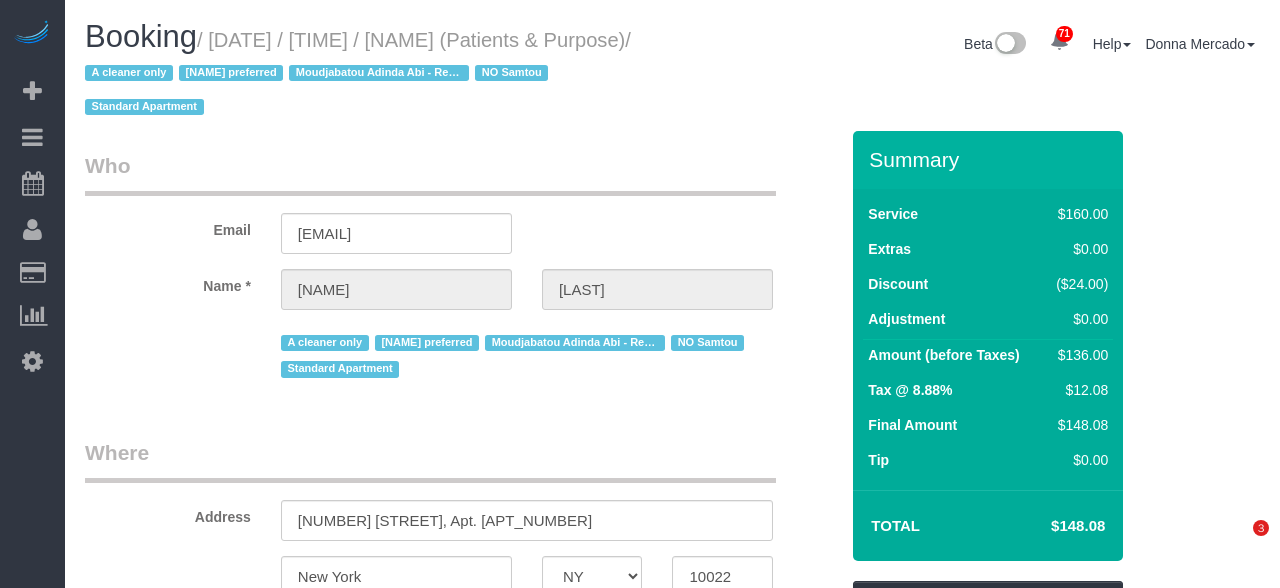 scroll, scrollTop: 0, scrollLeft: 0, axis: both 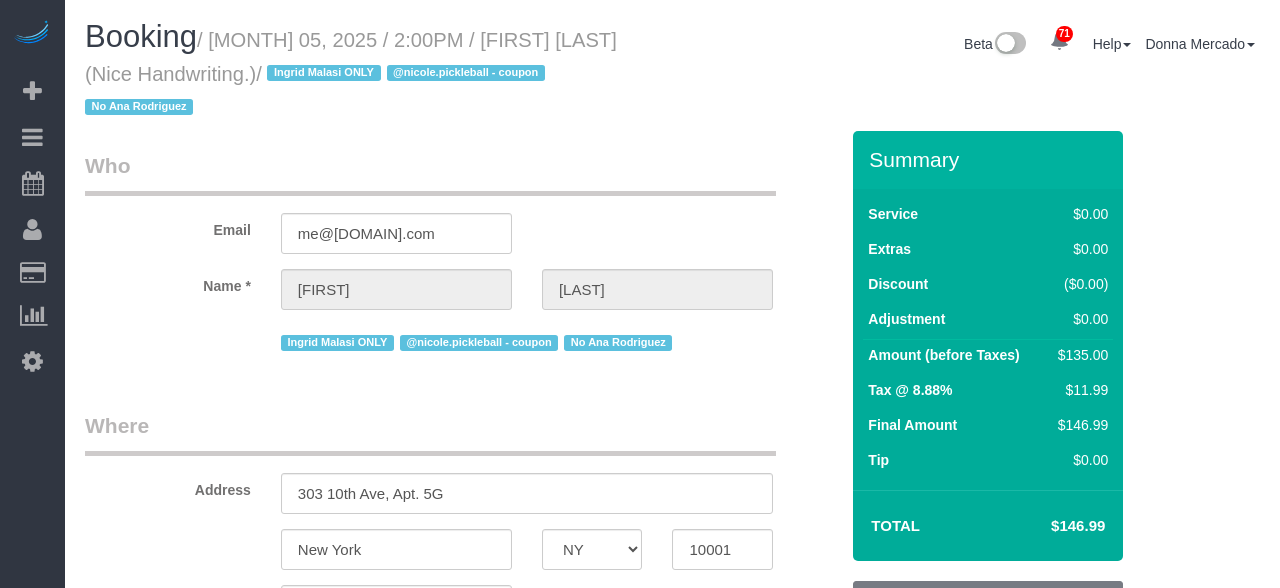 select on "NY" 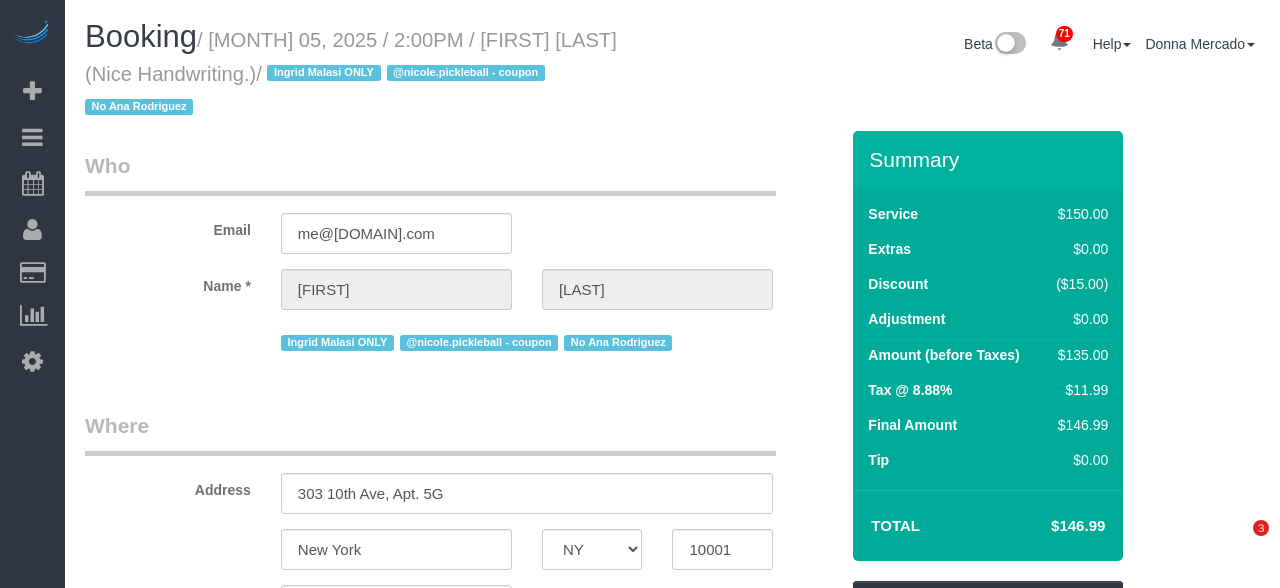 scroll, scrollTop: 0, scrollLeft: 0, axis: both 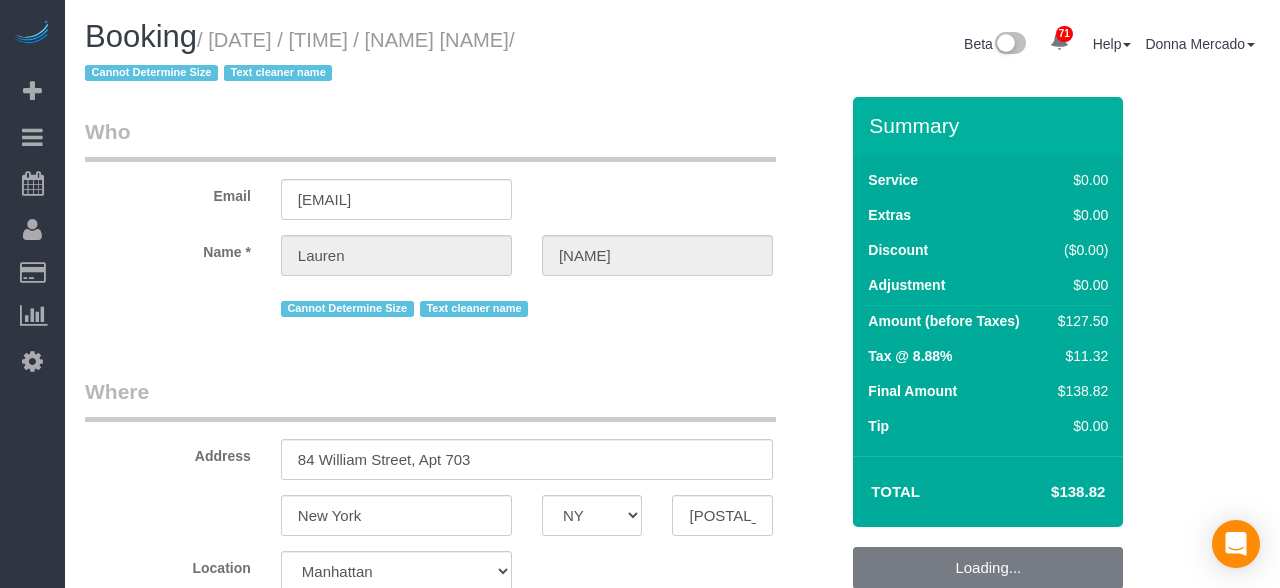 select on "NY" 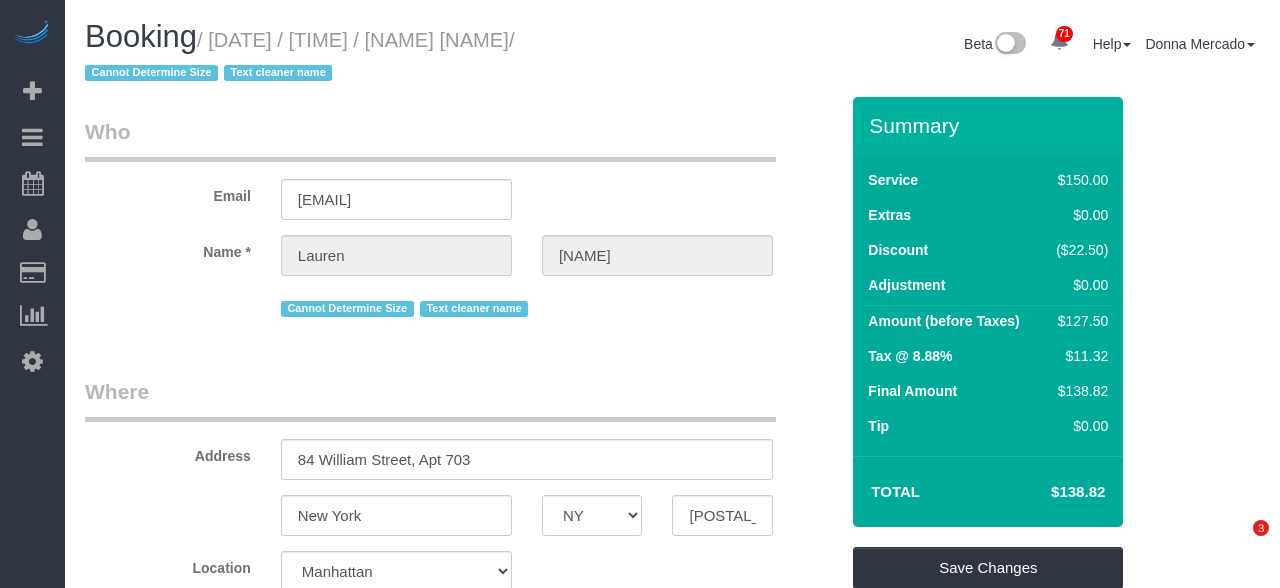 scroll, scrollTop: 0, scrollLeft: 0, axis: both 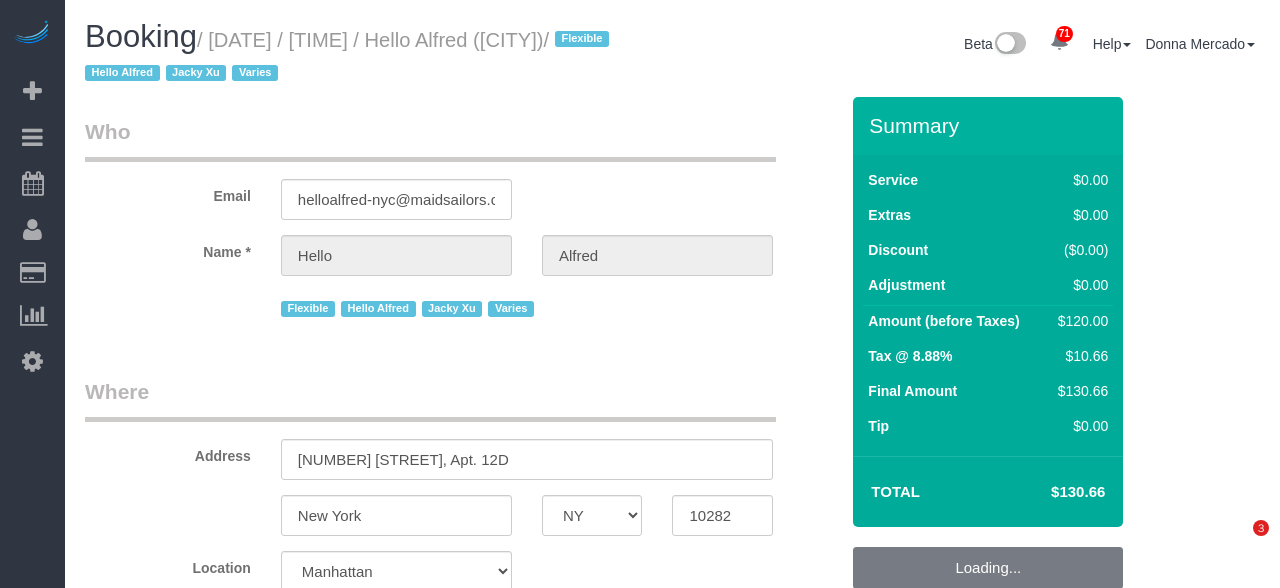 select on "NY" 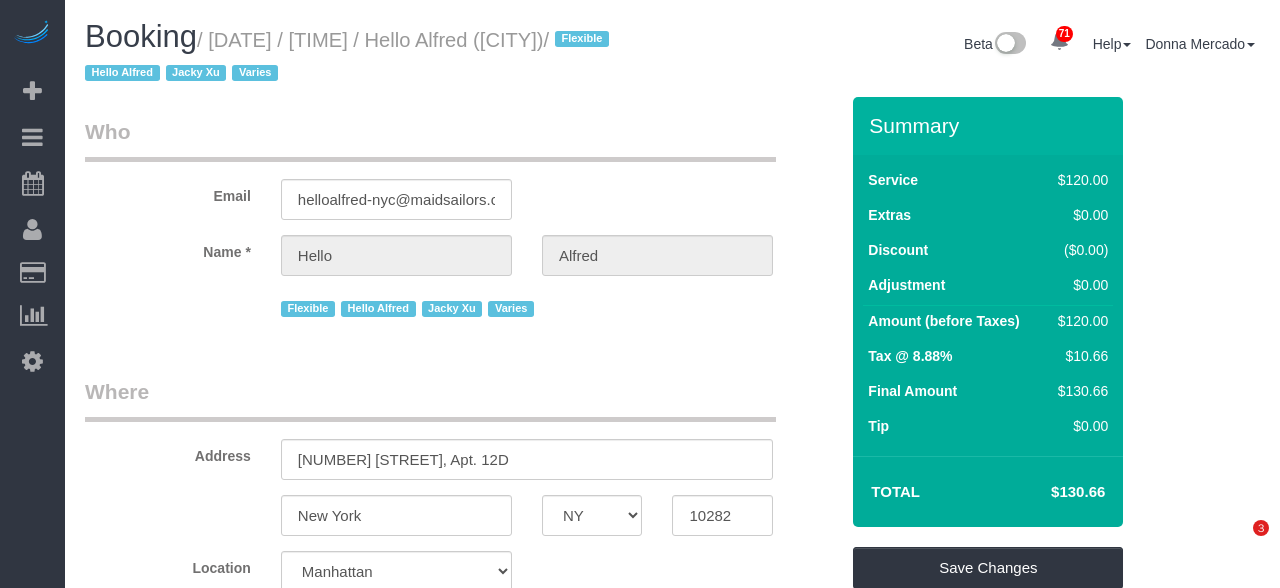 scroll, scrollTop: 0, scrollLeft: 0, axis: both 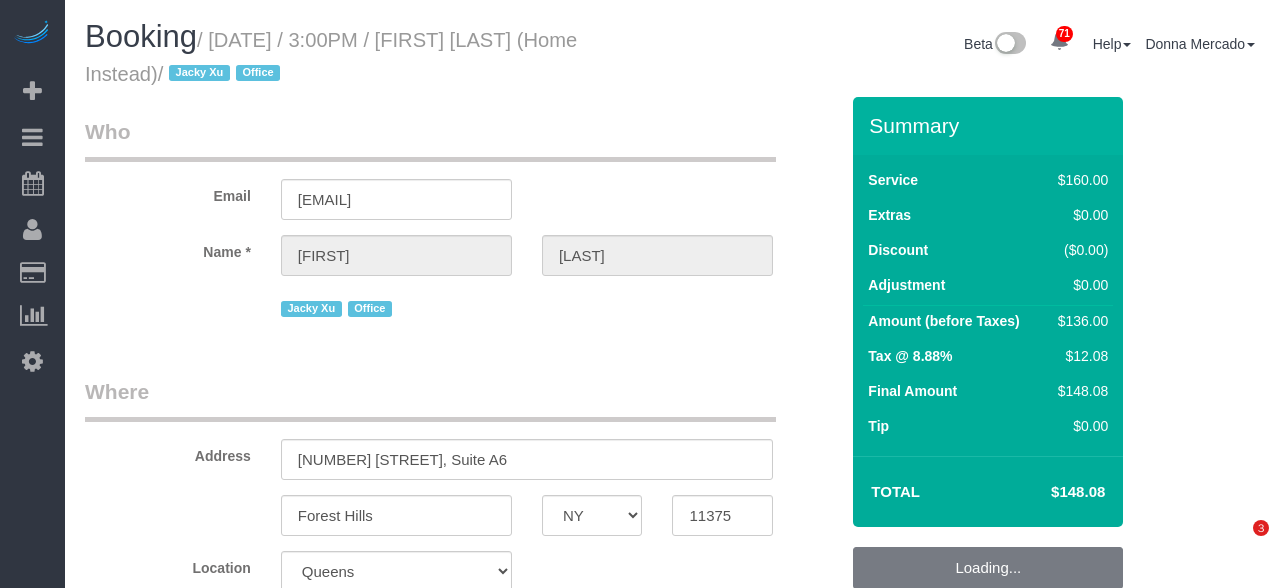 select on "NY" 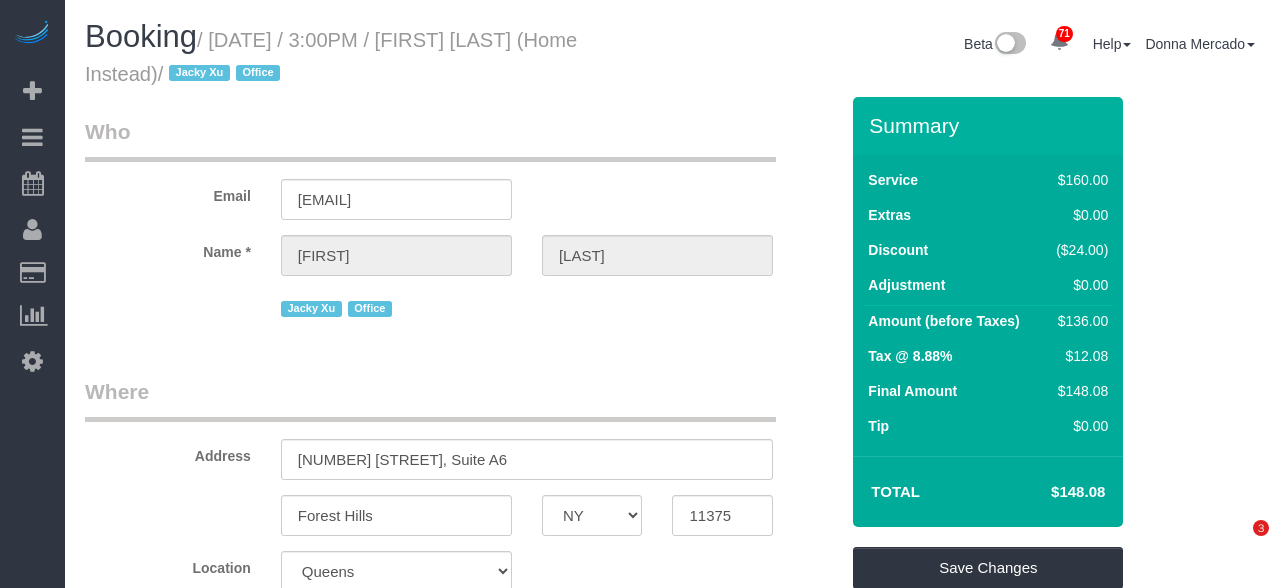 scroll, scrollTop: 0, scrollLeft: 0, axis: both 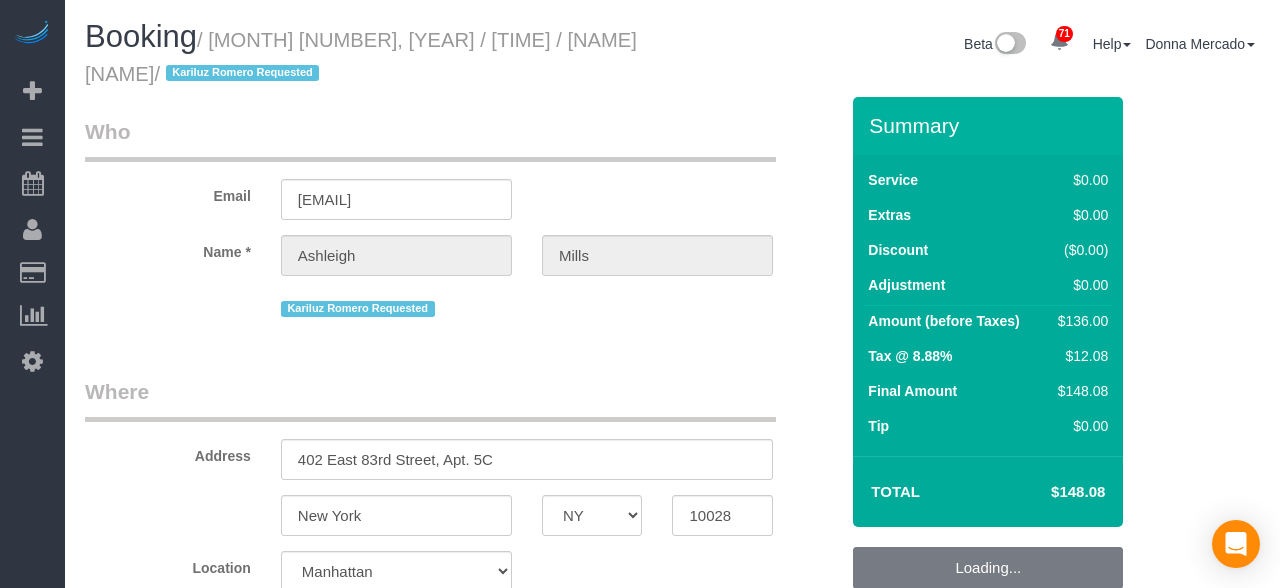 select on "NY" 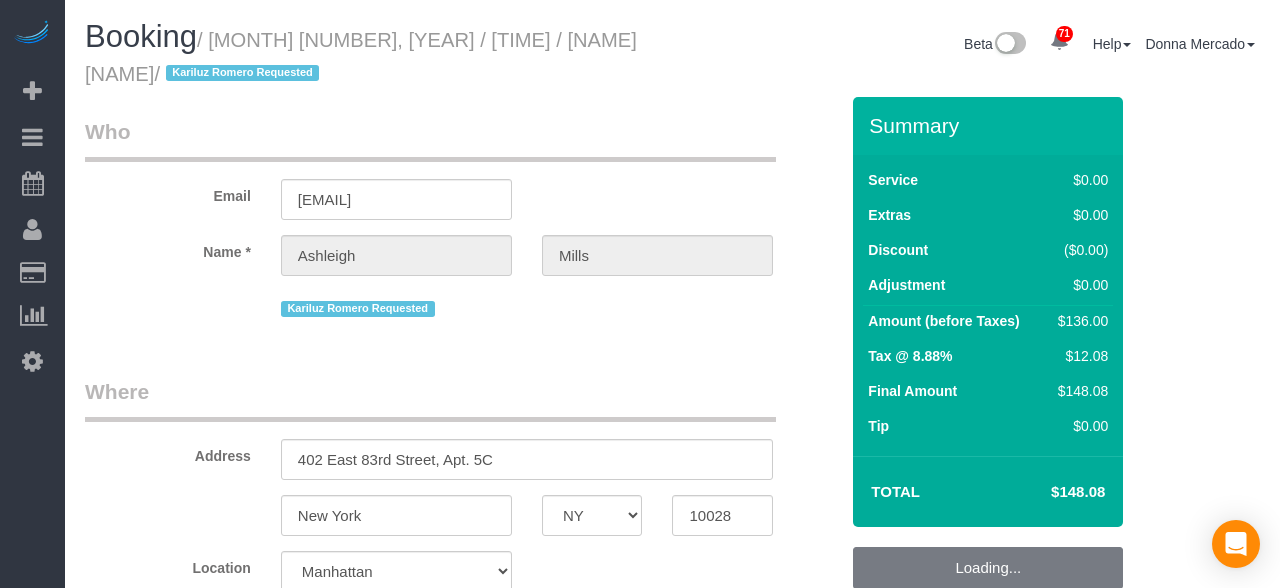 select on "spot8" 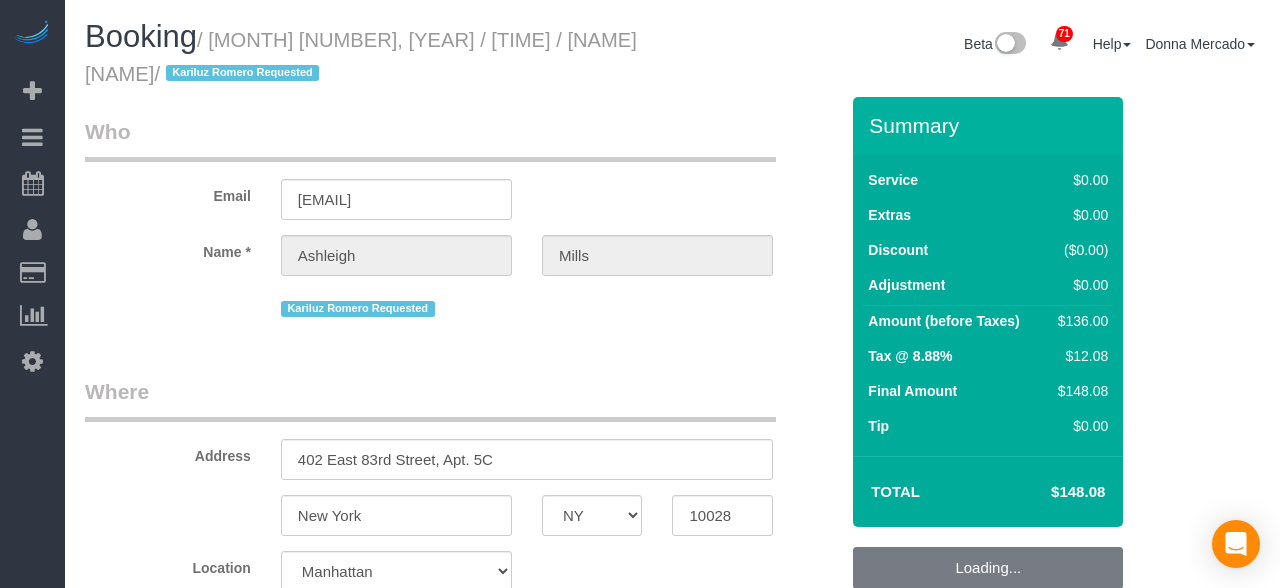 select on "number:66" 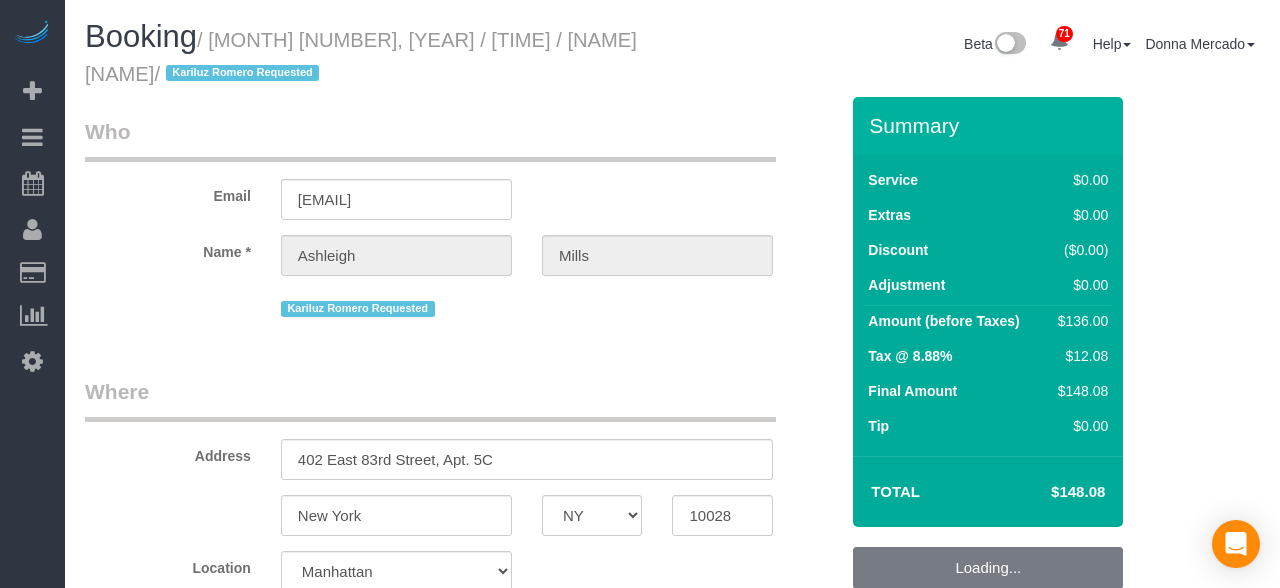 select on "number:15" 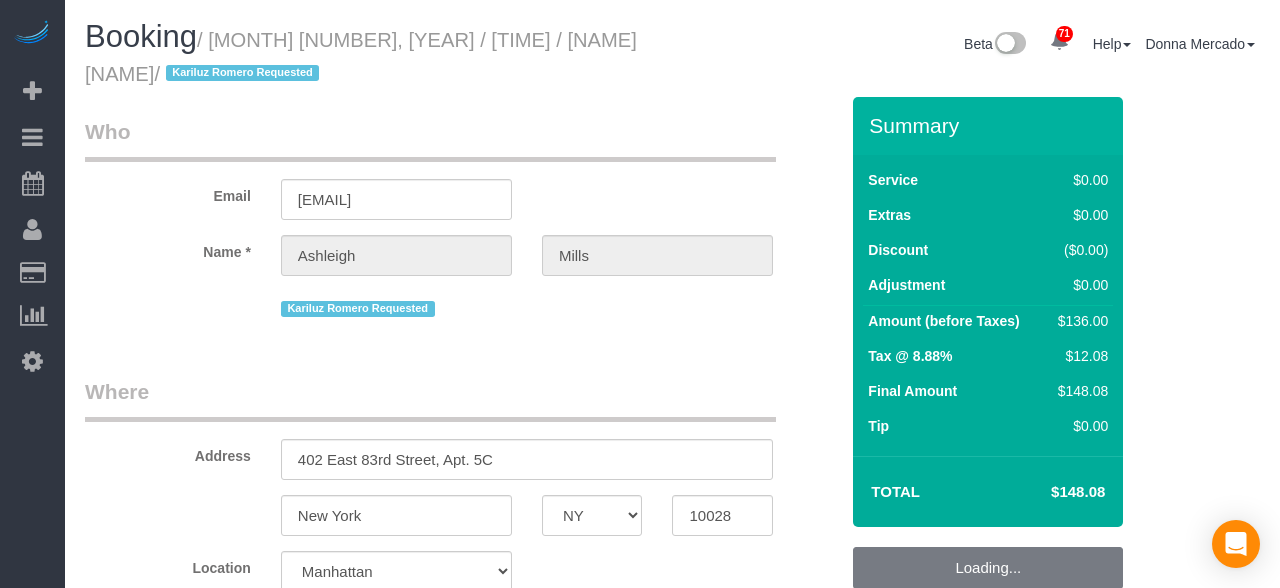select on "number:5" 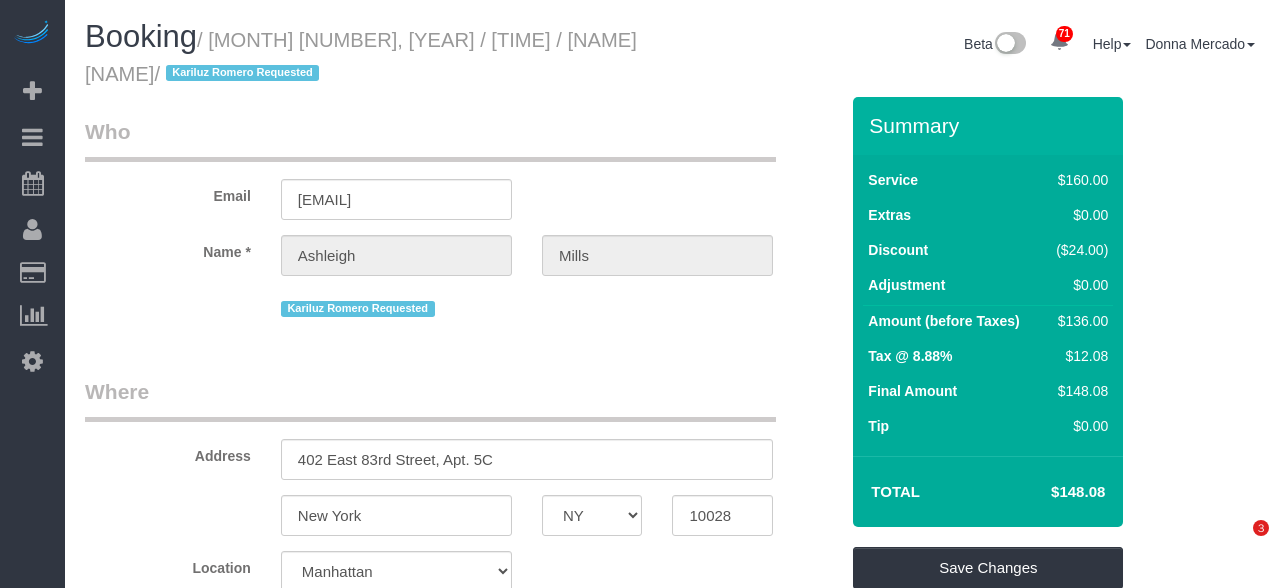 scroll, scrollTop: 0, scrollLeft: 0, axis: both 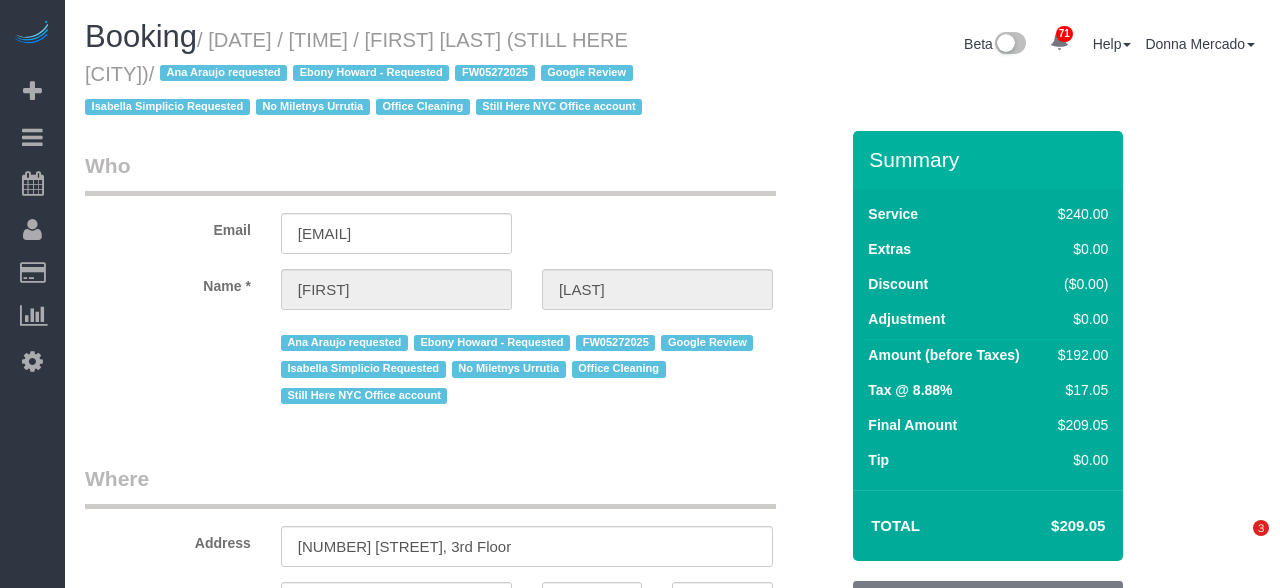 select on "NY" 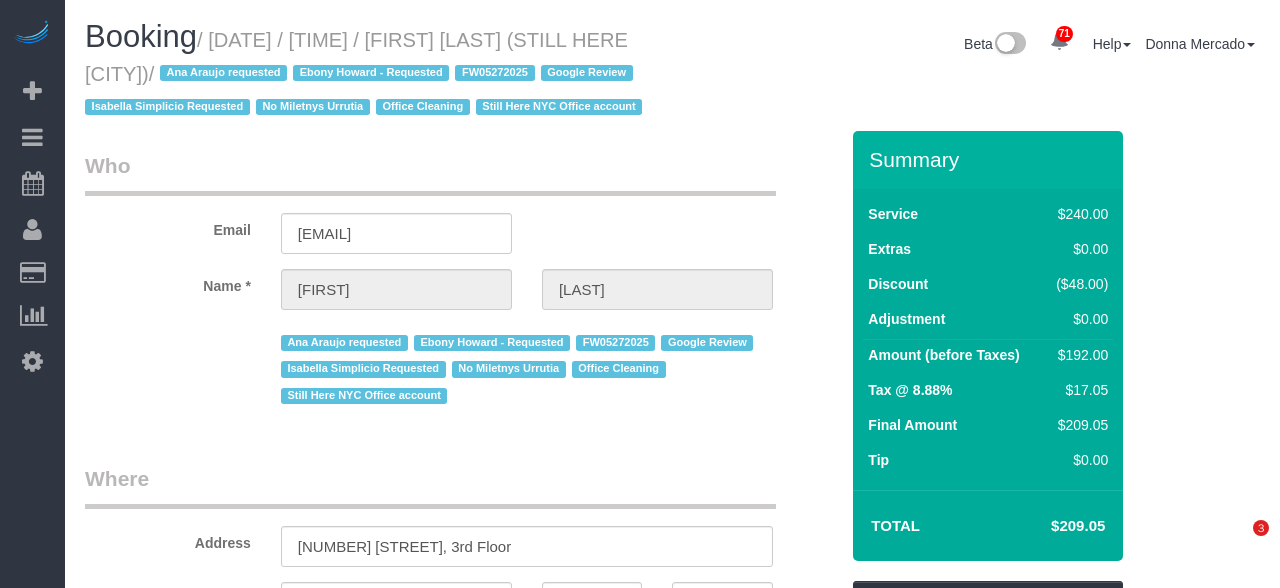 scroll, scrollTop: 0, scrollLeft: 0, axis: both 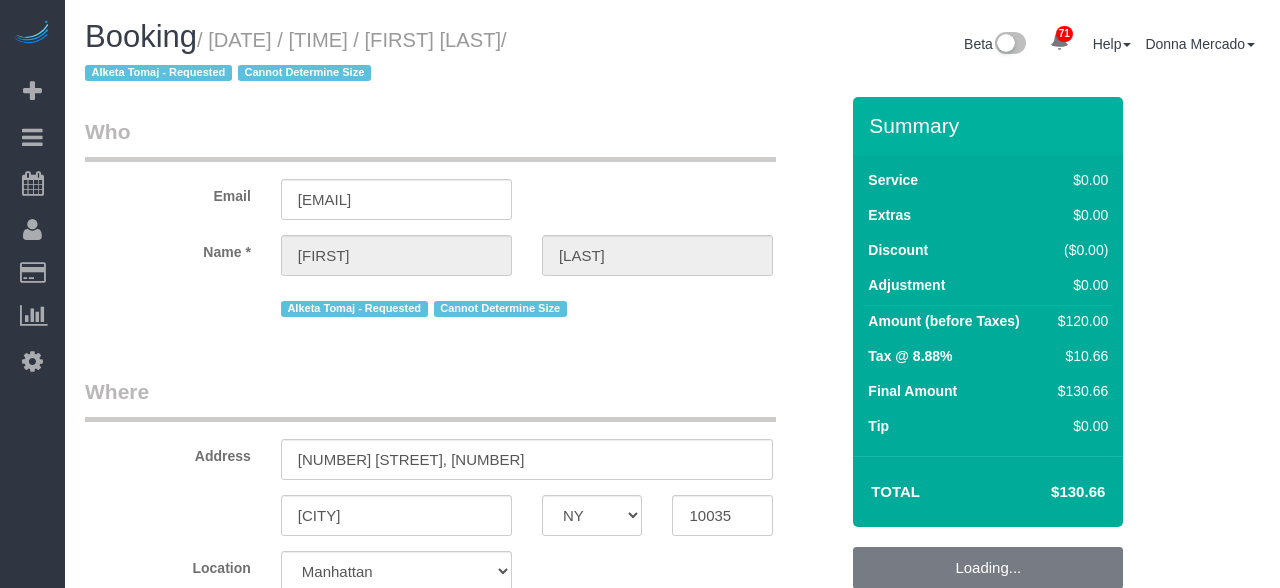 select on "NY" 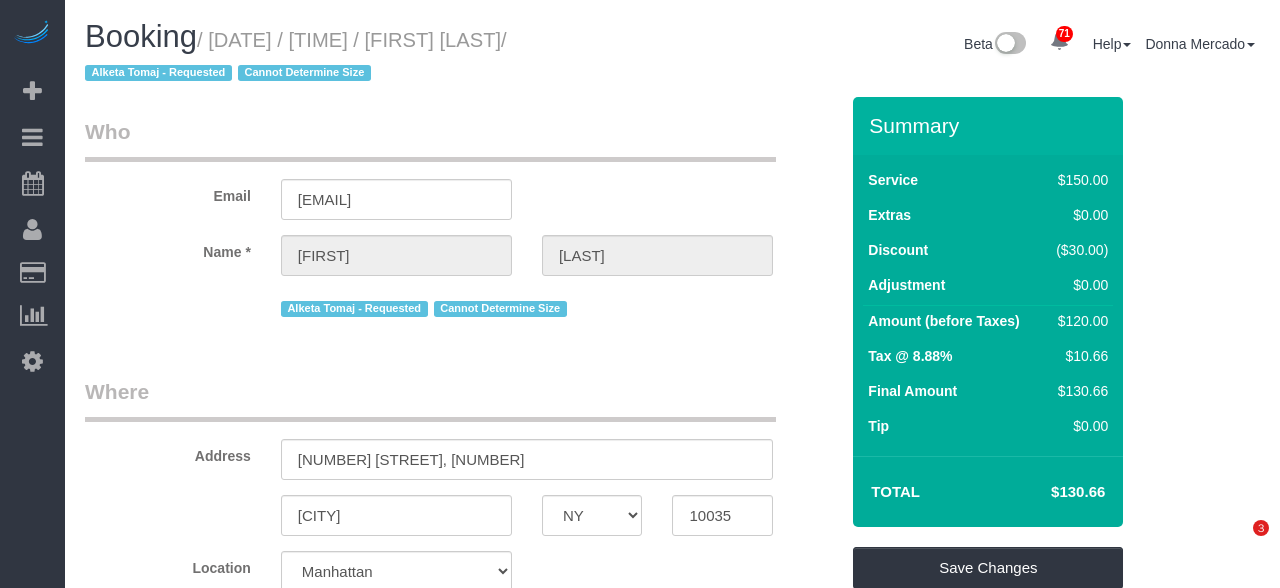 scroll, scrollTop: 0, scrollLeft: 0, axis: both 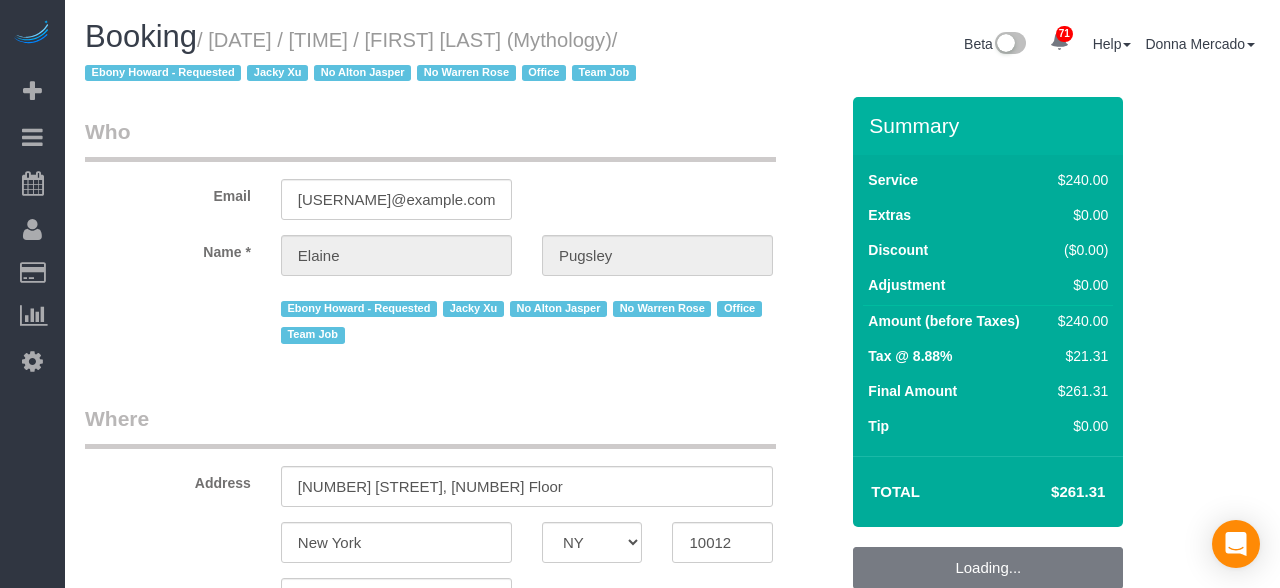 select on "NY" 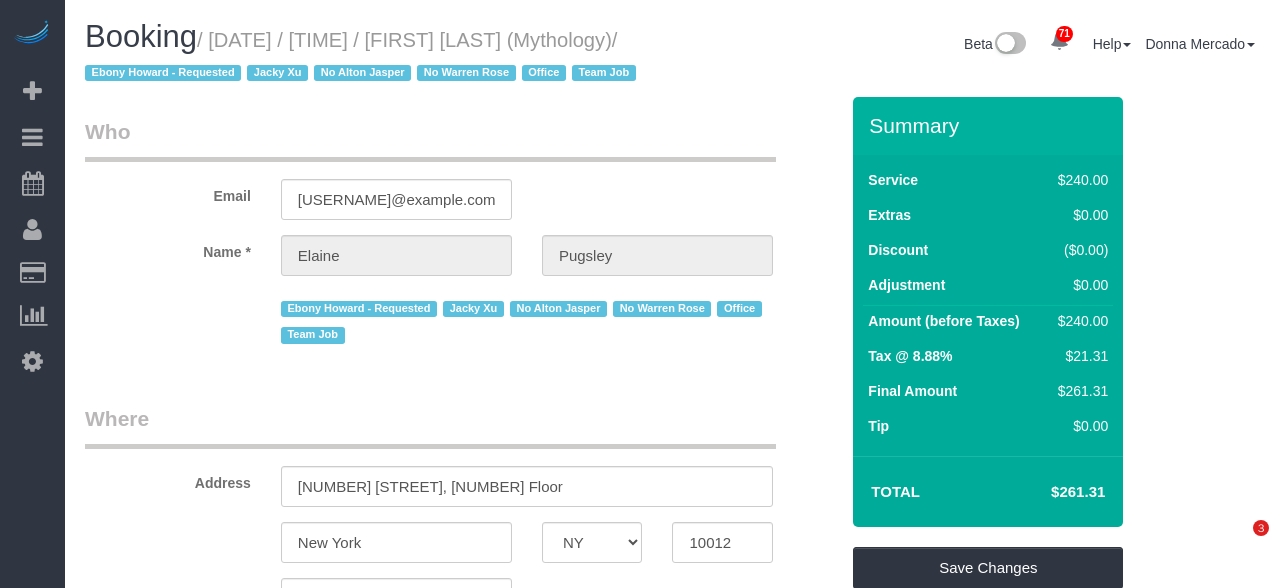 scroll, scrollTop: 0, scrollLeft: 0, axis: both 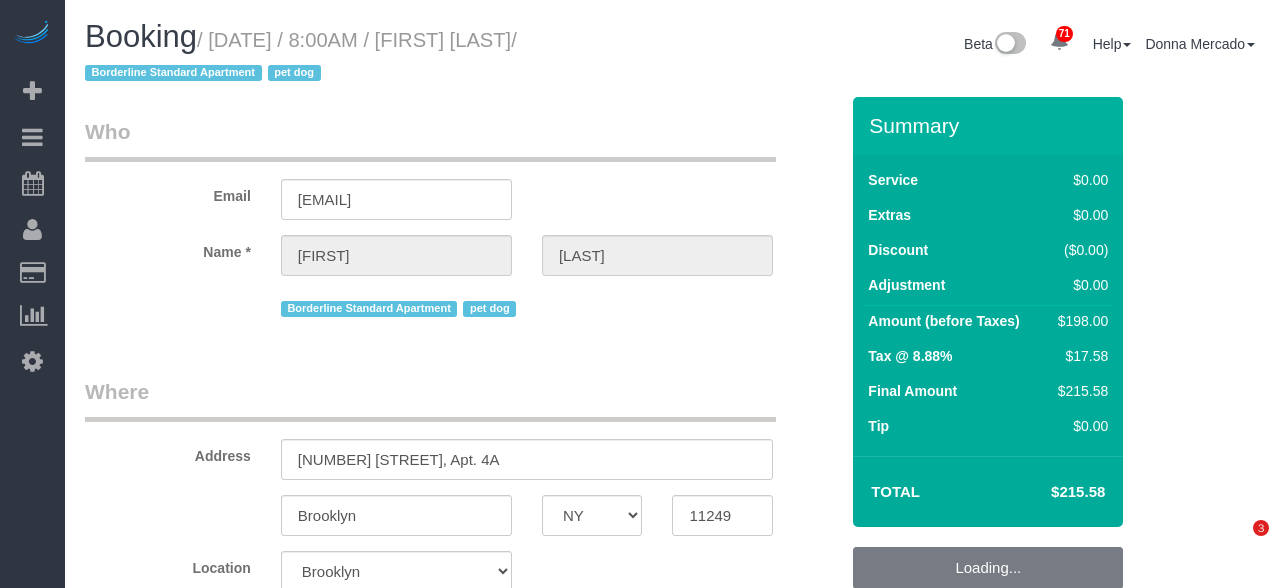select on "NY" 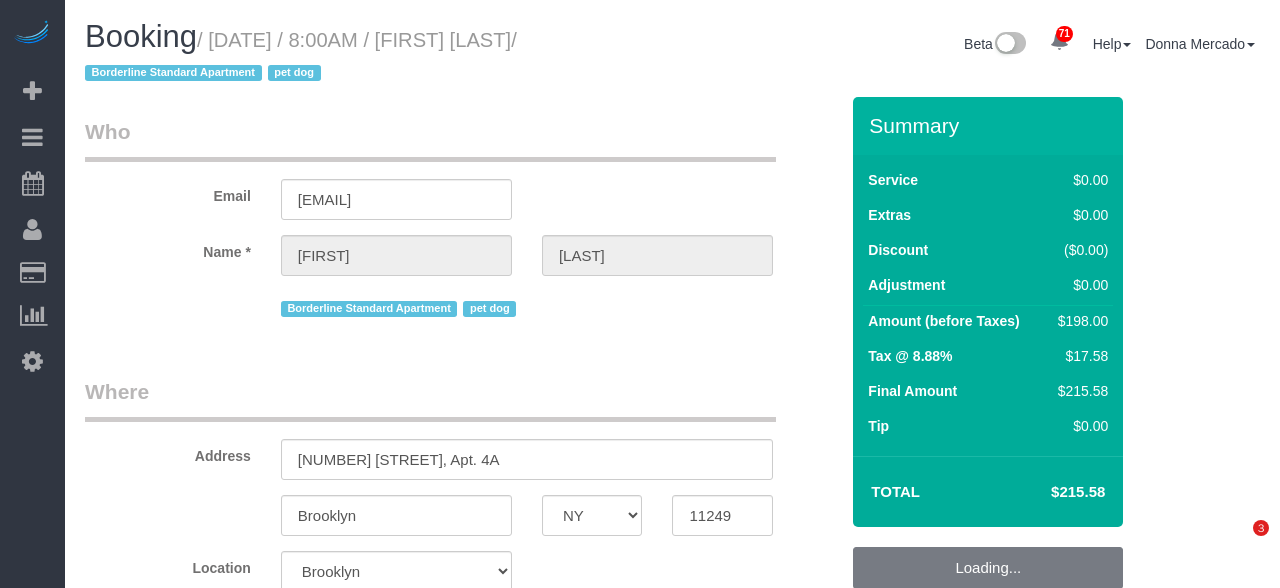 scroll, scrollTop: 0, scrollLeft: 0, axis: both 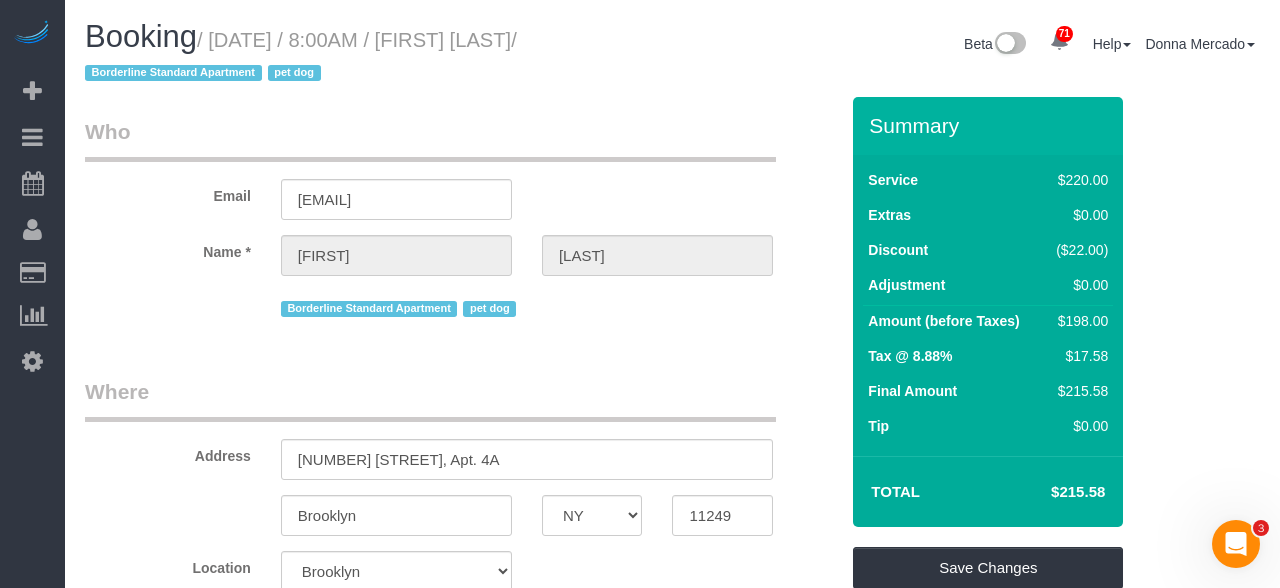 drag, startPoint x: 221, startPoint y: 29, endPoint x: 638, endPoint y: 36, distance: 417.05875 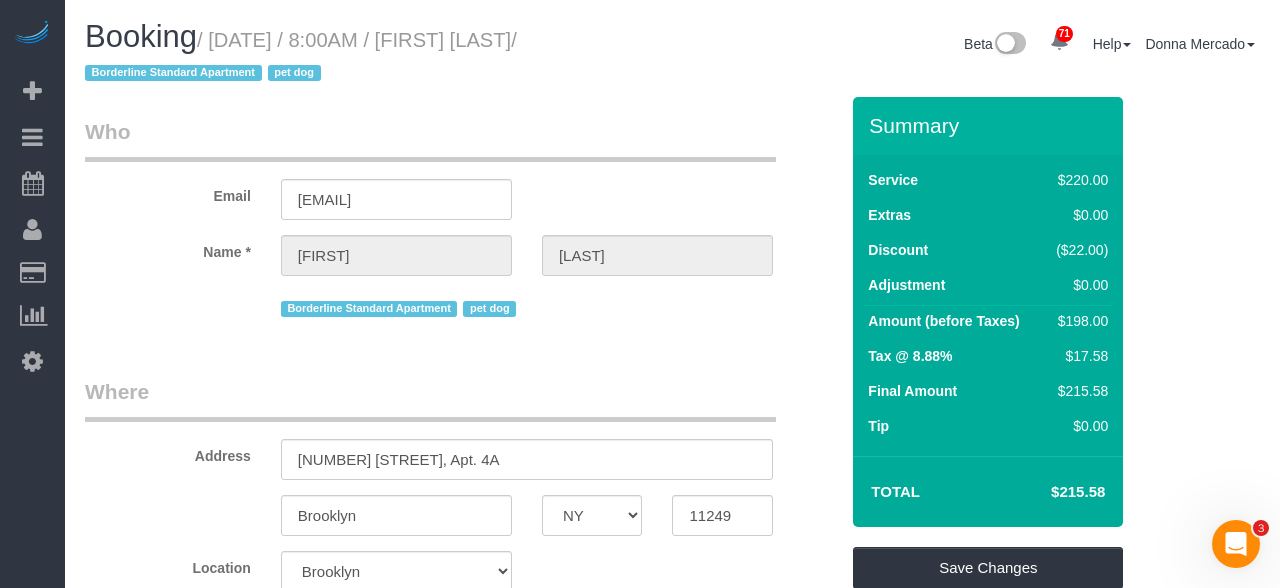 click on "/ August 06, 2025 / 8:00AM / Jonathan Acevedo
/
Borderline Standard Apartment
pet dog" at bounding box center (301, 57) 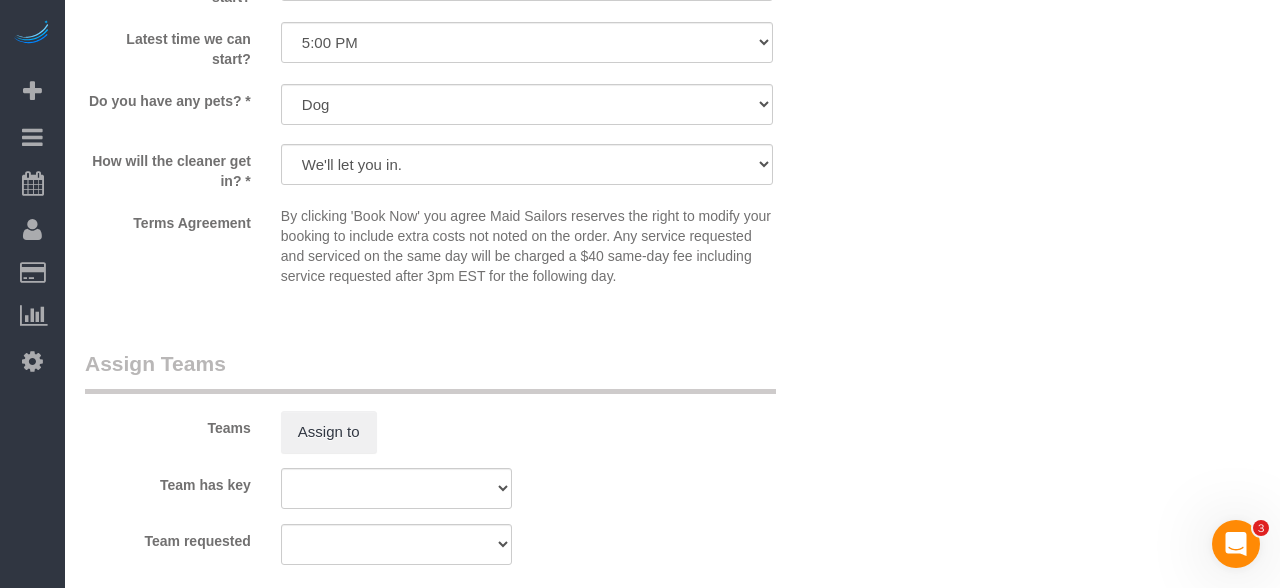 scroll, scrollTop: 2531, scrollLeft: 0, axis: vertical 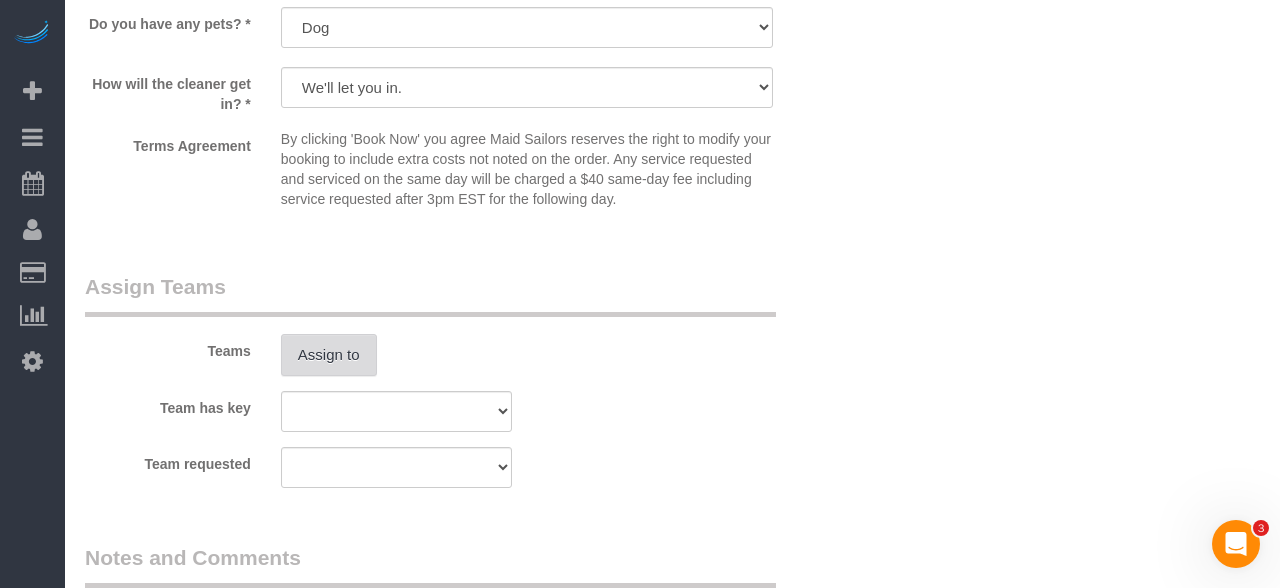click on "Assign to" at bounding box center (329, 355) 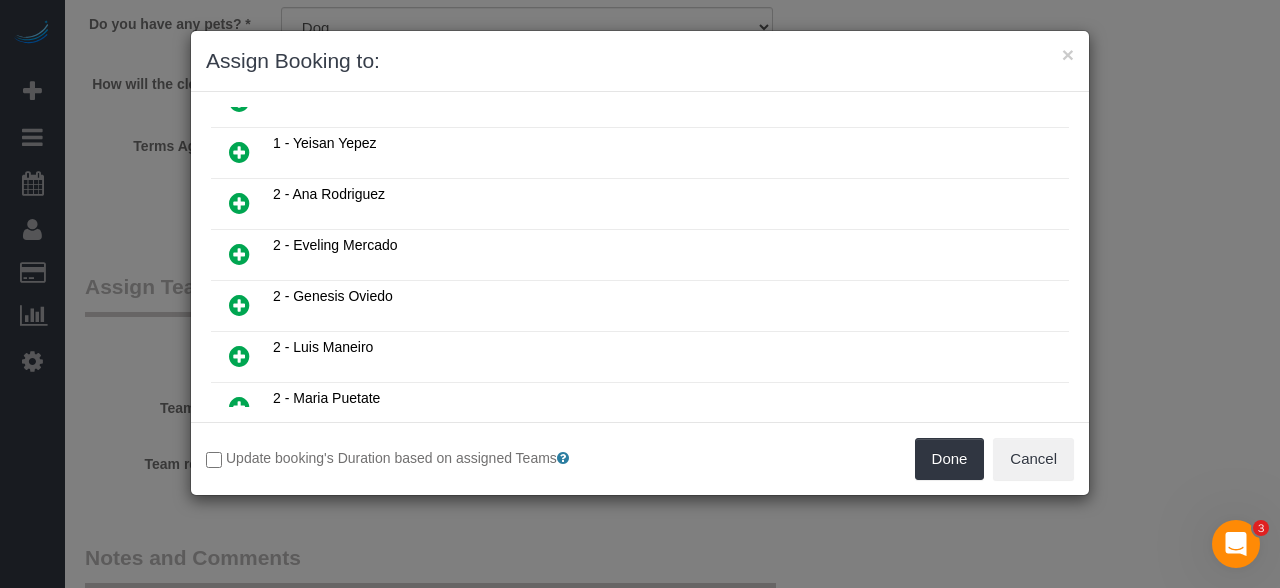 scroll, scrollTop: 400, scrollLeft: 0, axis: vertical 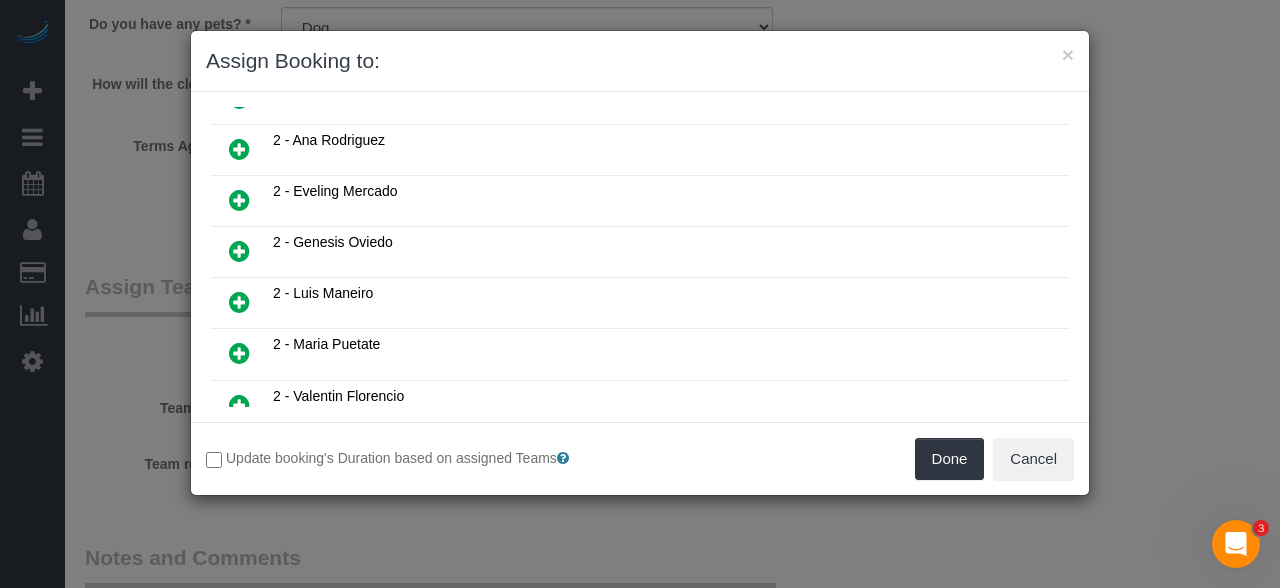 click at bounding box center (239, 353) 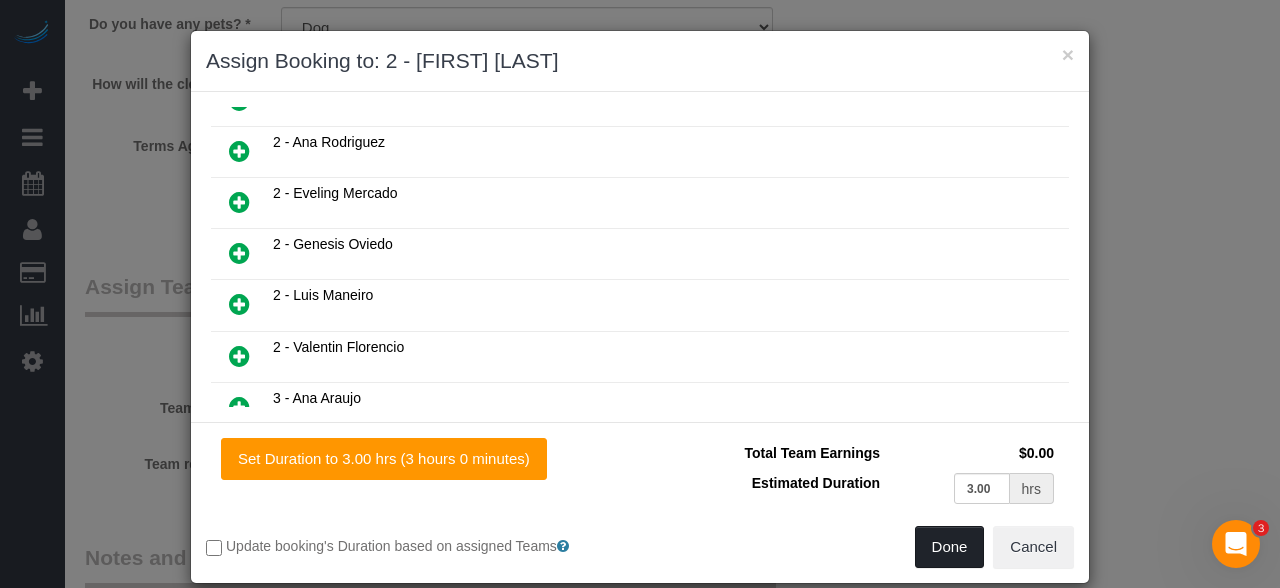 click on "Done" at bounding box center (950, 547) 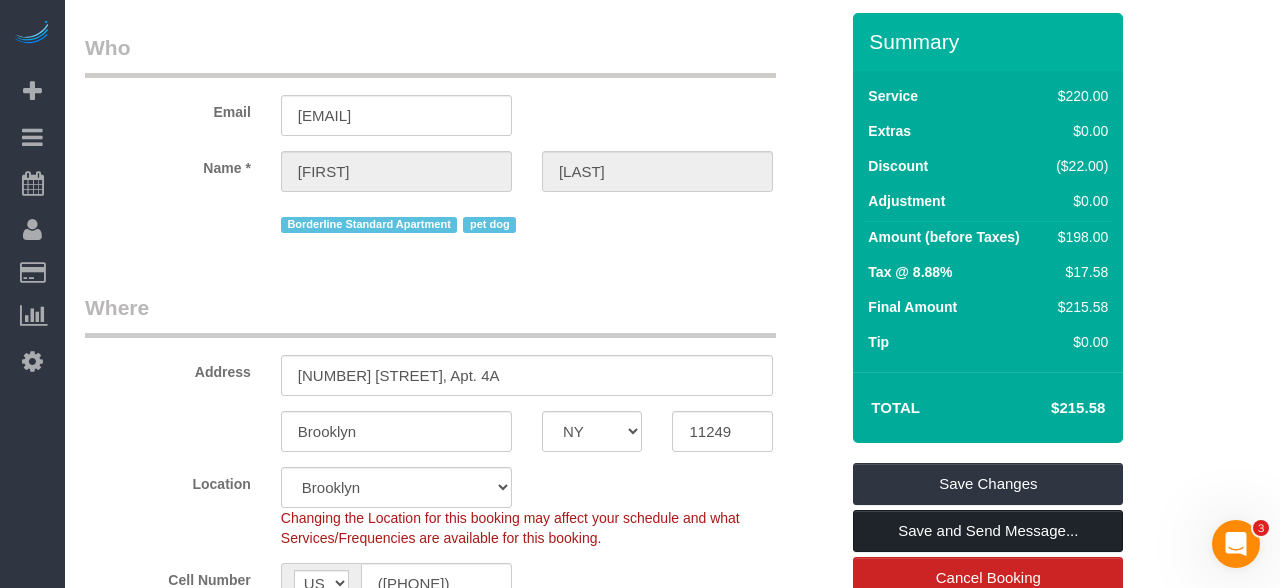 scroll, scrollTop: 80, scrollLeft: 0, axis: vertical 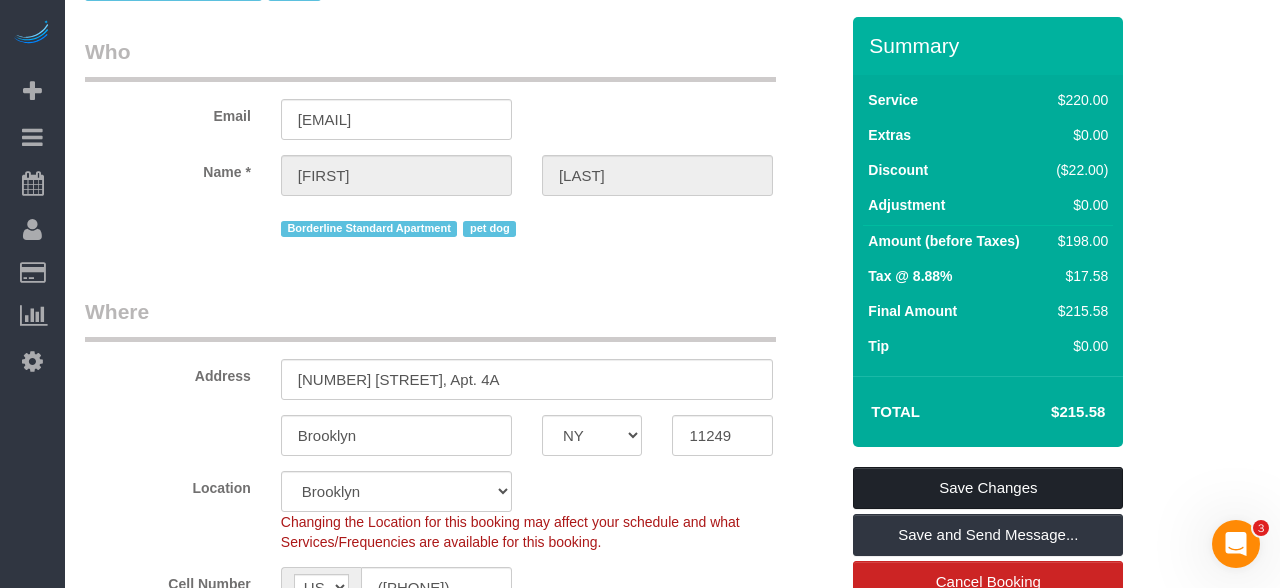 click on "Save Changes" at bounding box center [988, 488] 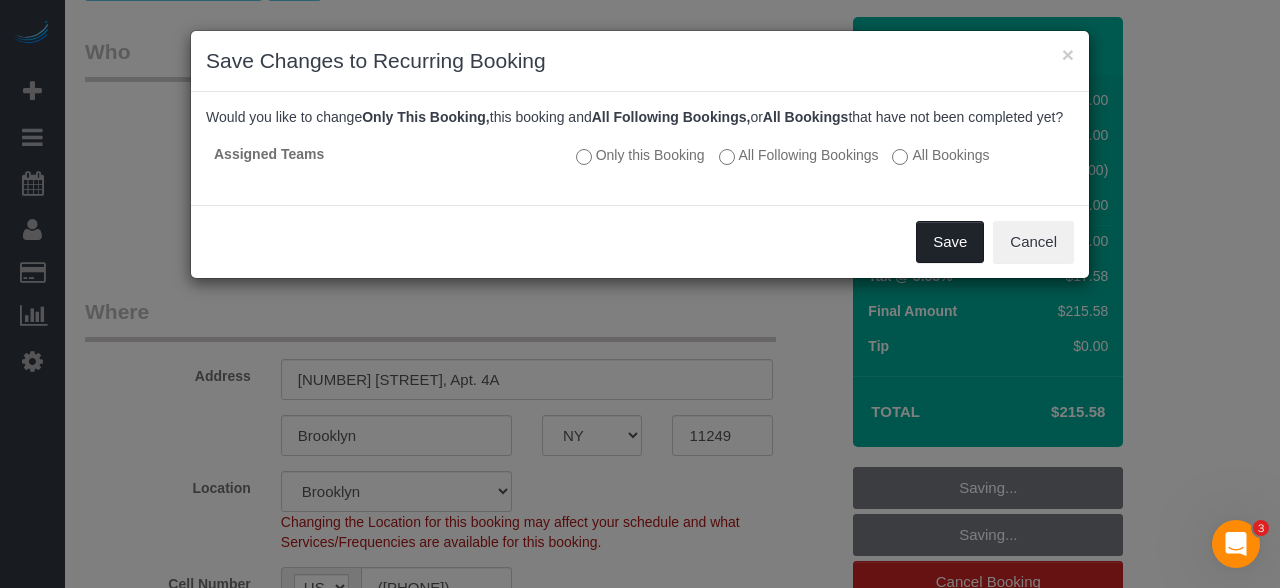 click on "Save" at bounding box center [950, 242] 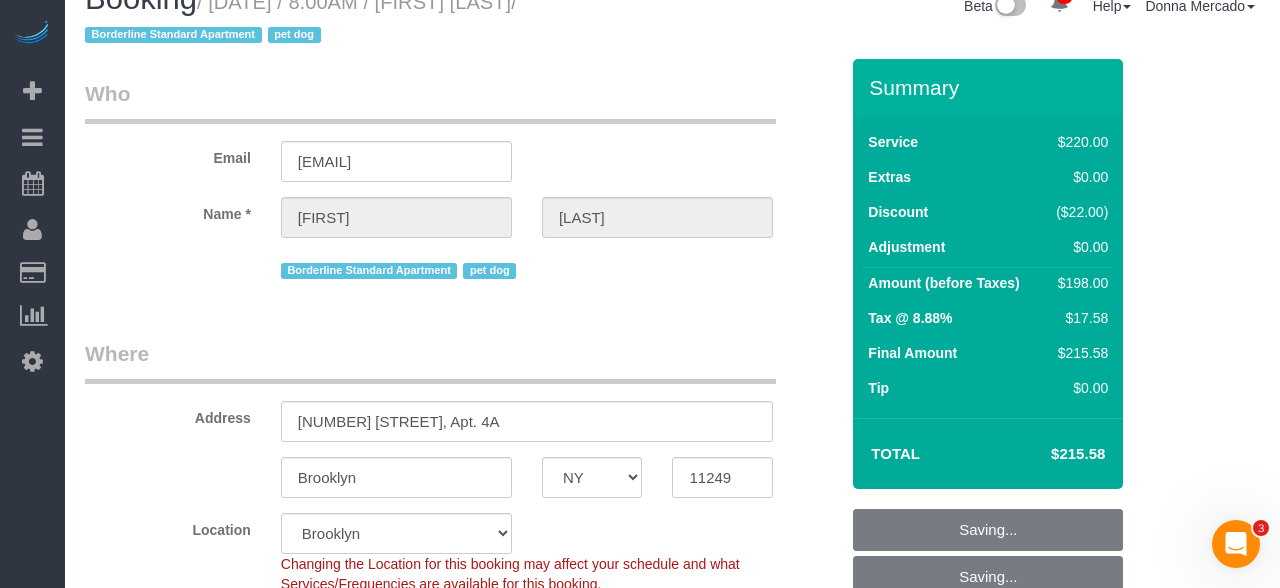 scroll, scrollTop: 0, scrollLeft: 0, axis: both 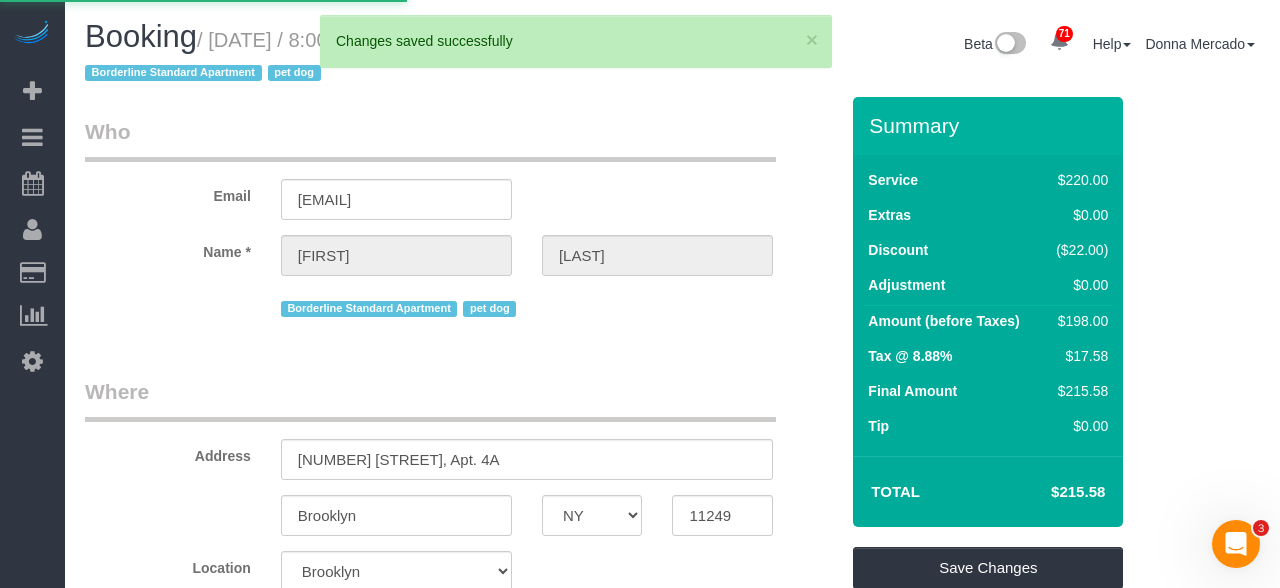 select on "**********" 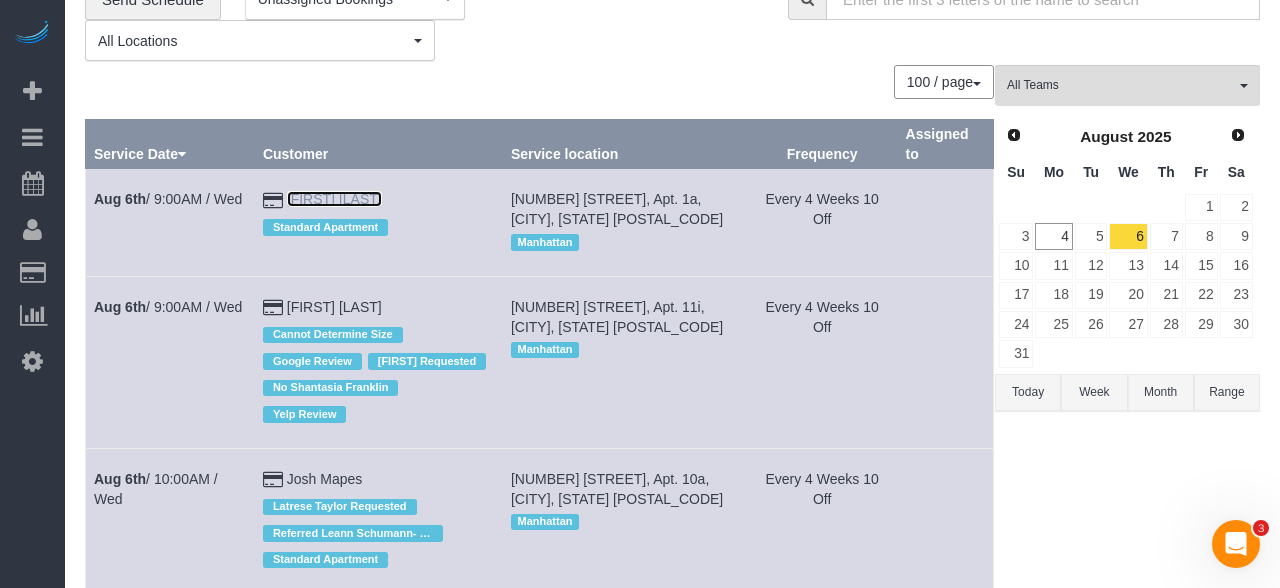 scroll, scrollTop: 128, scrollLeft: 0, axis: vertical 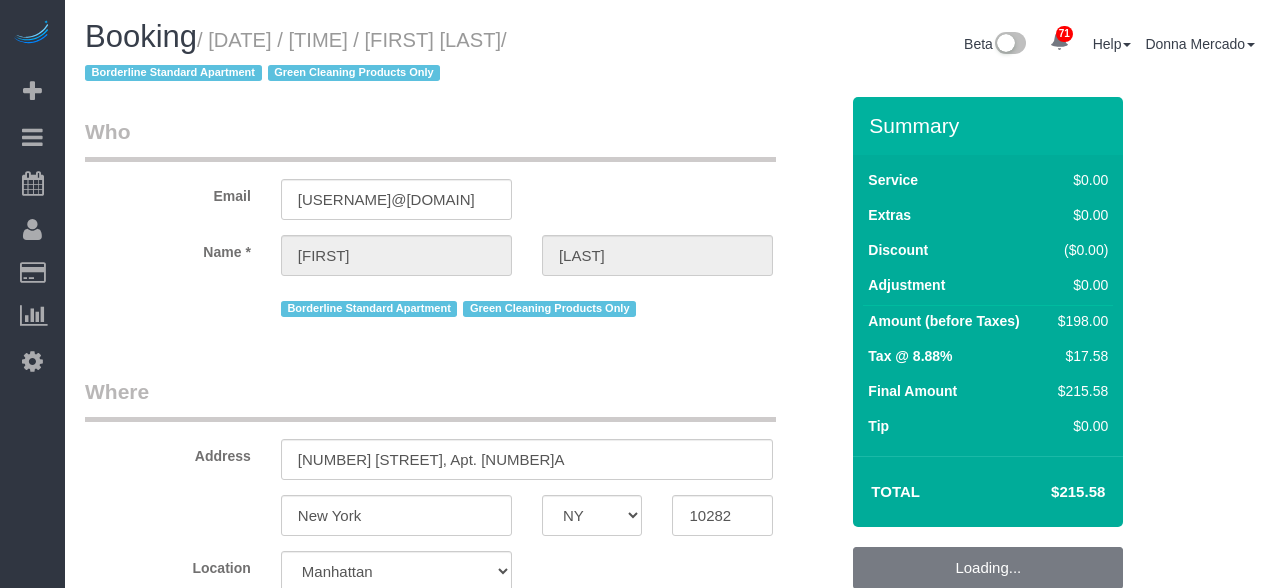 select on "NY" 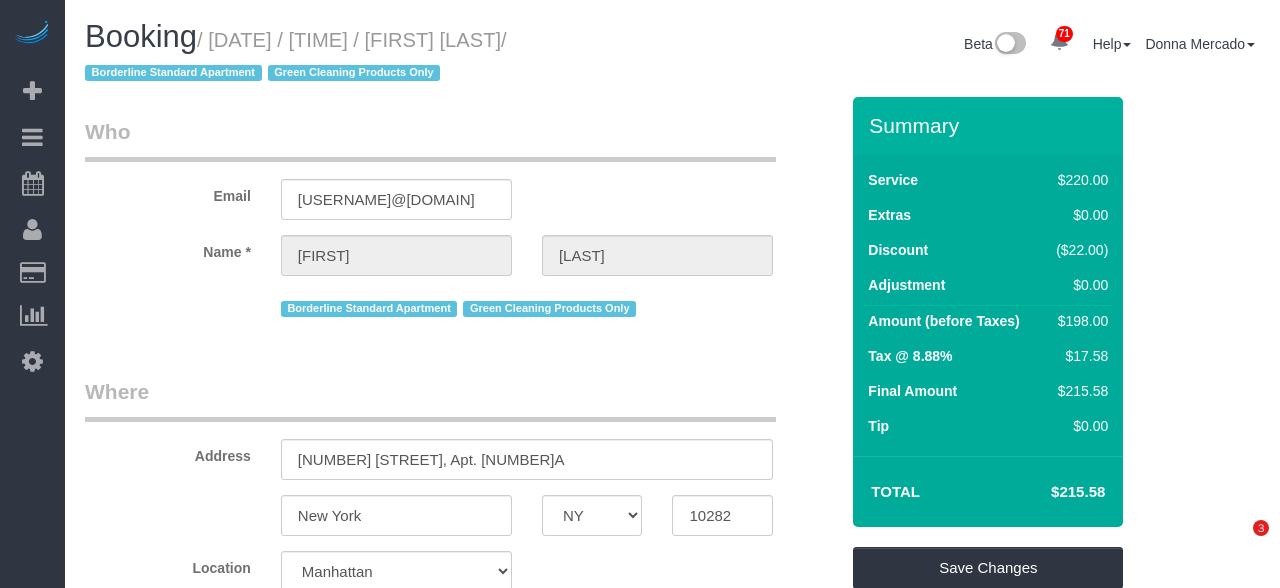 scroll, scrollTop: 0, scrollLeft: 0, axis: both 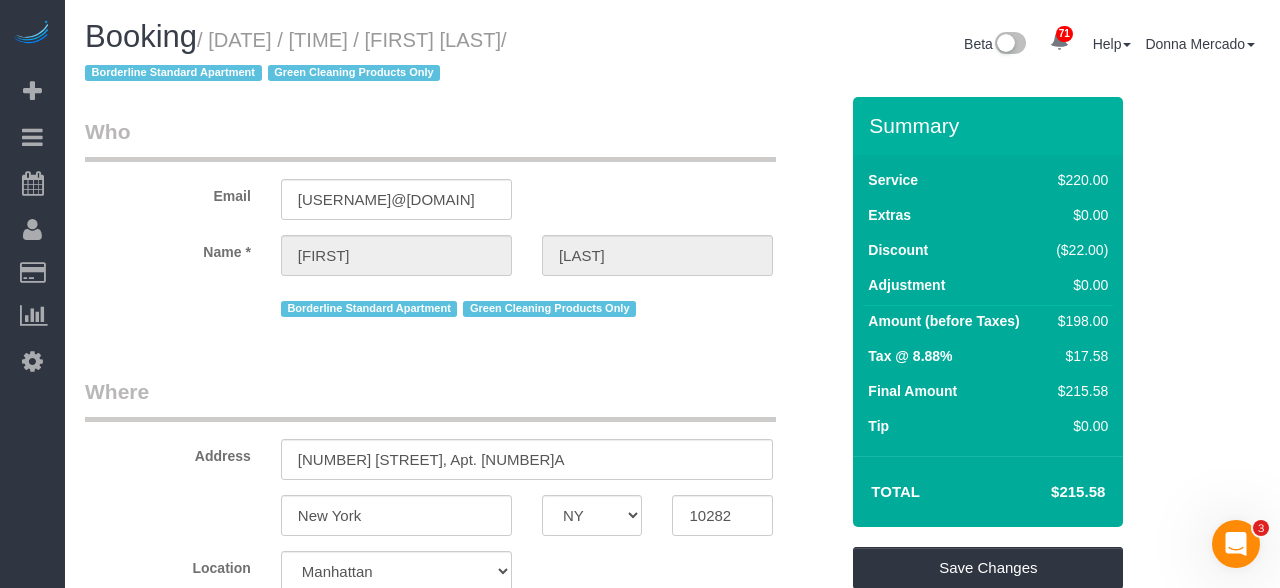 drag, startPoint x: 218, startPoint y: 27, endPoint x: 611, endPoint y: 42, distance: 393.28616 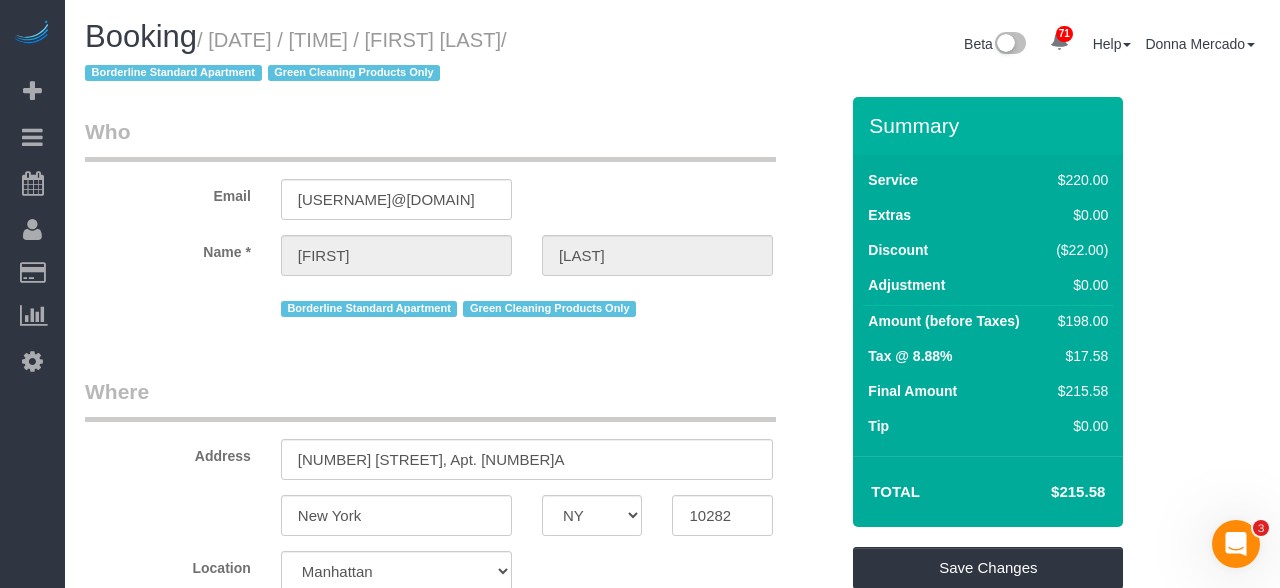 click on "Booking
/ August 06, 2025 / 8:00AM / Laura Consalvo
/
Borderline Standard Apartment
Green Cleaning Products Only" at bounding box center [371, 54] 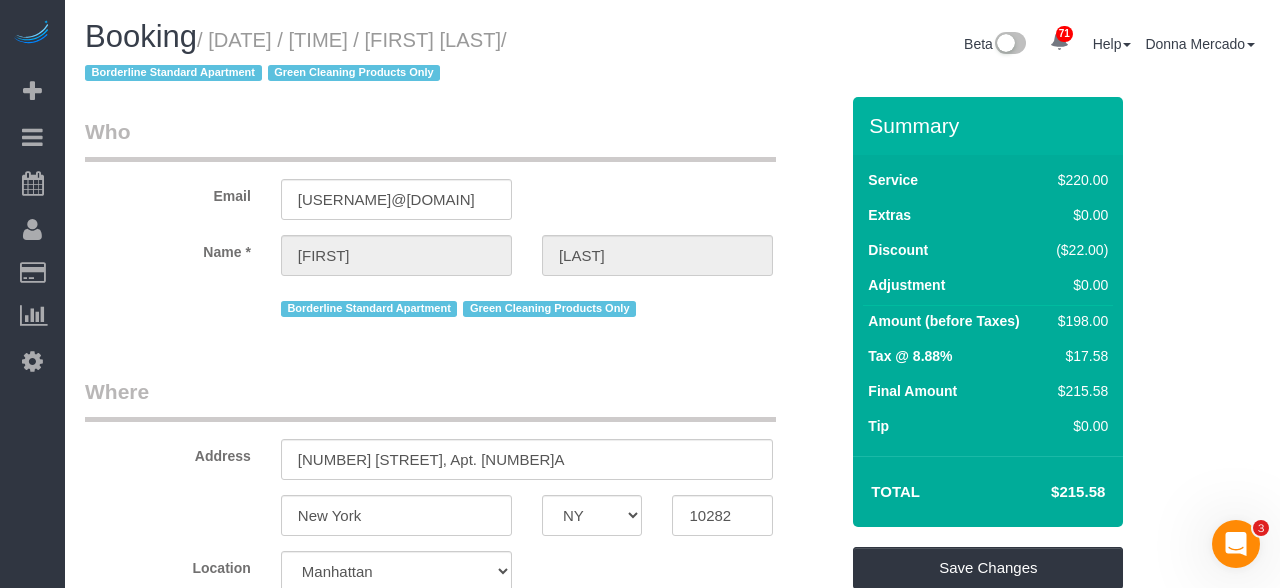copy on "August 06, 2025 / 8:00AM / Laura Consalvo" 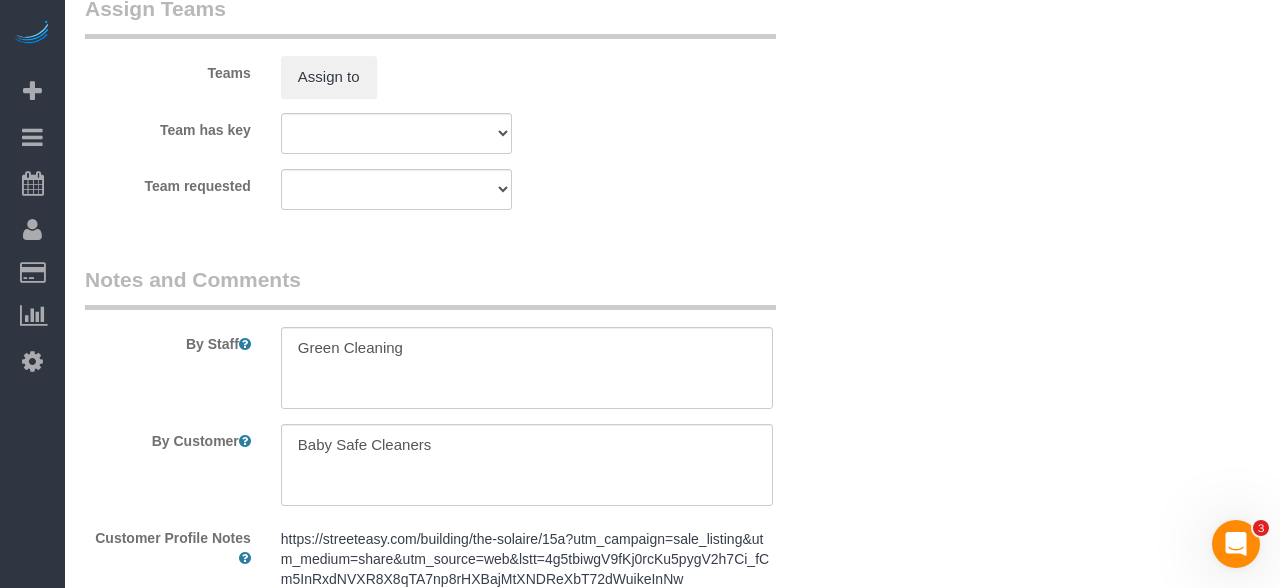 scroll, scrollTop: 2664, scrollLeft: 0, axis: vertical 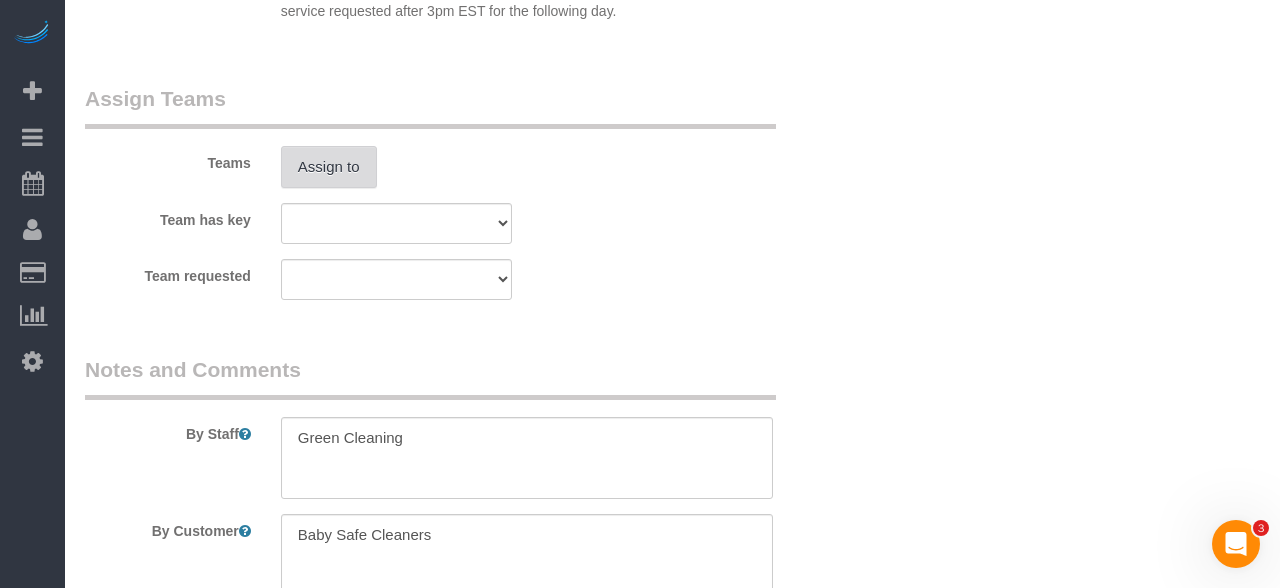 click on "Assign to" at bounding box center (329, 167) 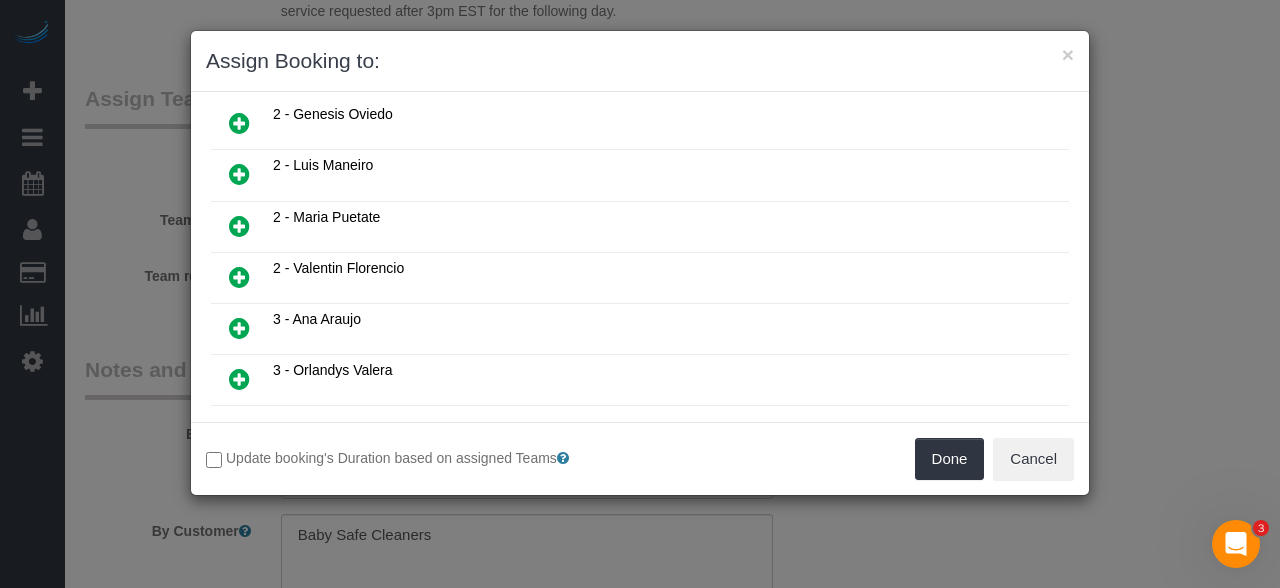 scroll, scrollTop: 780, scrollLeft: 0, axis: vertical 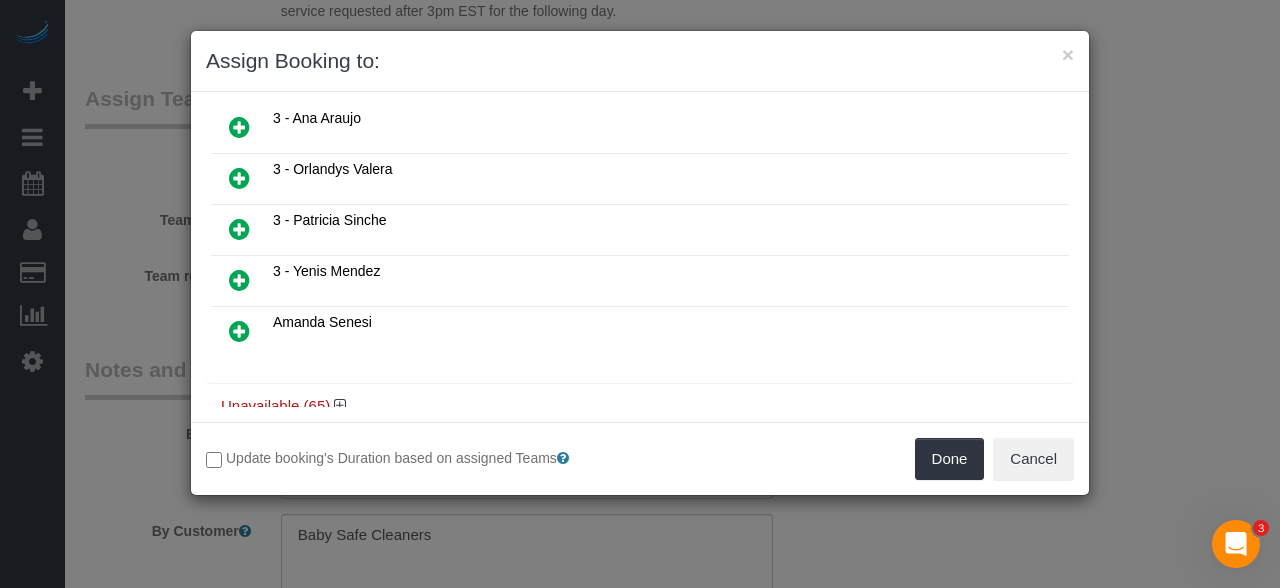 click at bounding box center (239, 229) 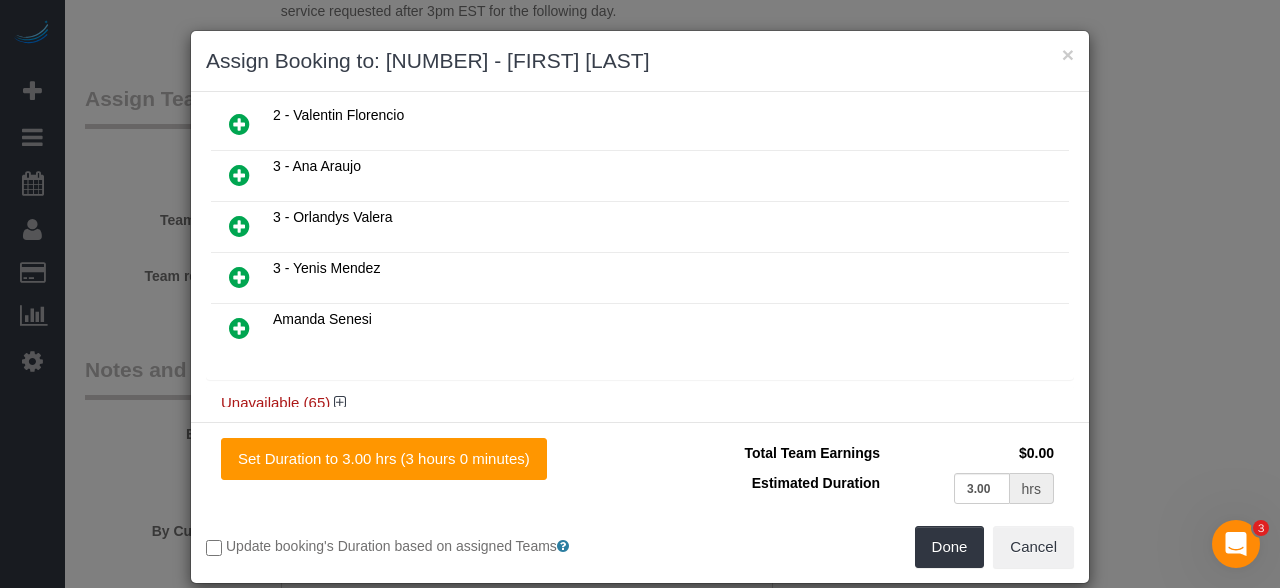 scroll, scrollTop: 777, scrollLeft: 0, axis: vertical 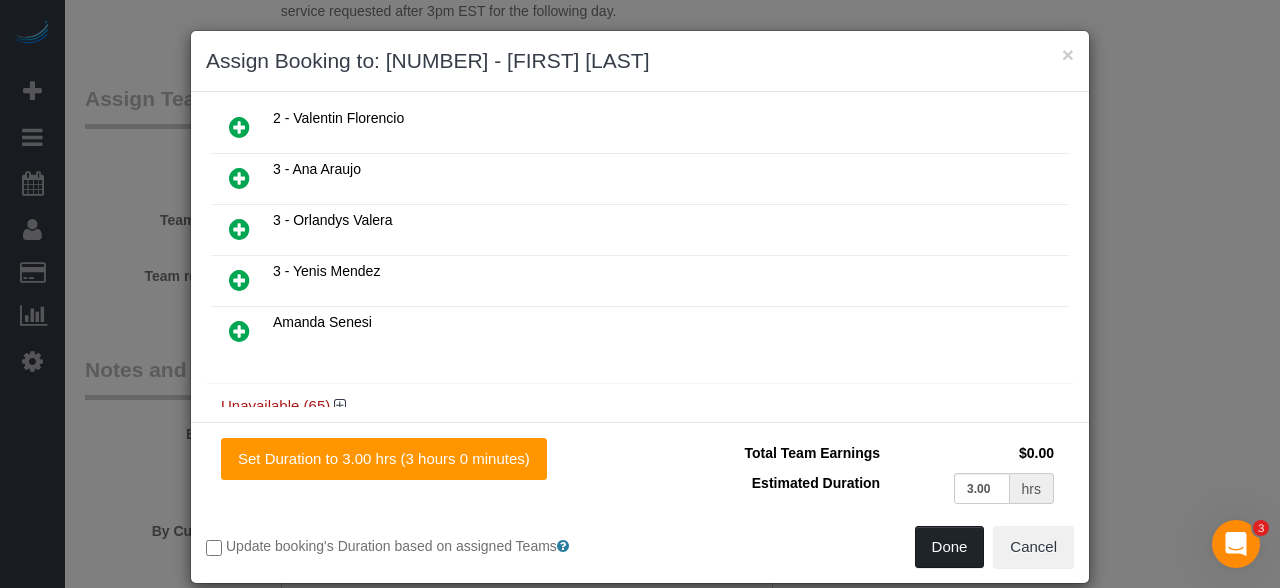 click on "Done" at bounding box center [950, 547] 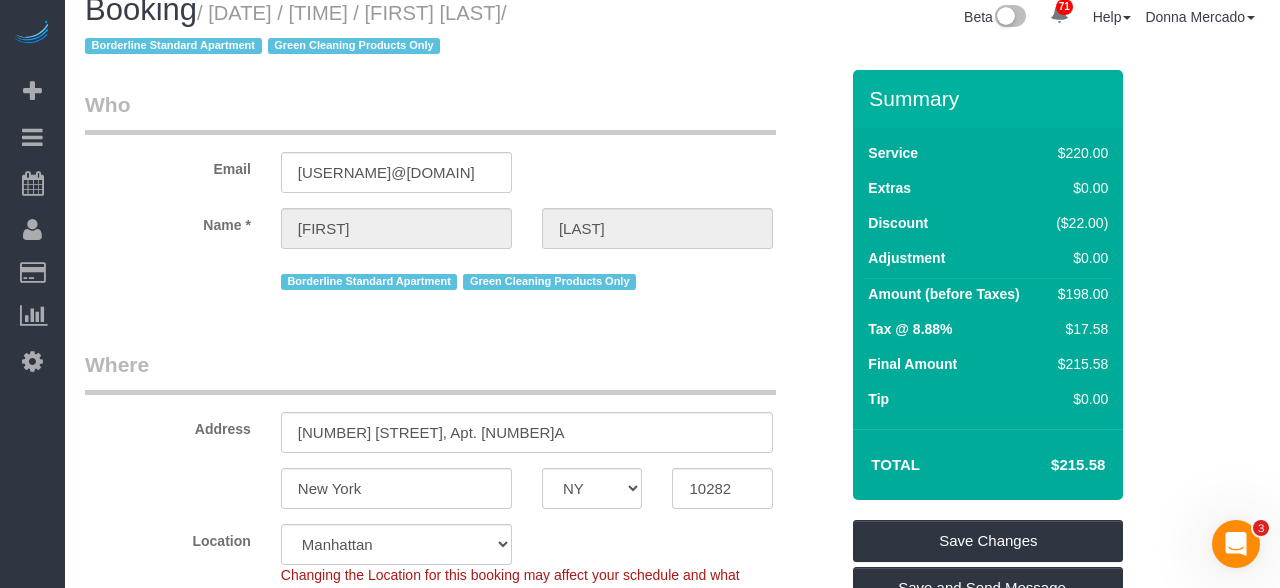 scroll, scrollTop: 5, scrollLeft: 0, axis: vertical 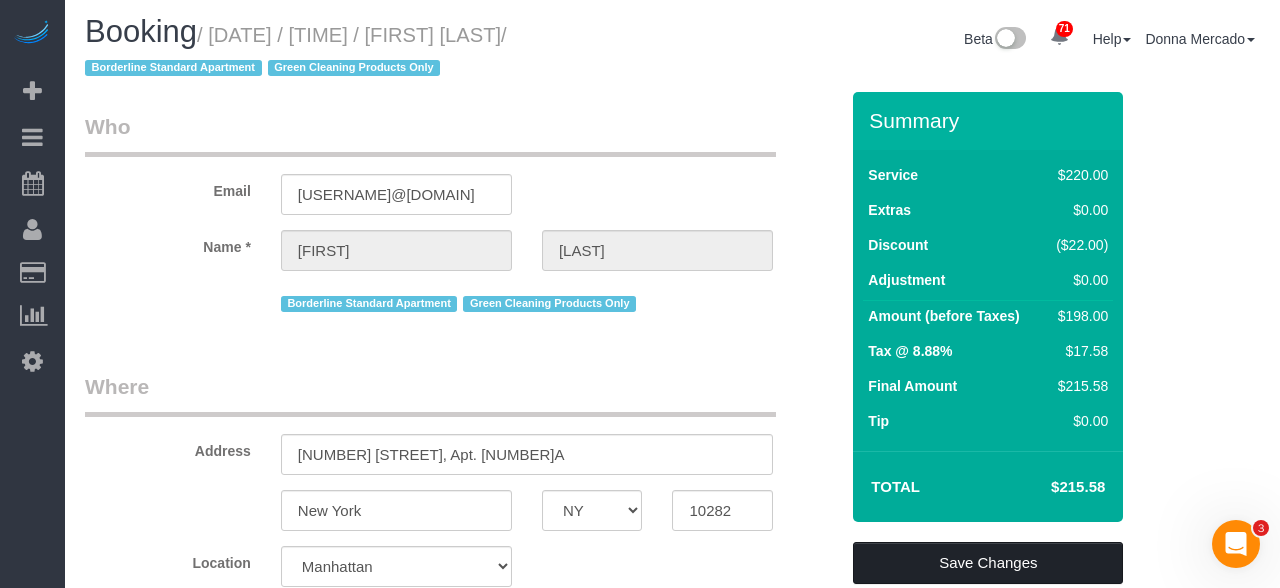 click on "Save Changes" at bounding box center (988, 563) 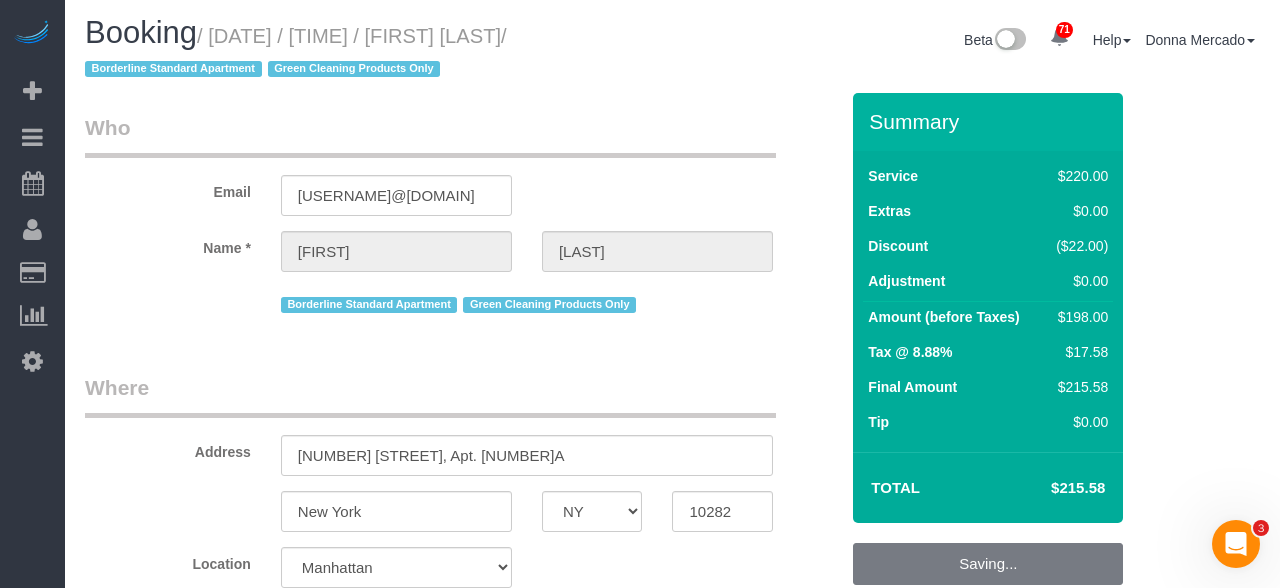 scroll, scrollTop: 0, scrollLeft: 0, axis: both 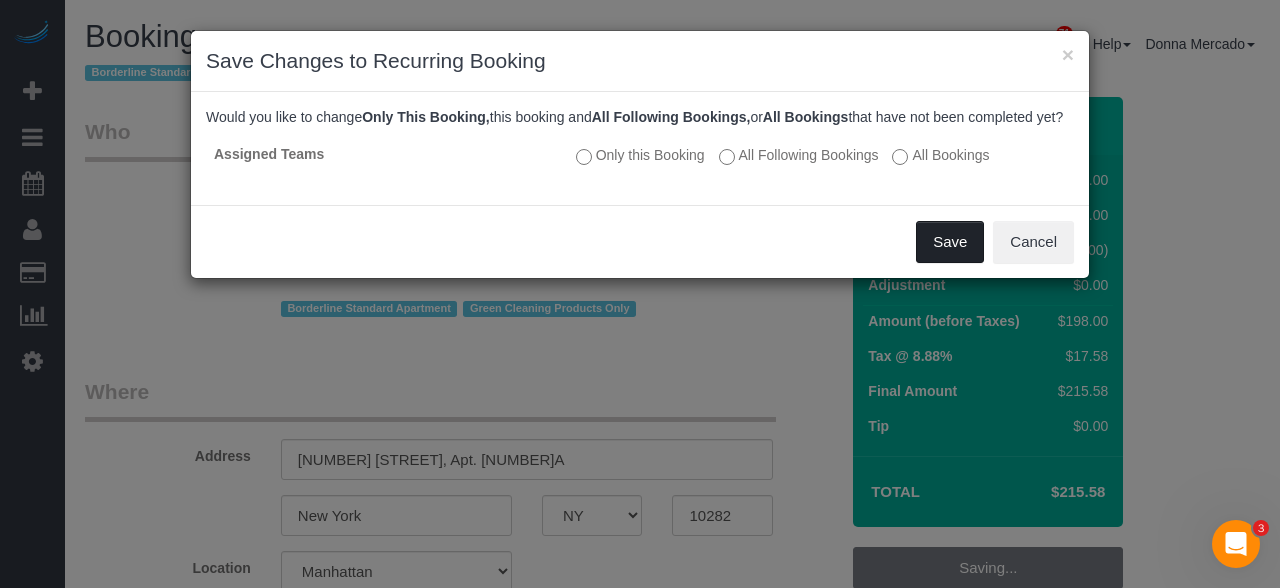 click on "Save" at bounding box center [950, 242] 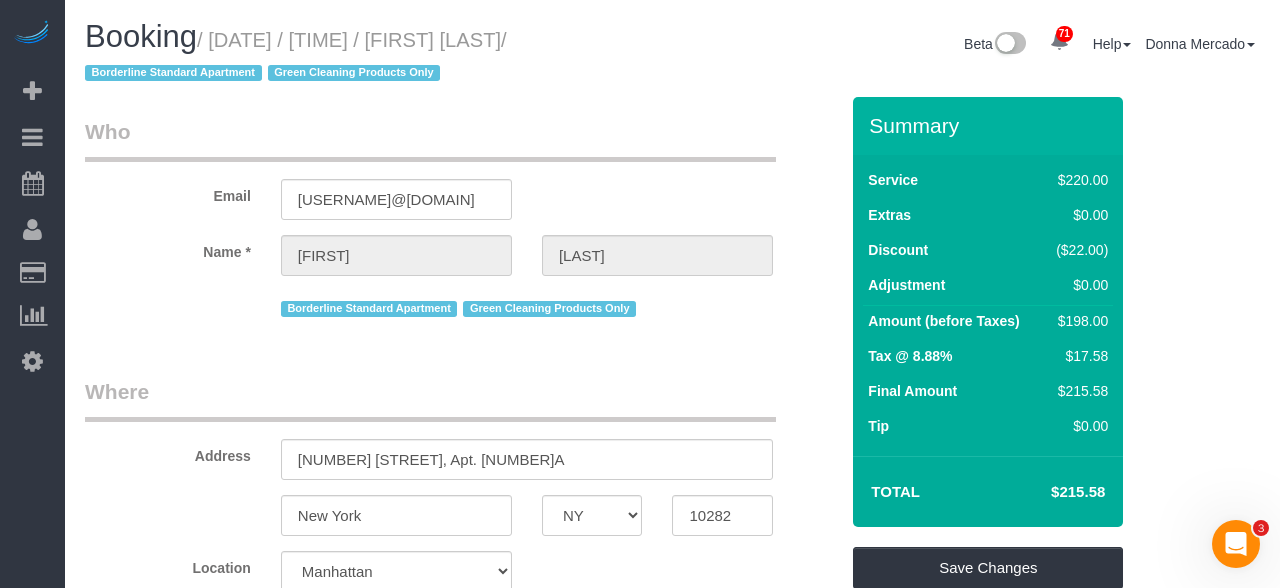select on "**********" 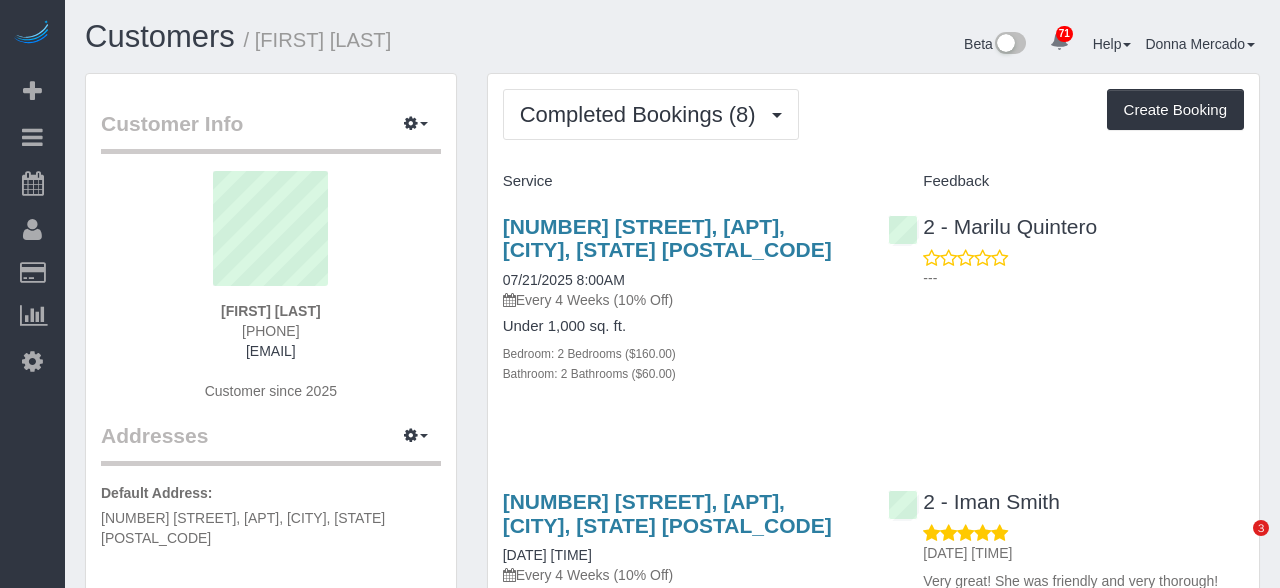 scroll, scrollTop: 0, scrollLeft: 0, axis: both 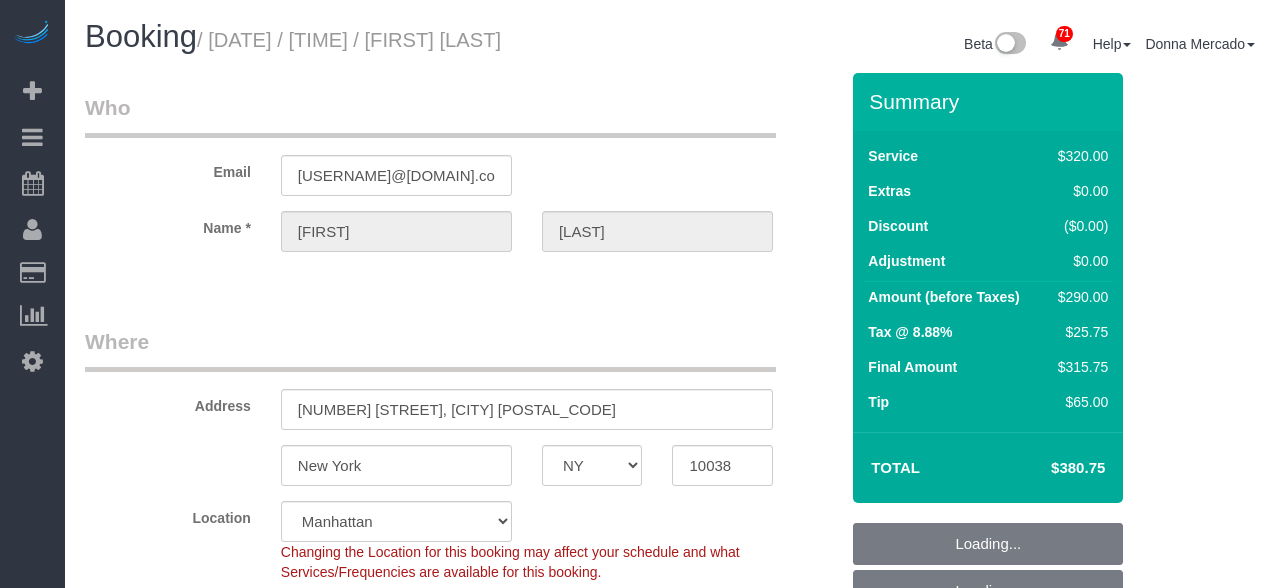 select on "NY" 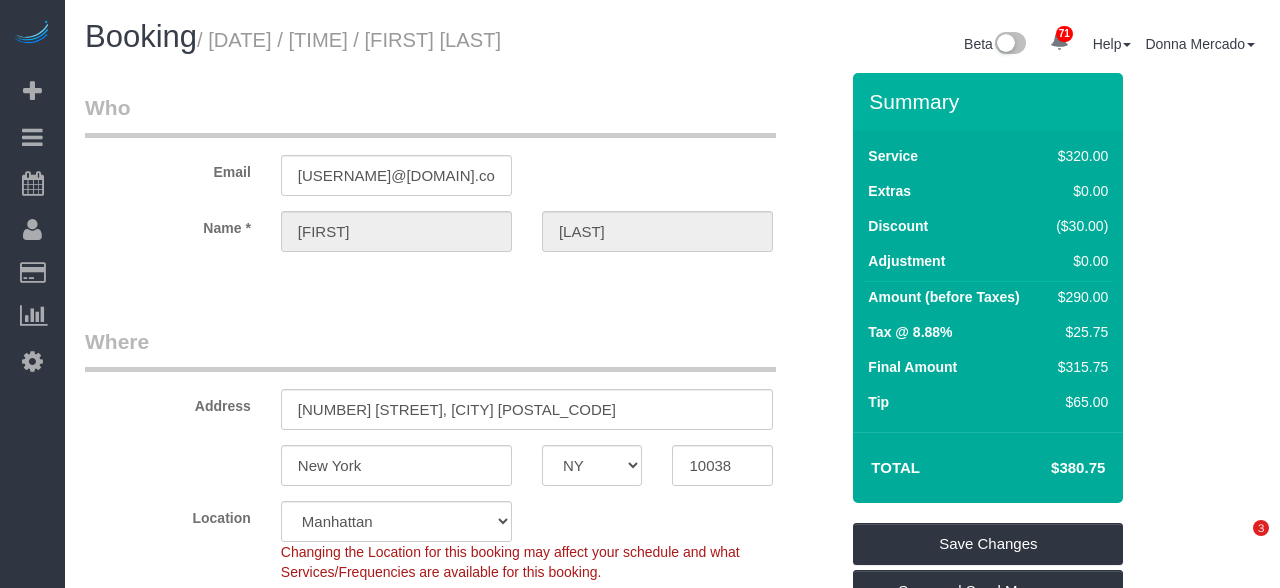 scroll, scrollTop: 0, scrollLeft: 0, axis: both 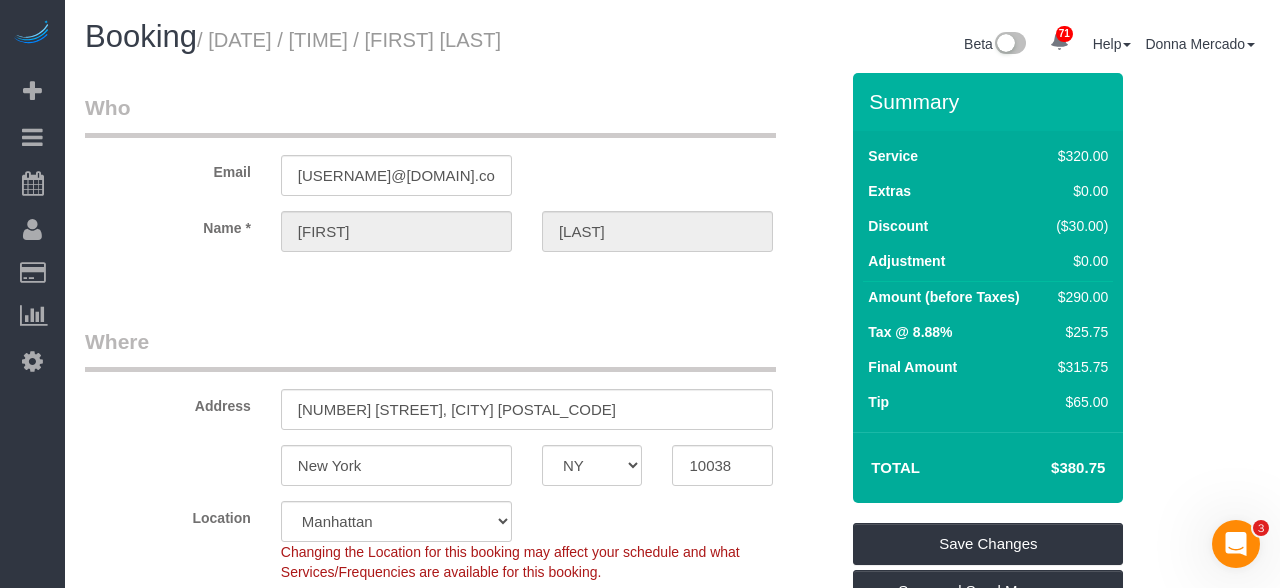 drag, startPoint x: 222, startPoint y: 31, endPoint x: 606, endPoint y: 42, distance: 384.15753 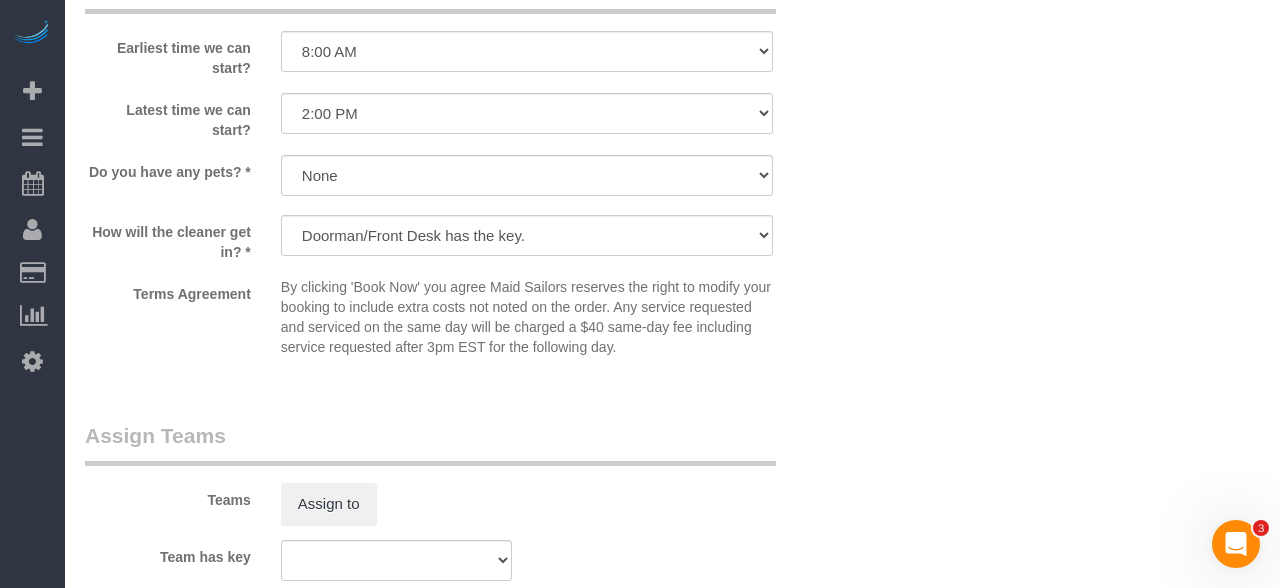 scroll, scrollTop: 2176, scrollLeft: 0, axis: vertical 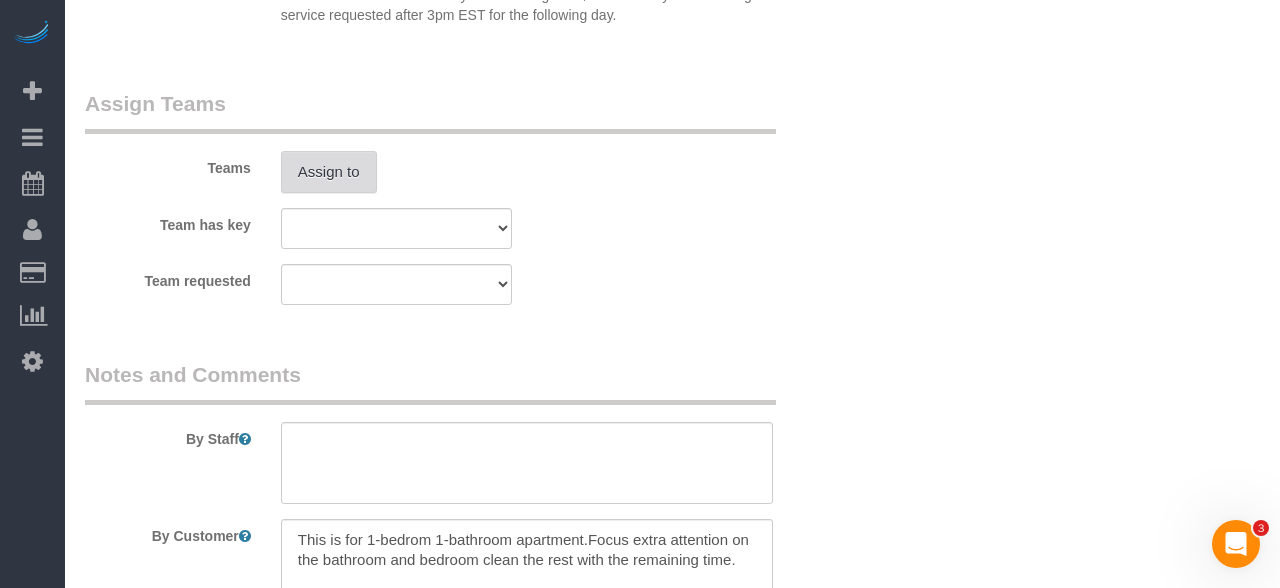 click on "Assign to" at bounding box center (329, 172) 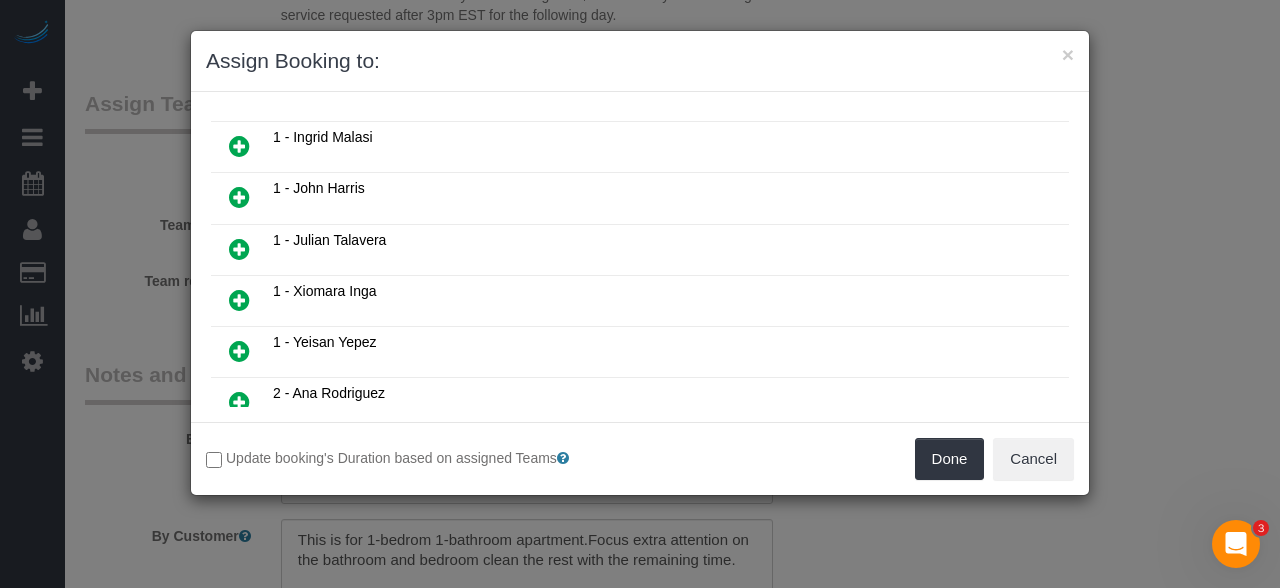 scroll, scrollTop: 346, scrollLeft: 0, axis: vertical 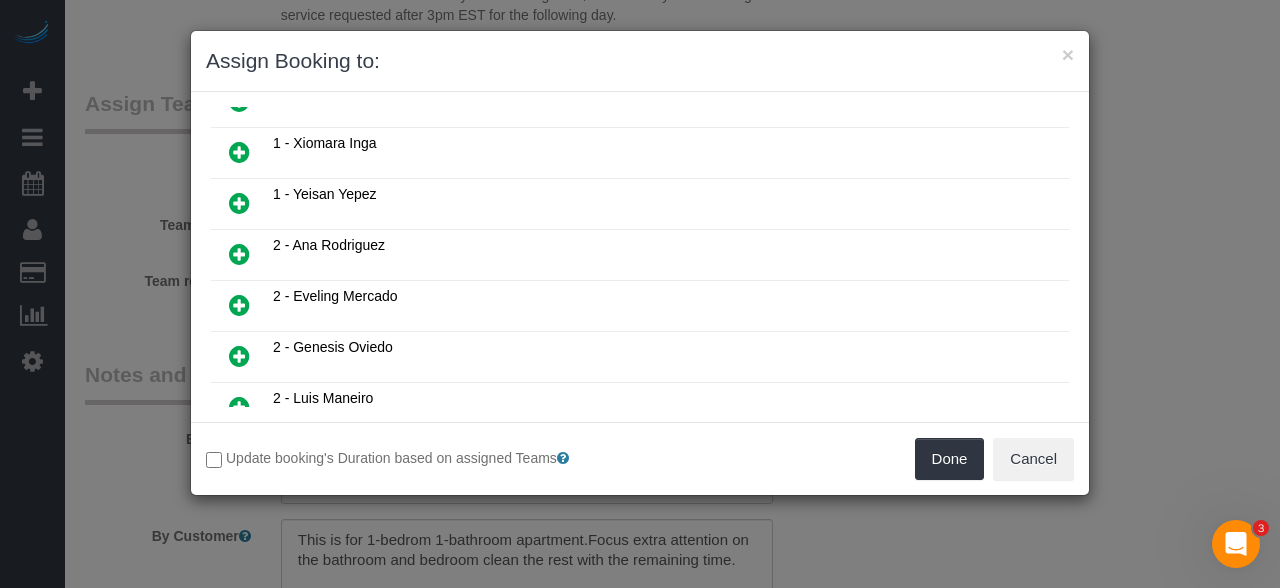 click at bounding box center (239, 254) 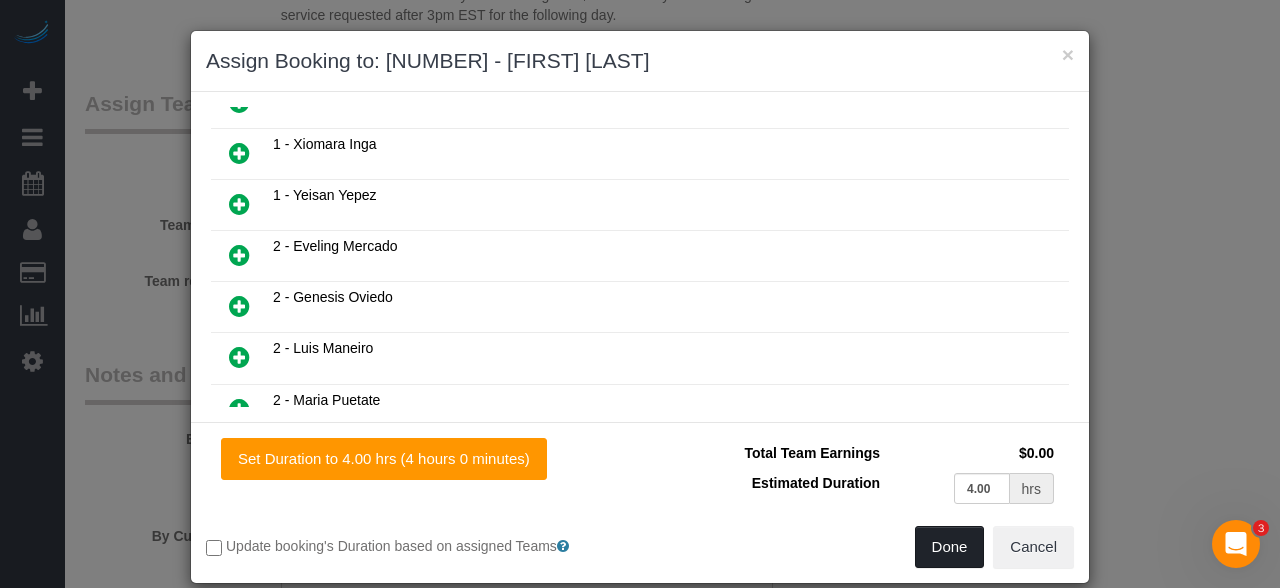 click on "Done" at bounding box center [950, 547] 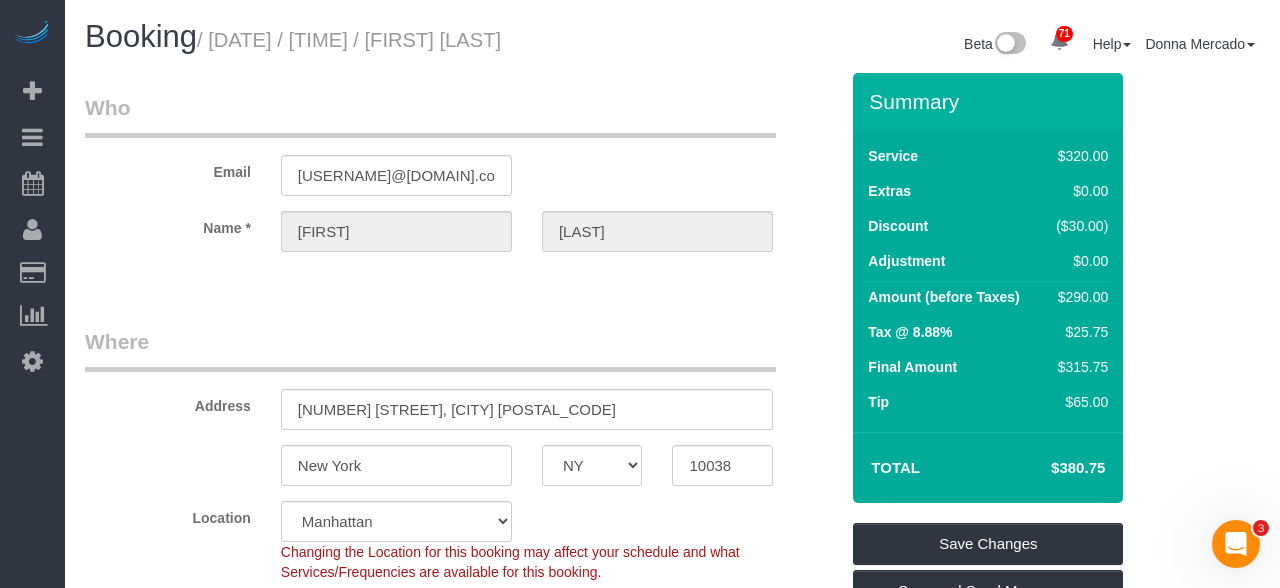 scroll, scrollTop: 0, scrollLeft: 0, axis: both 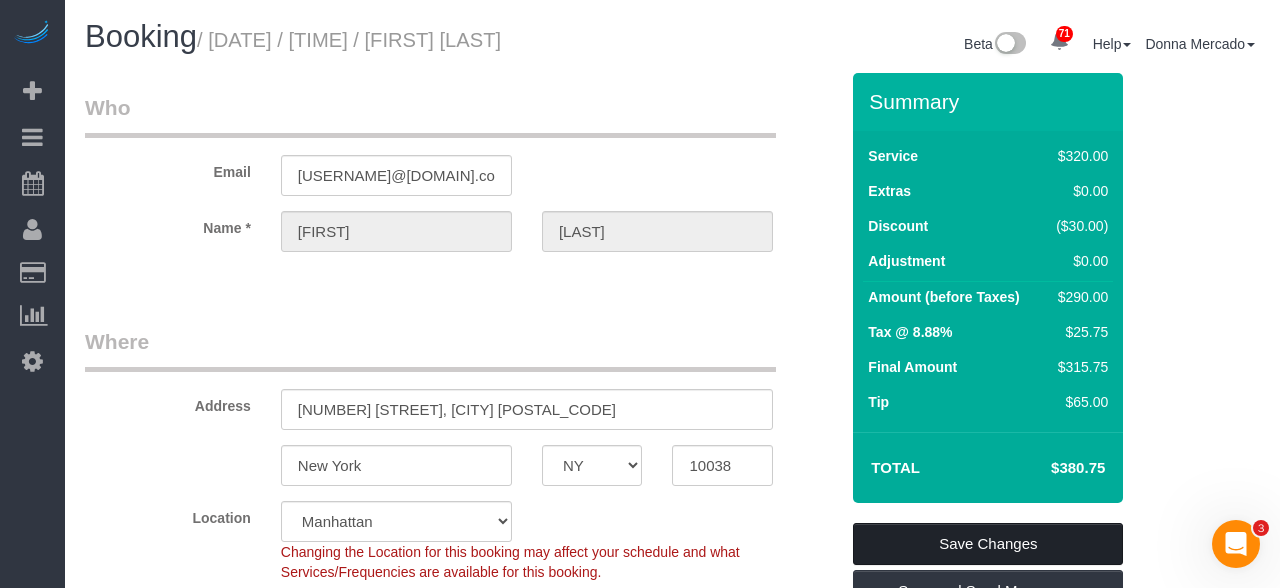 click on "Save Changes" at bounding box center [988, 544] 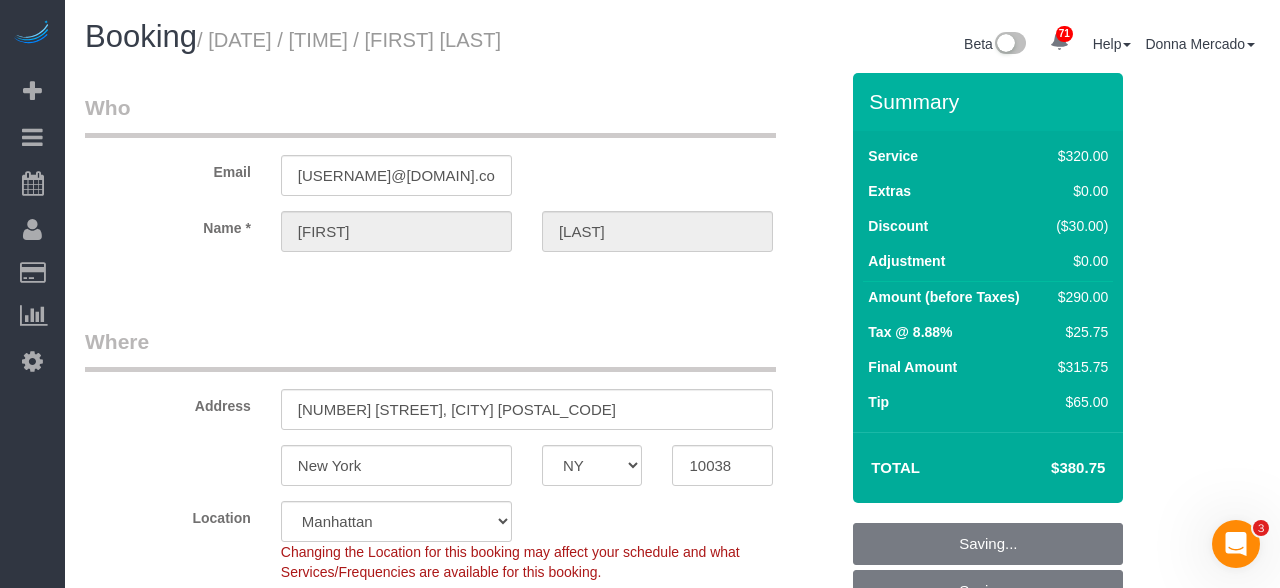 select on "**********" 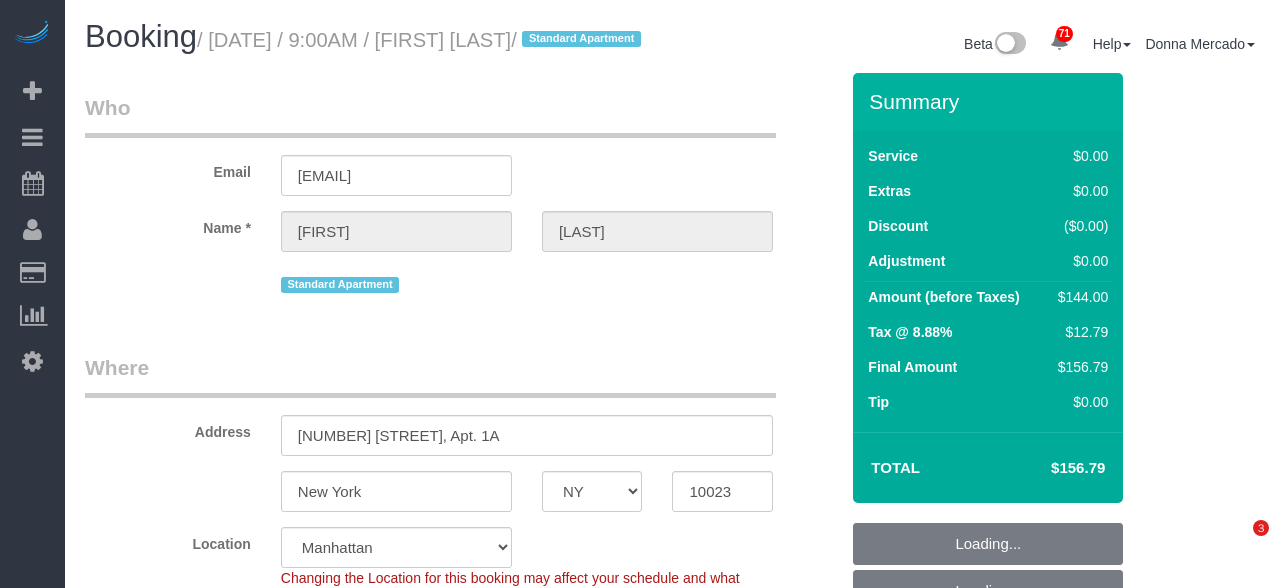 select on "NY" 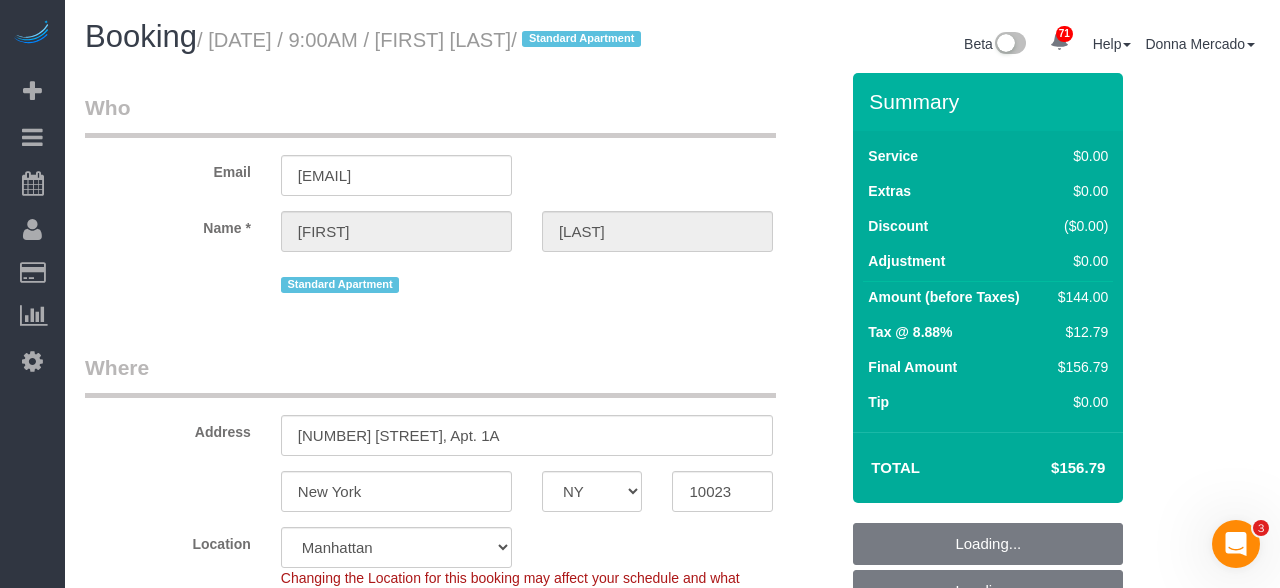 scroll, scrollTop: 0, scrollLeft: 0, axis: both 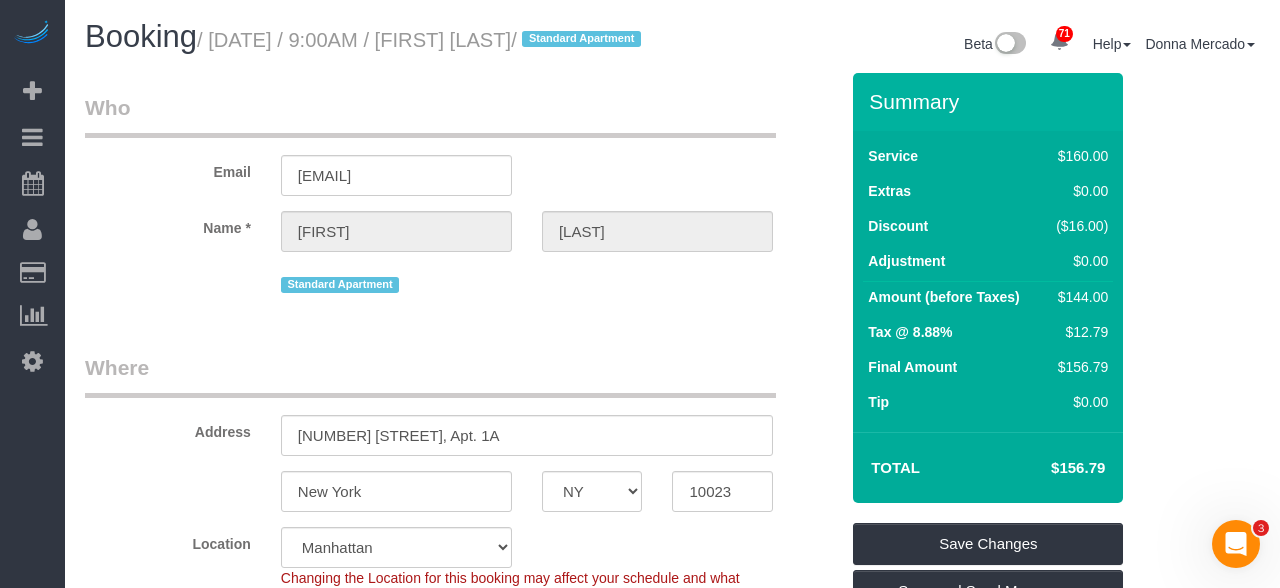 drag, startPoint x: 224, startPoint y: 27, endPoint x: 585, endPoint y: 44, distance: 361.40005 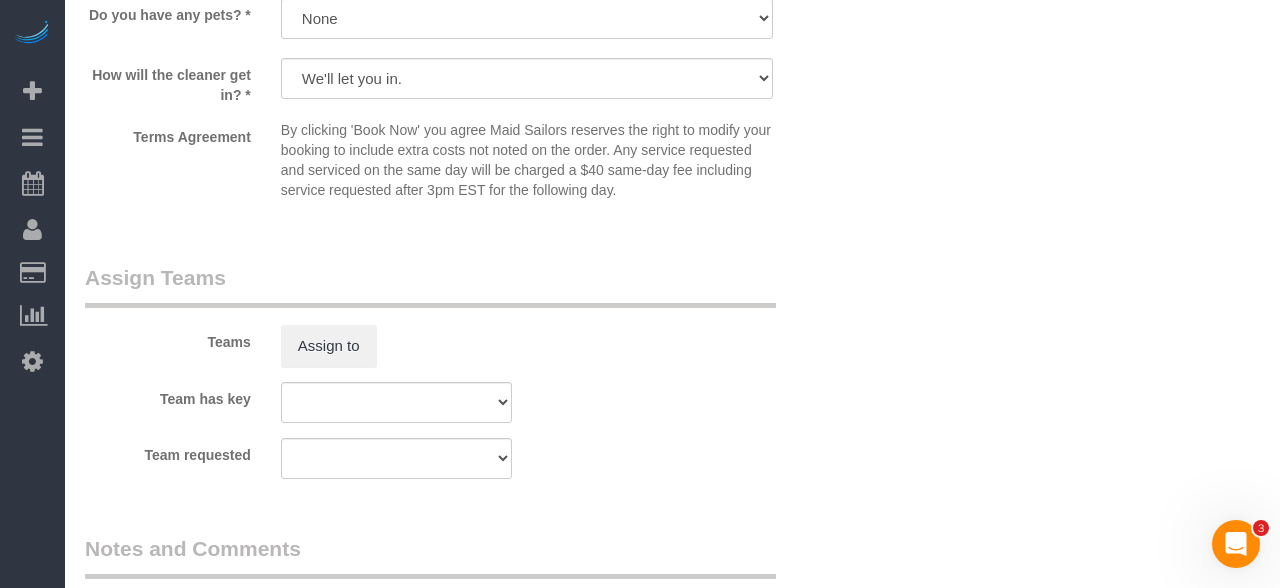 scroll, scrollTop: 2654, scrollLeft: 0, axis: vertical 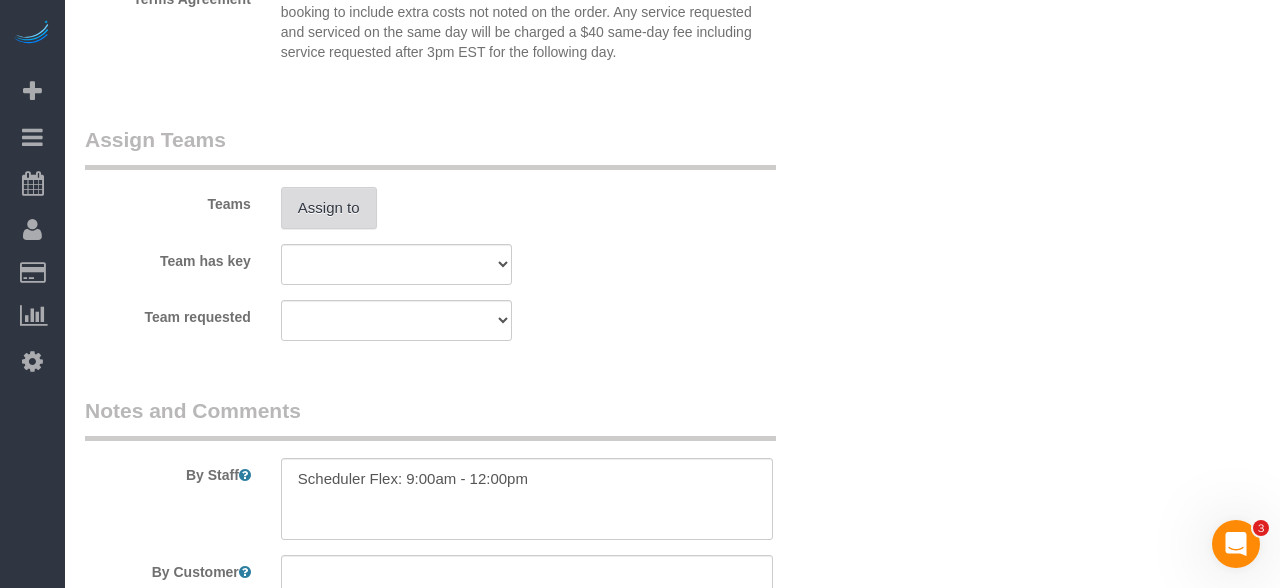 click on "Assign to" at bounding box center [329, 208] 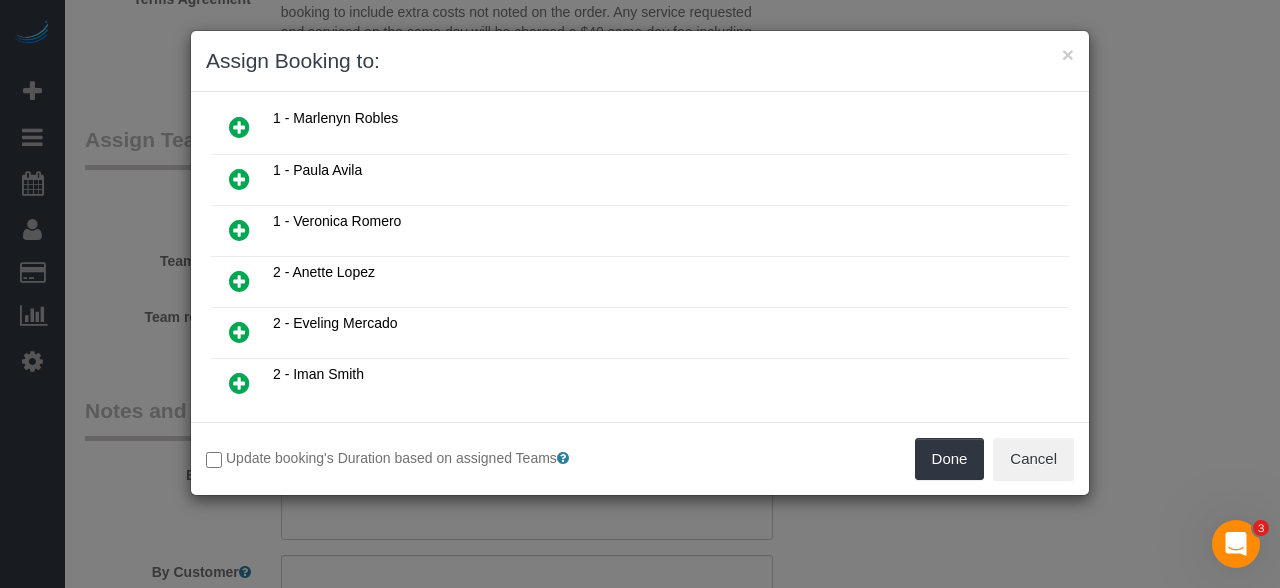 scroll, scrollTop: 908, scrollLeft: 0, axis: vertical 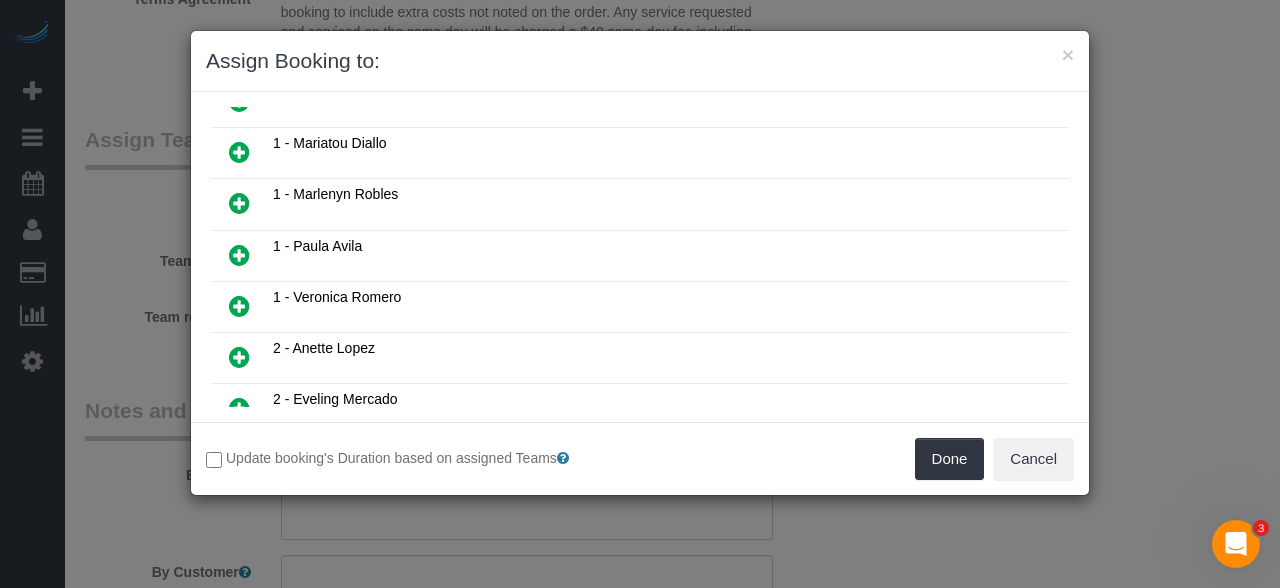 click at bounding box center [239, 306] 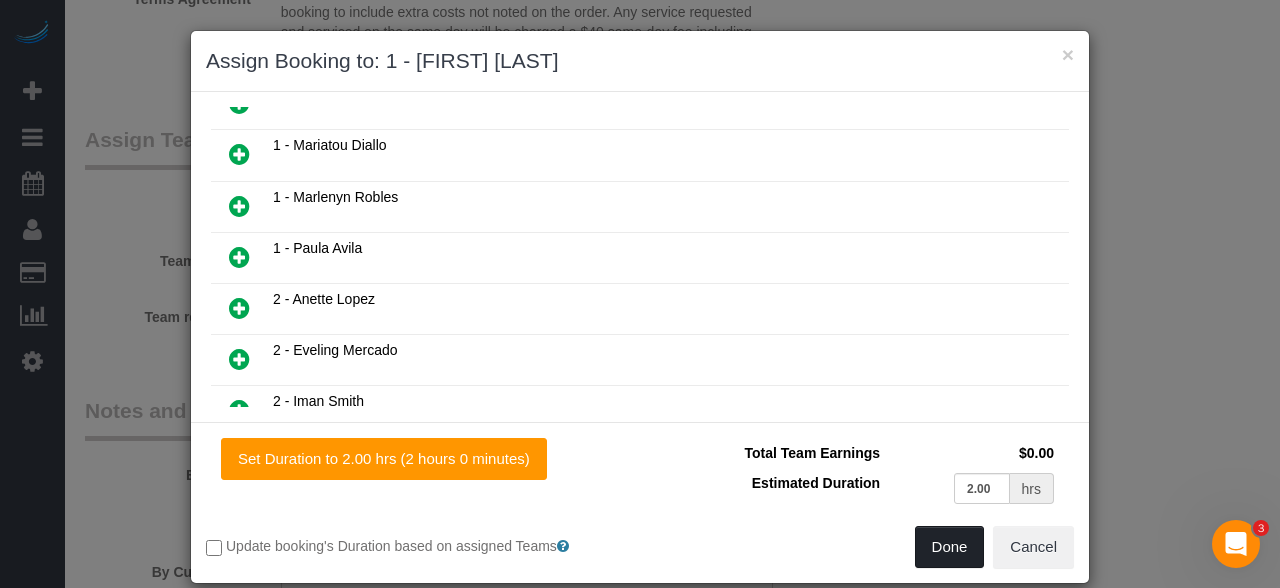 click on "Done" at bounding box center [950, 547] 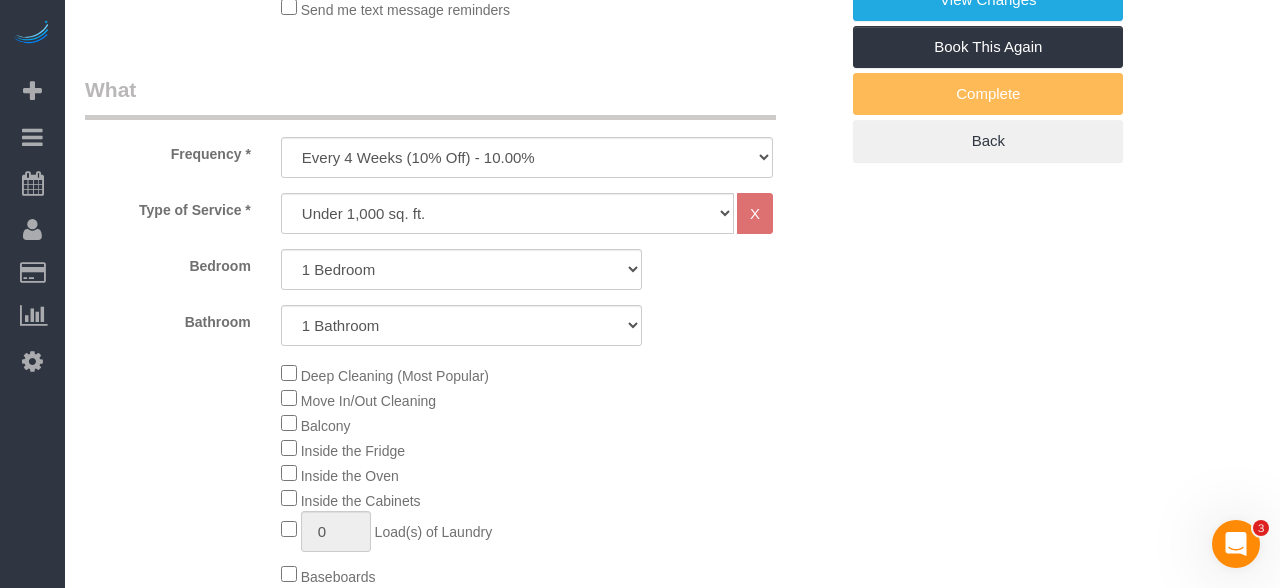 scroll, scrollTop: 236, scrollLeft: 0, axis: vertical 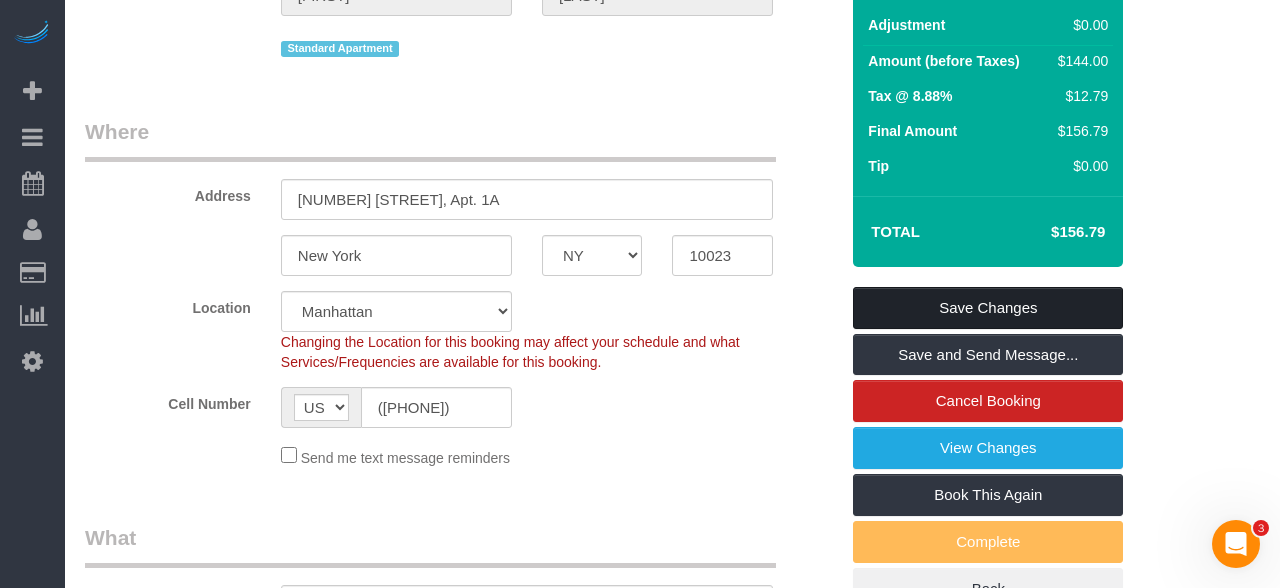 click on "Save Changes" at bounding box center [988, 308] 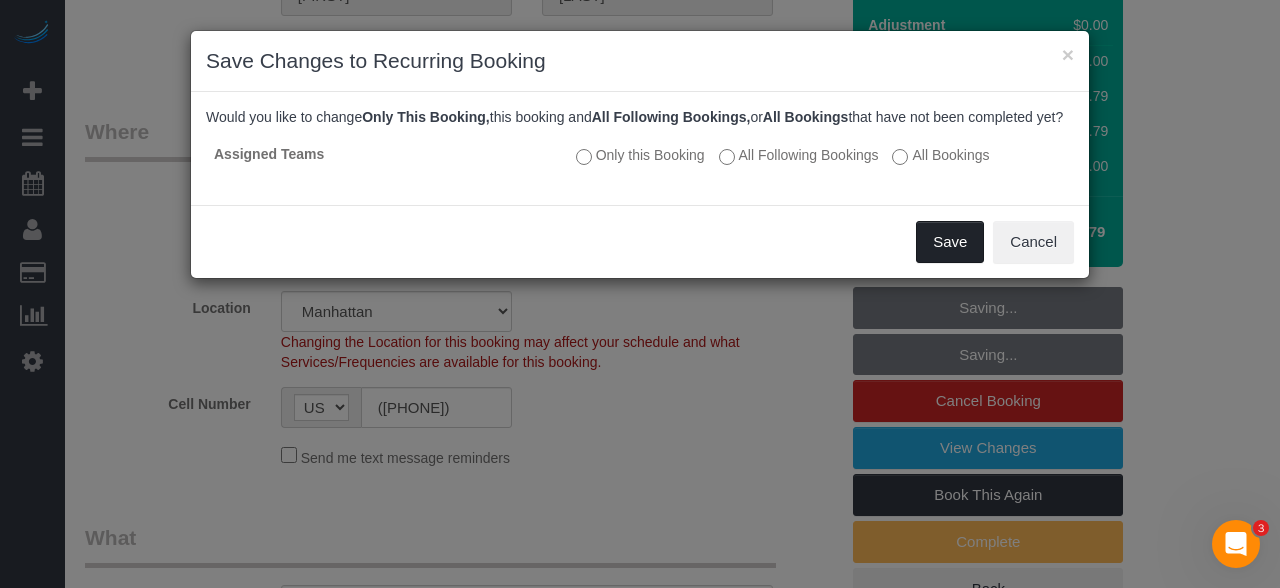 click on "Save" at bounding box center (950, 242) 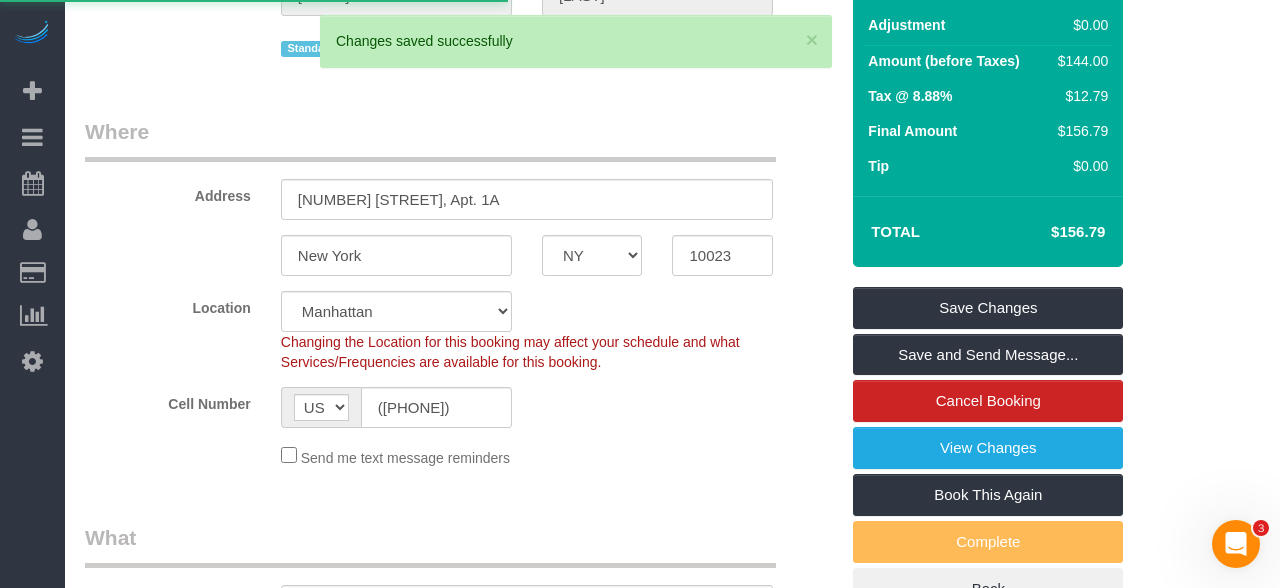 scroll, scrollTop: 0, scrollLeft: 0, axis: both 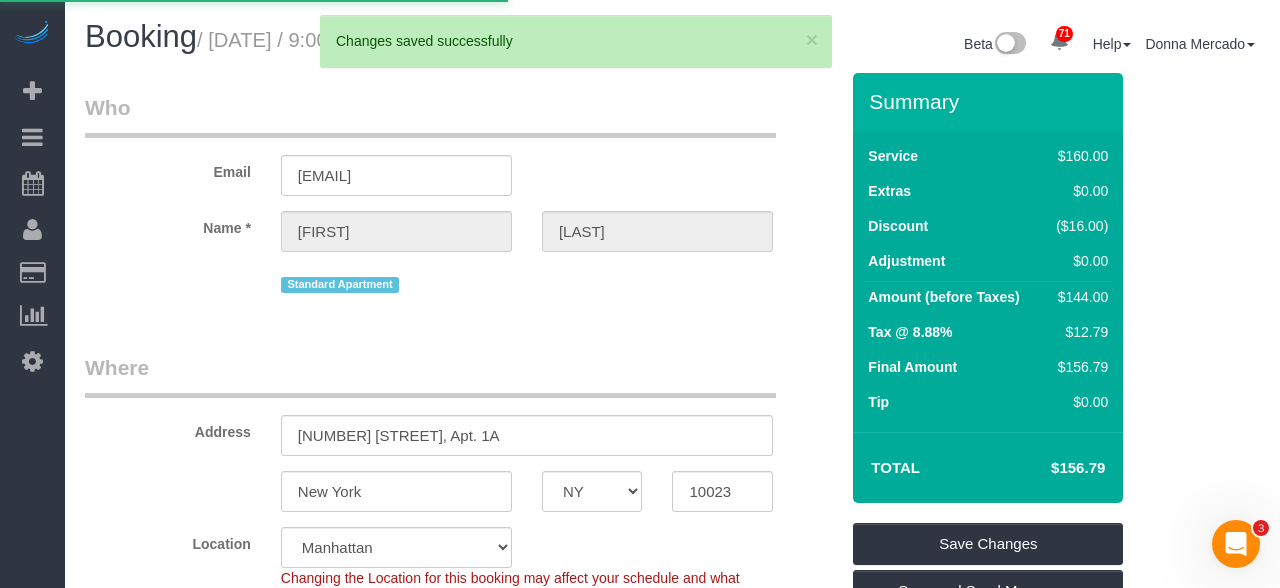 select on "**********" 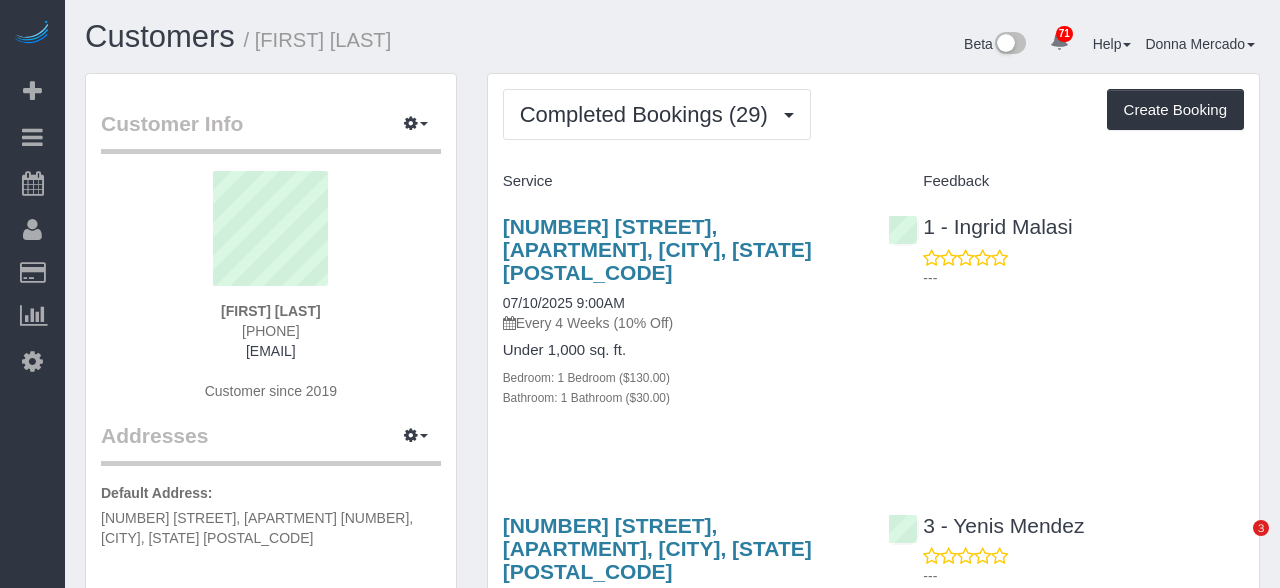 scroll, scrollTop: 0, scrollLeft: 0, axis: both 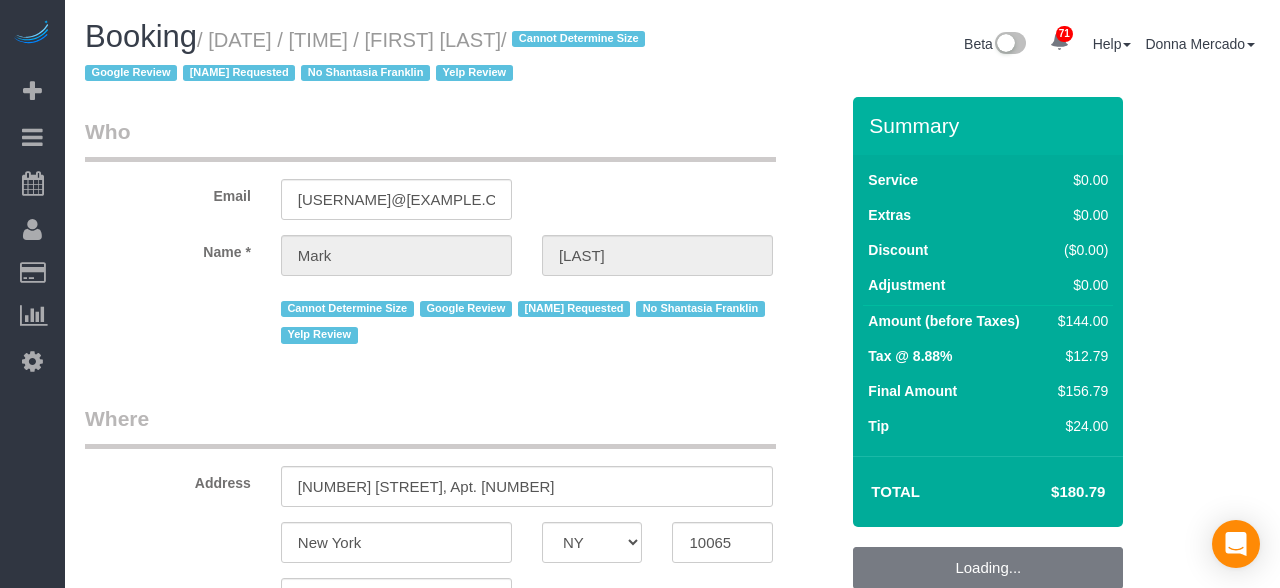 select on "NY" 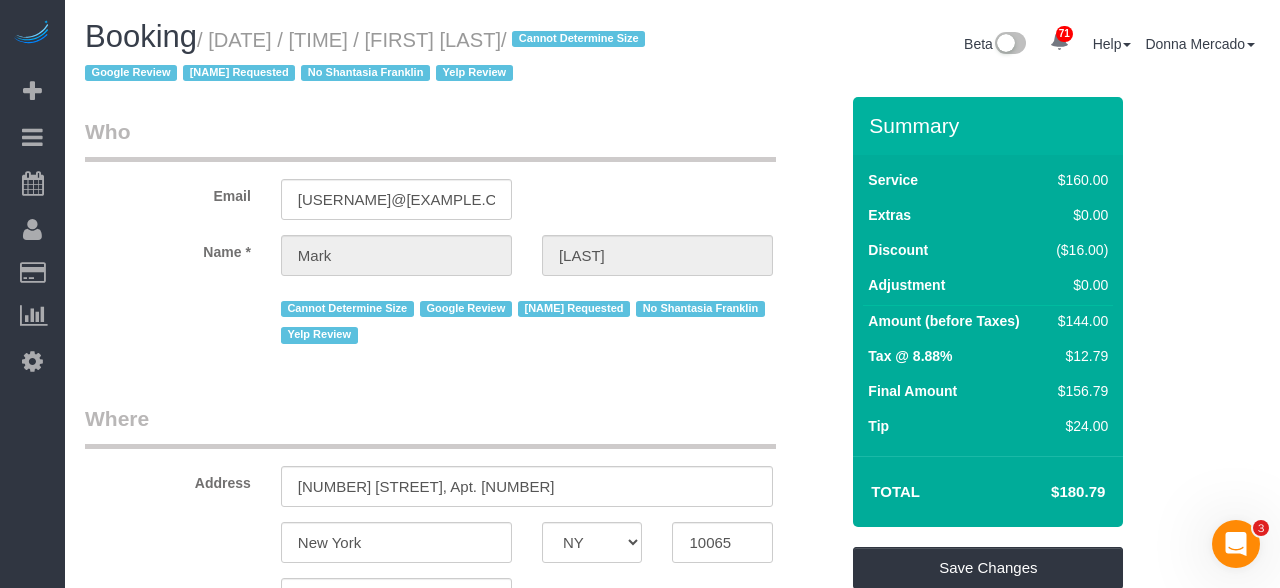 scroll, scrollTop: 0, scrollLeft: 0, axis: both 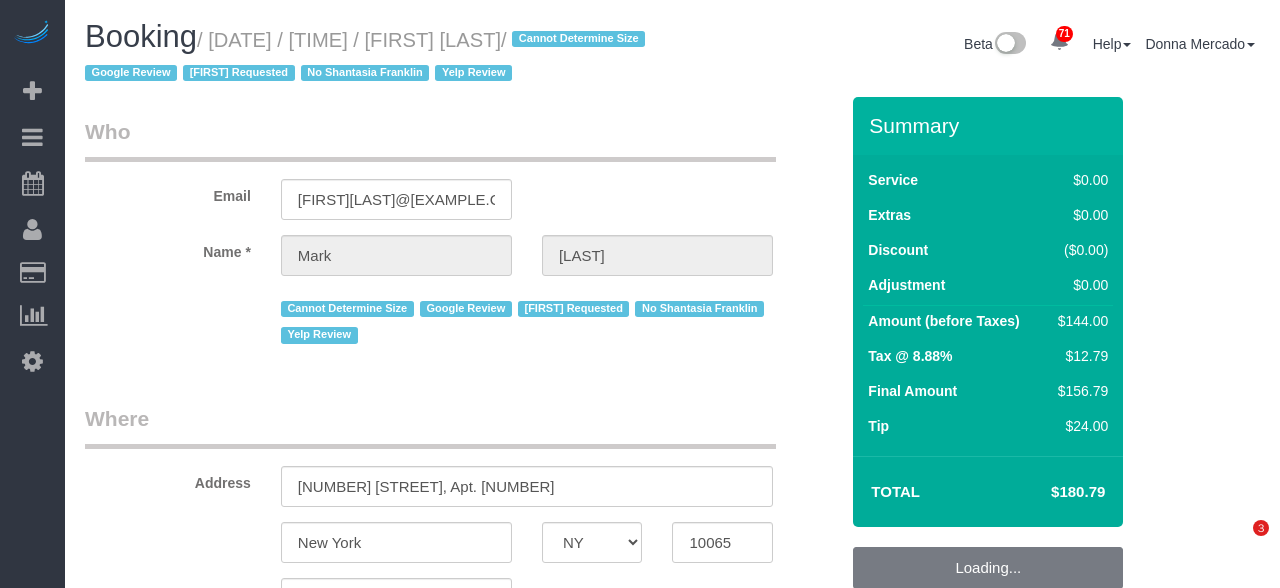 select on "NY" 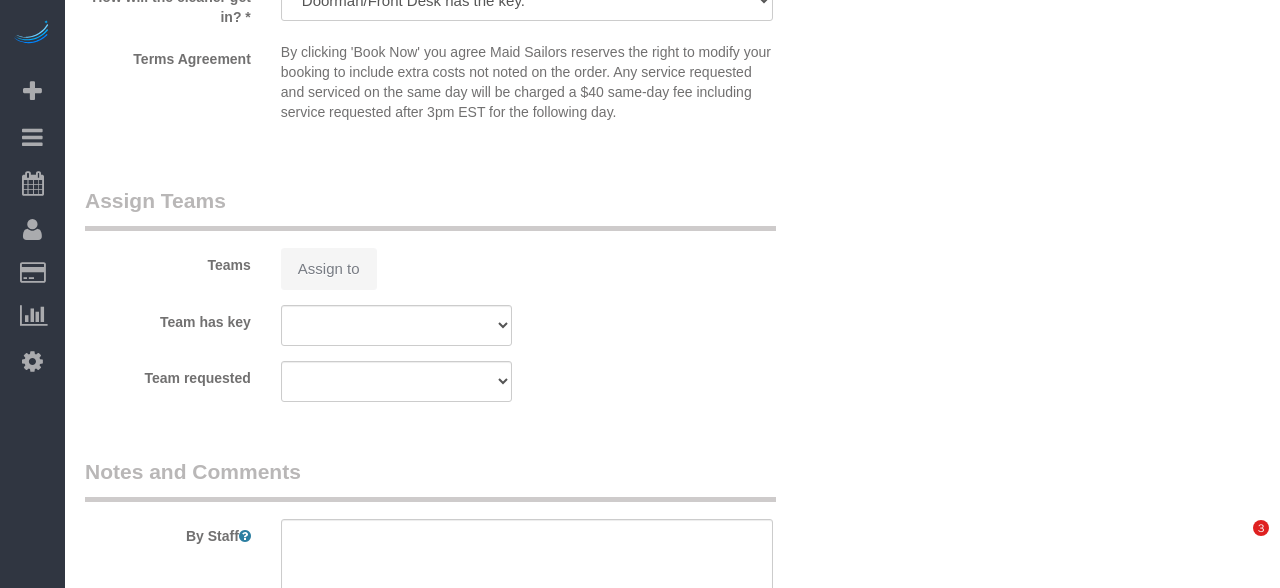 select on "1" 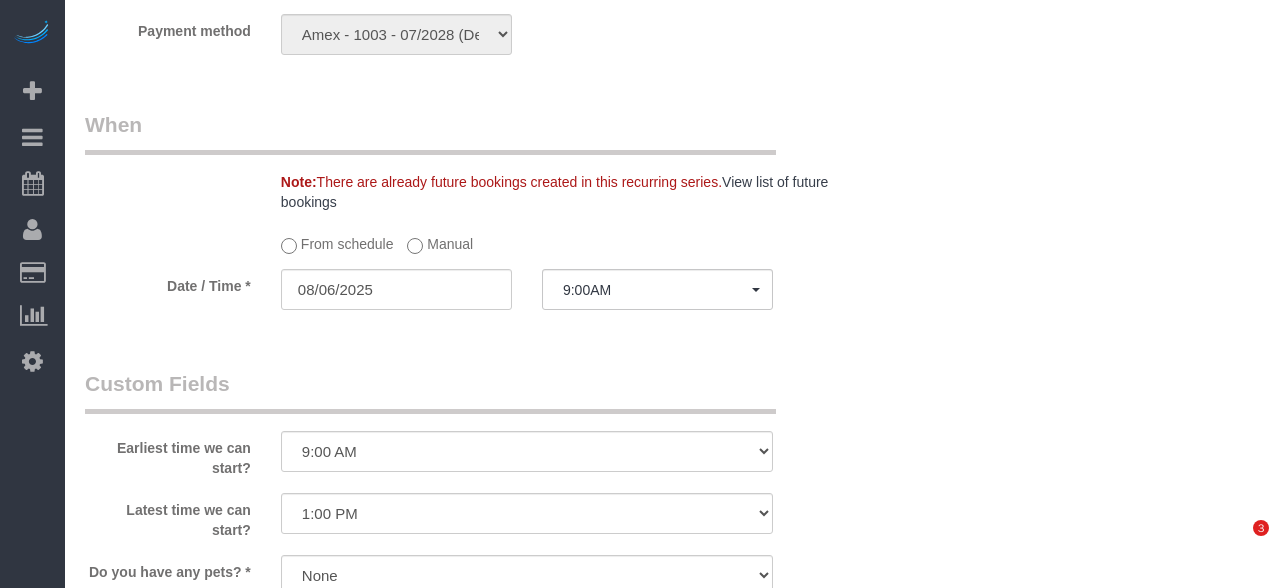 scroll, scrollTop: 2009, scrollLeft: 0, axis: vertical 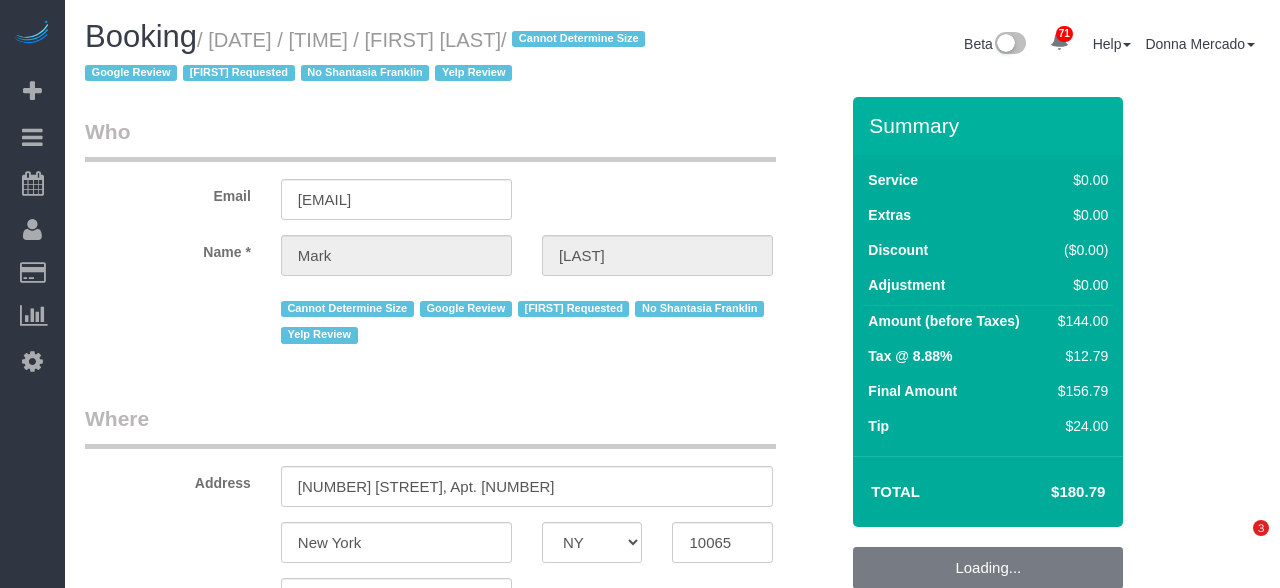 select on "NY" 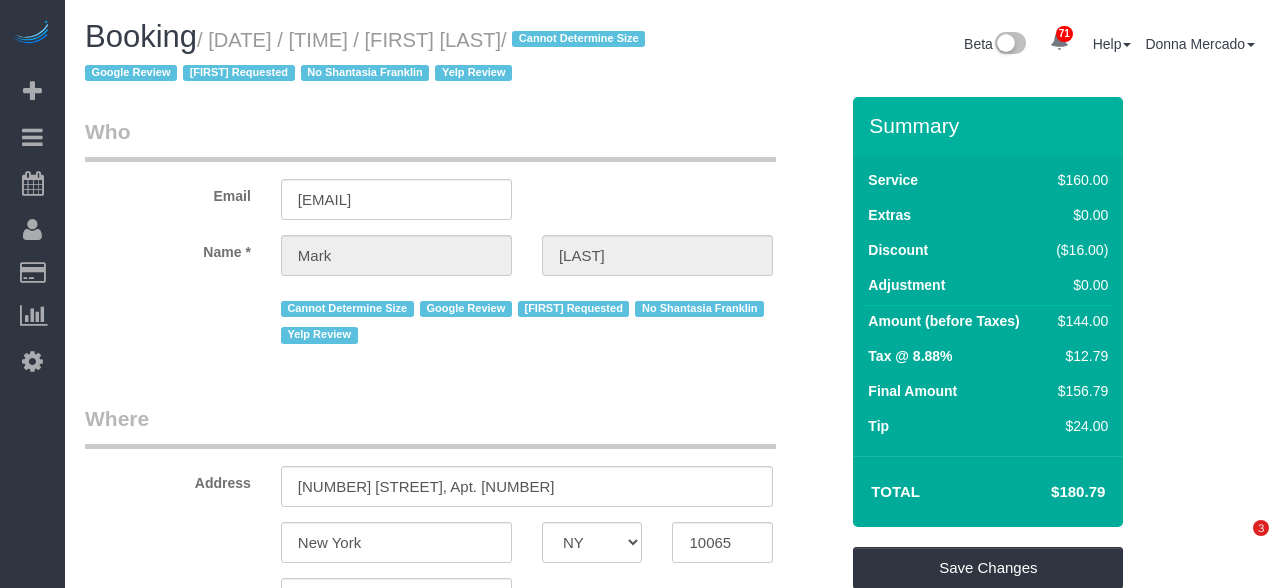 scroll, scrollTop: 0, scrollLeft: 0, axis: both 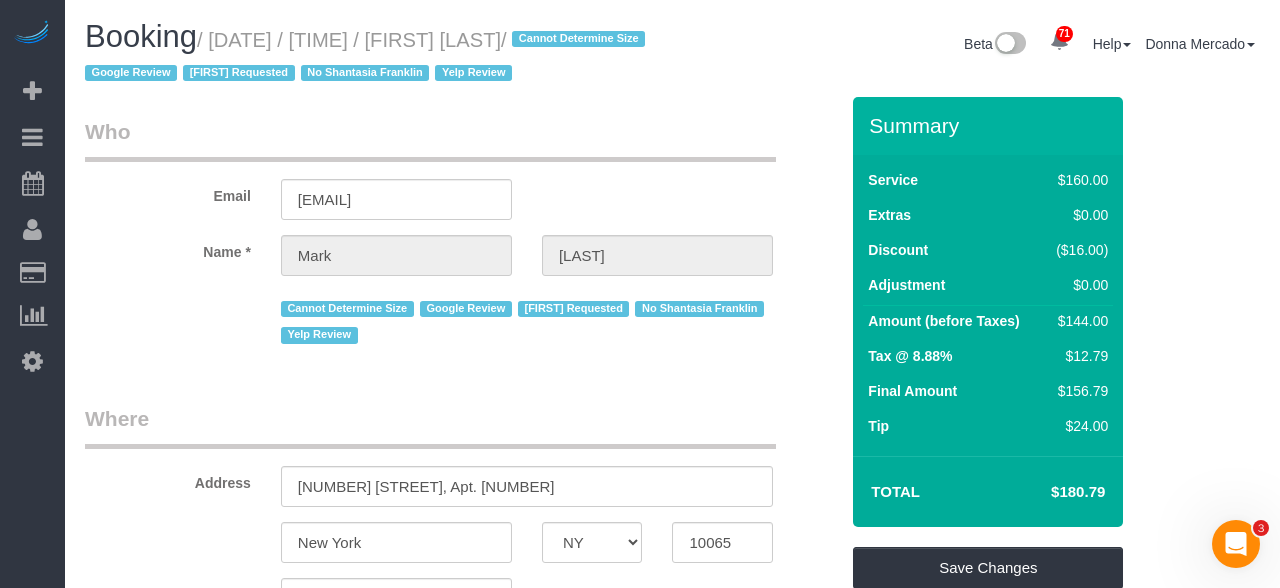drag, startPoint x: 219, startPoint y: 34, endPoint x: 580, endPoint y: 49, distance: 361.3115 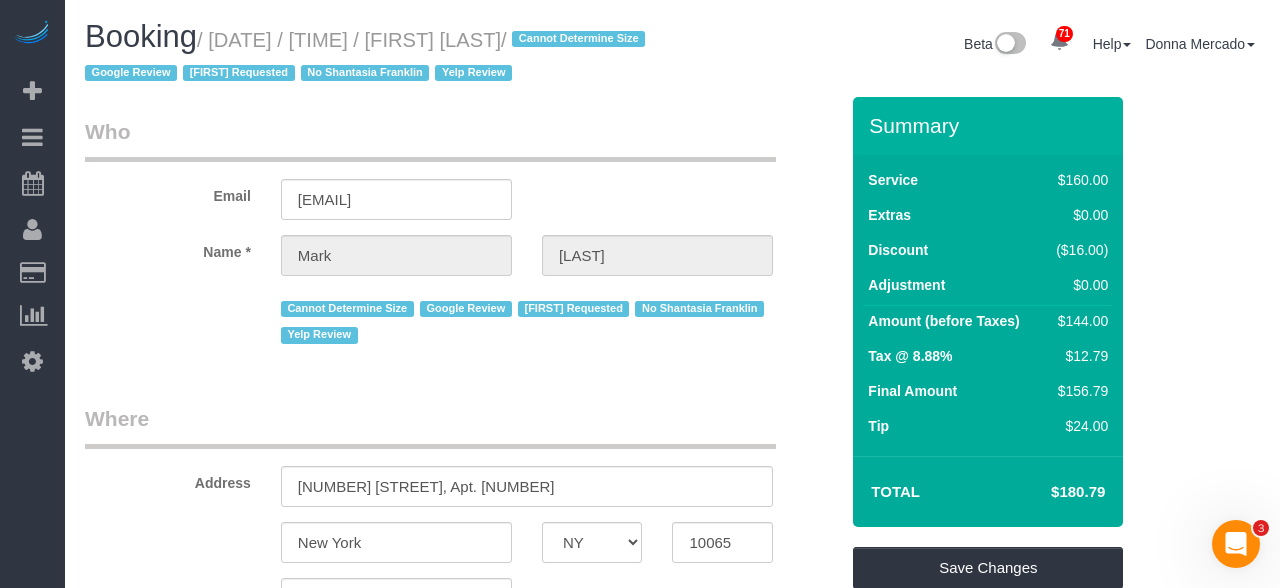 click on "/ August 06, 2025 / 9:00AM / Mark Geyer
/
Cannot Determine Size
Google Review
Mandy Requested
No Shantasia Franklin
Yelp Review" at bounding box center [368, 57] 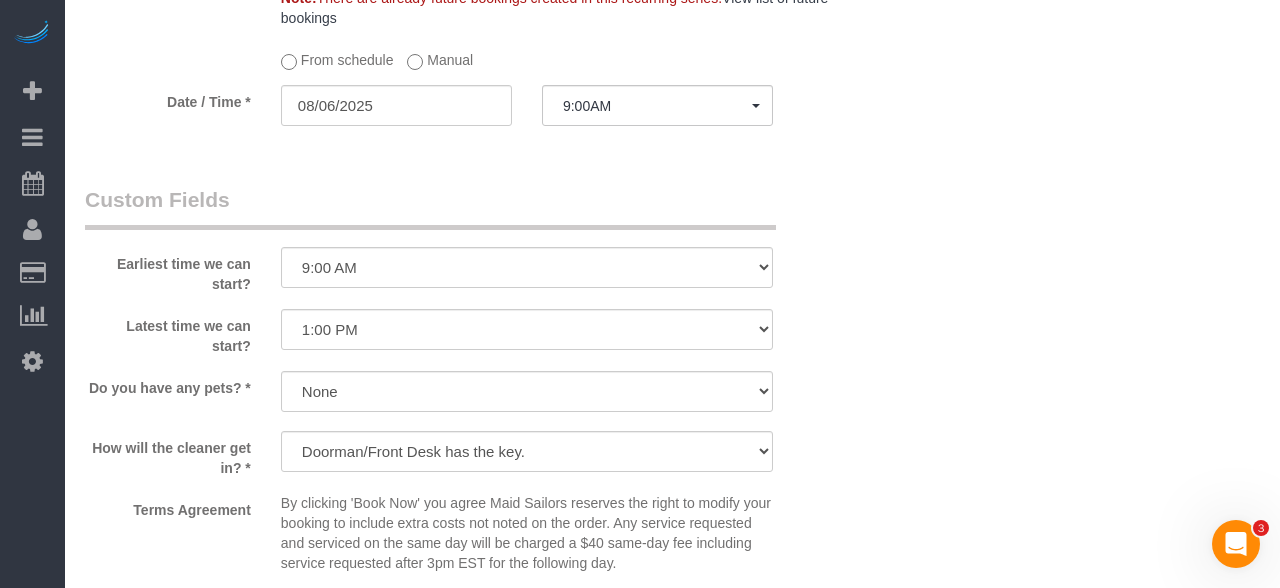 scroll, scrollTop: 2629, scrollLeft: 0, axis: vertical 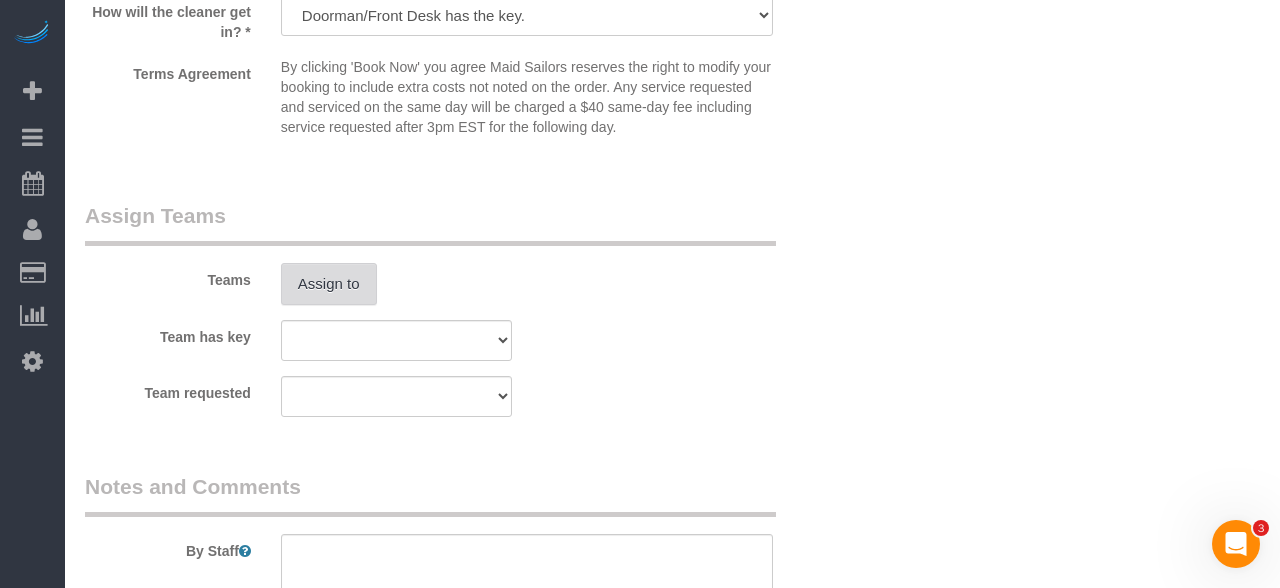 click on "Assign to" at bounding box center (329, 284) 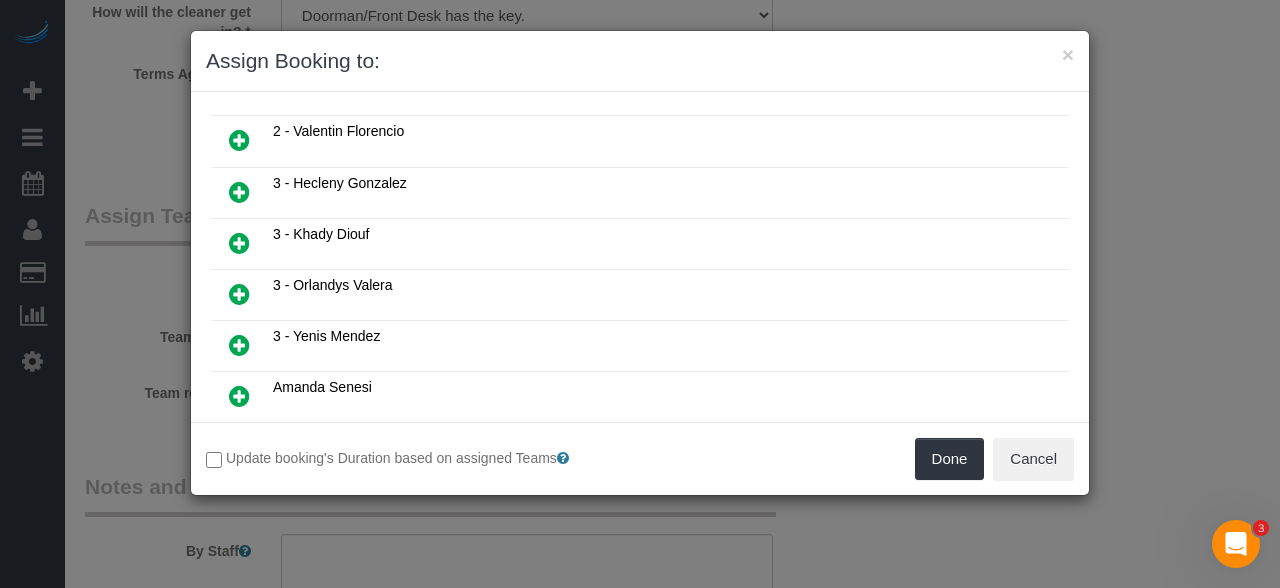 scroll, scrollTop: 1305, scrollLeft: 0, axis: vertical 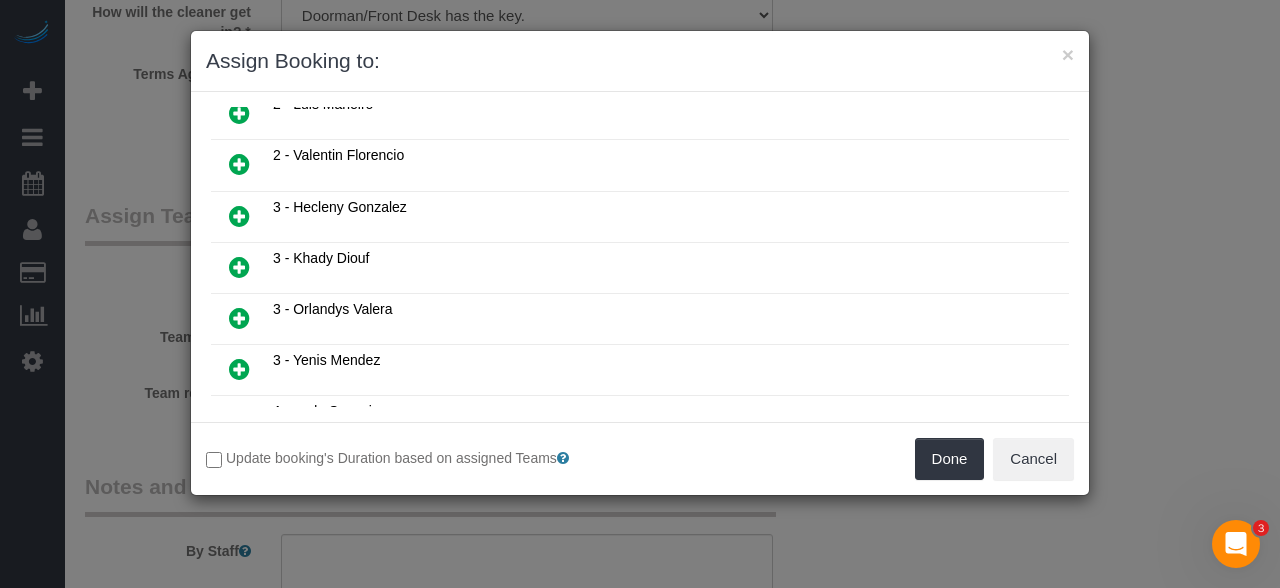 click at bounding box center [239, 267] 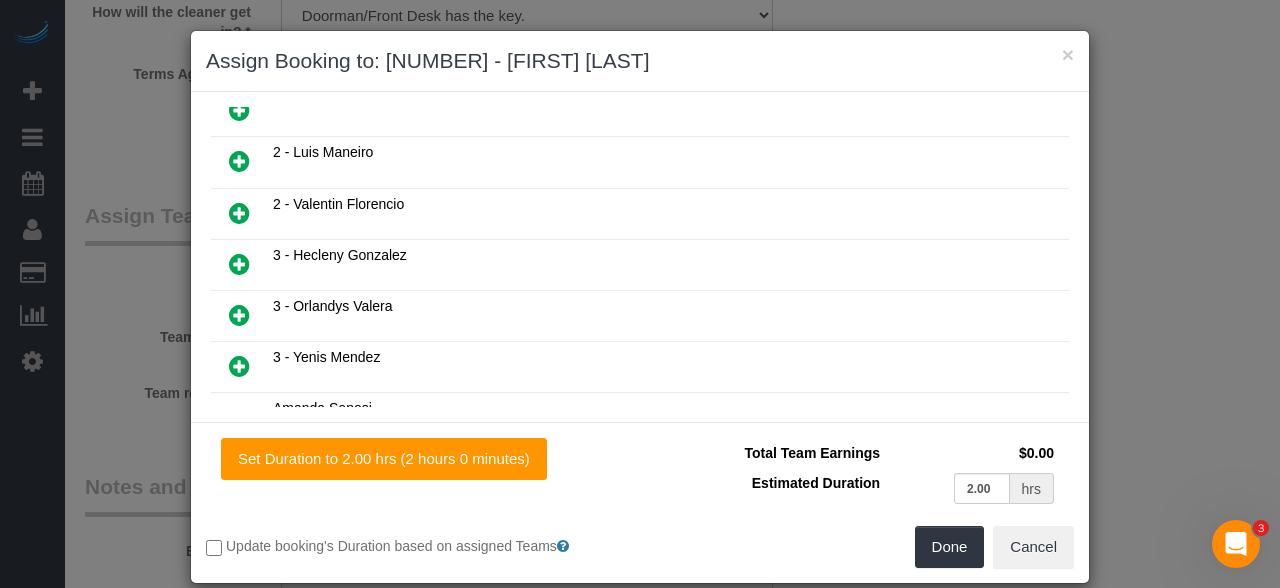 scroll, scrollTop: 1352, scrollLeft: 0, axis: vertical 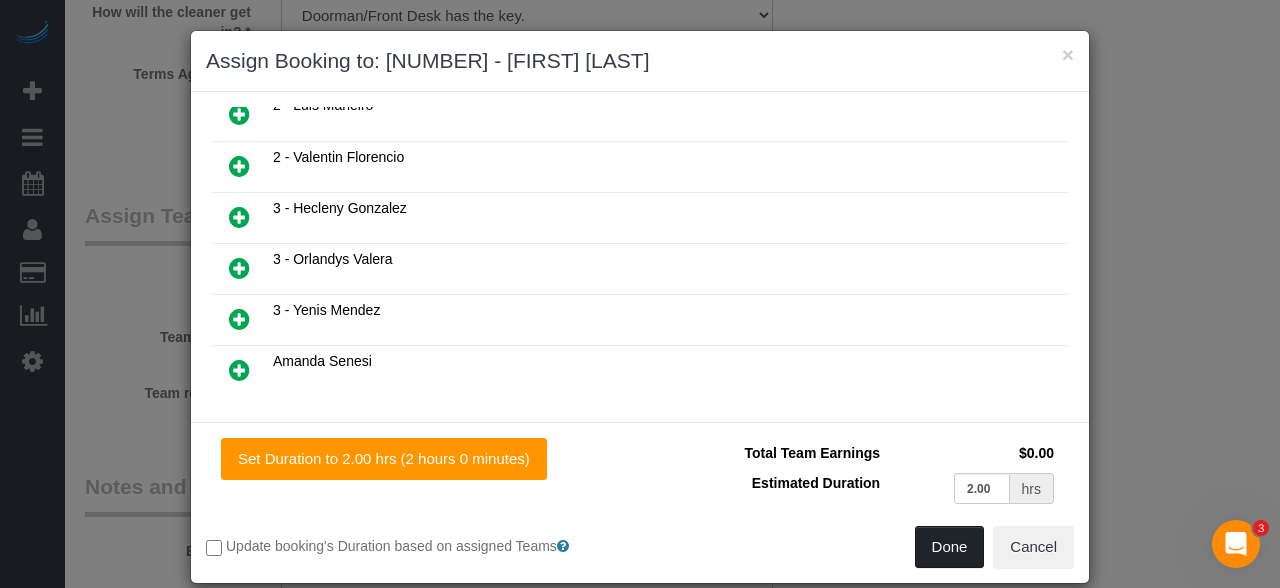 click on "Done" at bounding box center (950, 547) 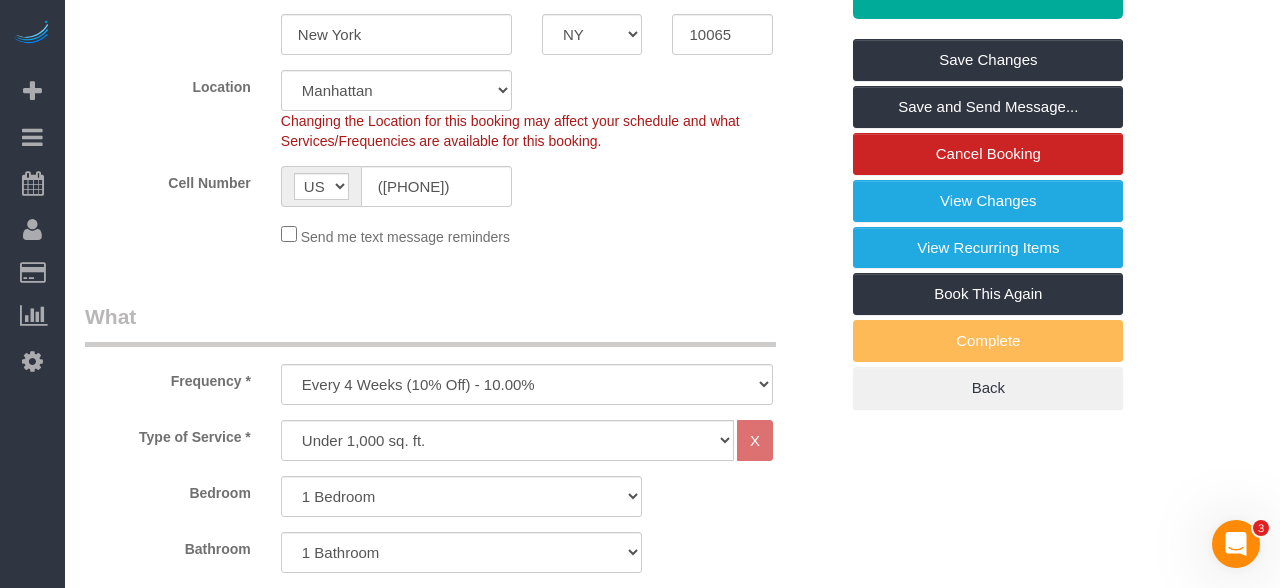 scroll, scrollTop: 189, scrollLeft: 0, axis: vertical 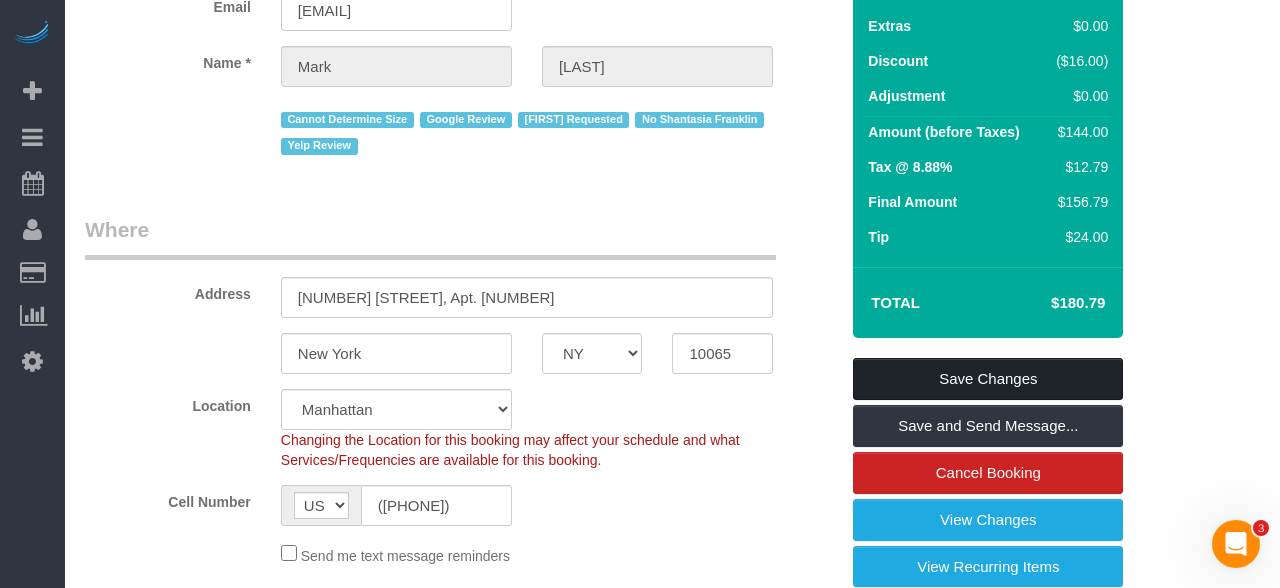 click on "Save Changes" at bounding box center [988, 379] 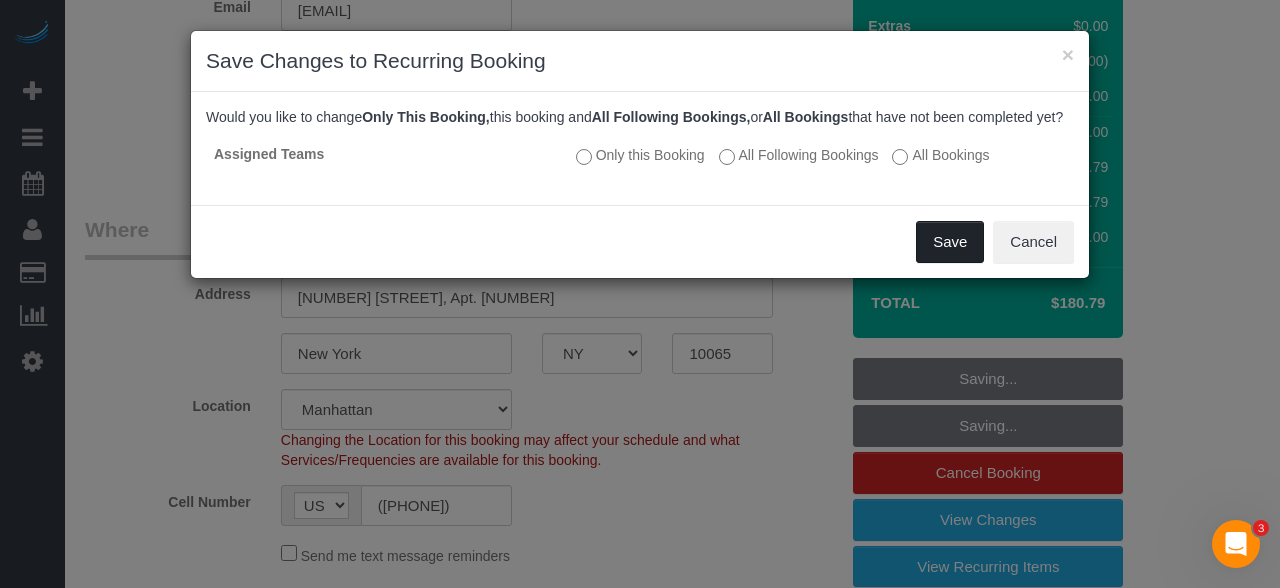 click on "Save" at bounding box center (950, 242) 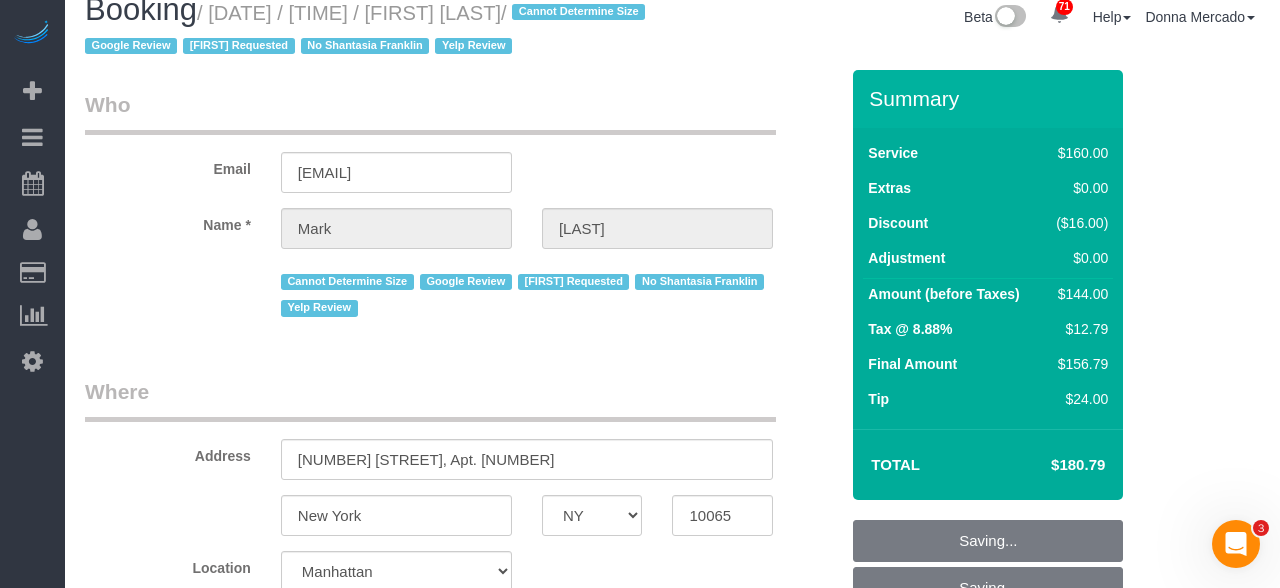 scroll, scrollTop: 0, scrollLeft: 0, axis: both 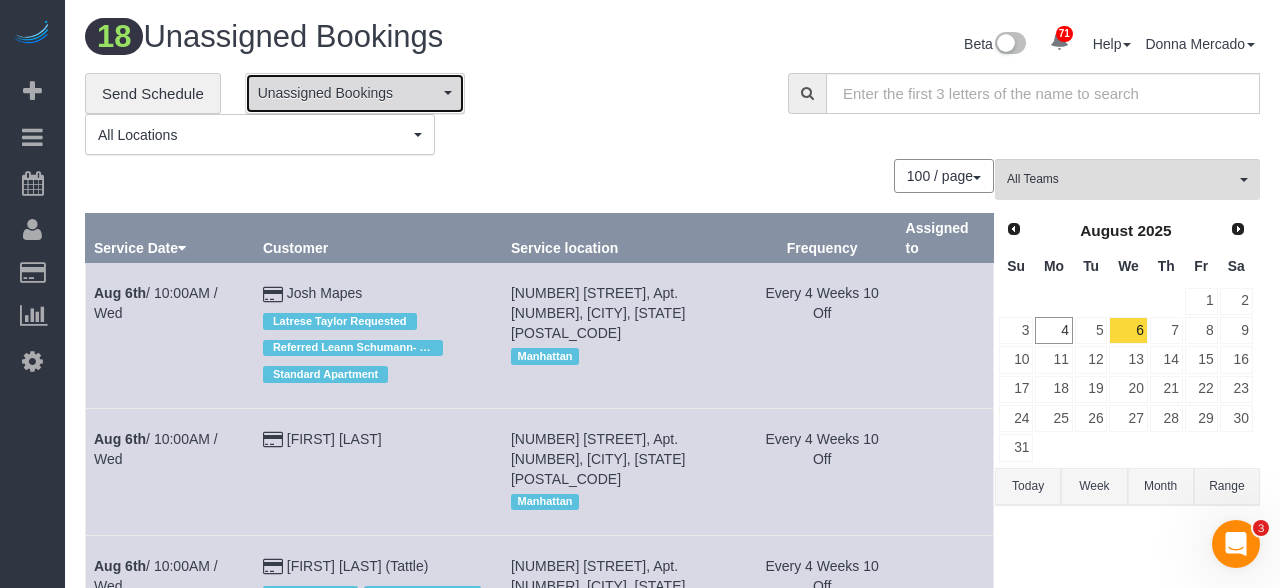 click on "Unassigned Bookings" at bounding box center [348, 93] 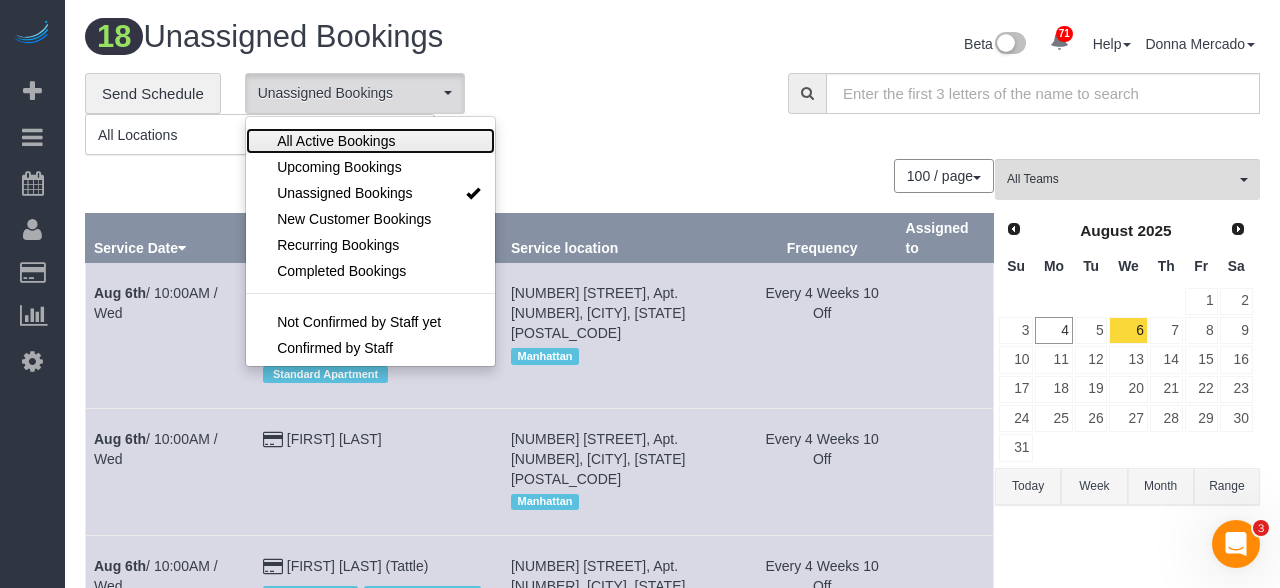 click on "All Active Bookings" at bounding box center [336, 141] 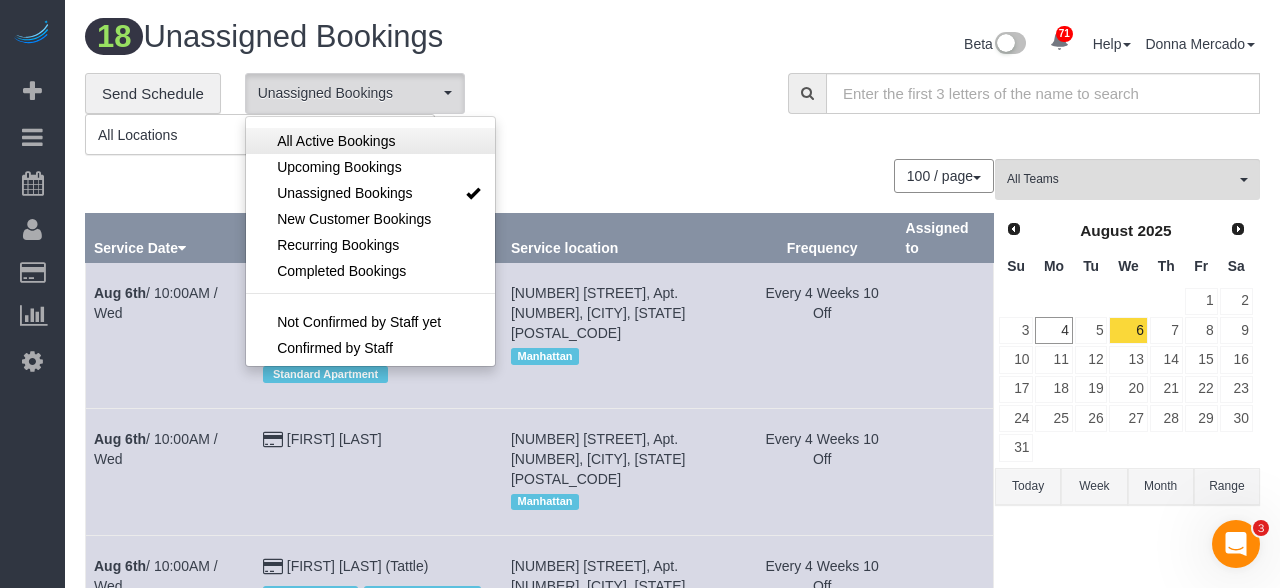 select on "***" 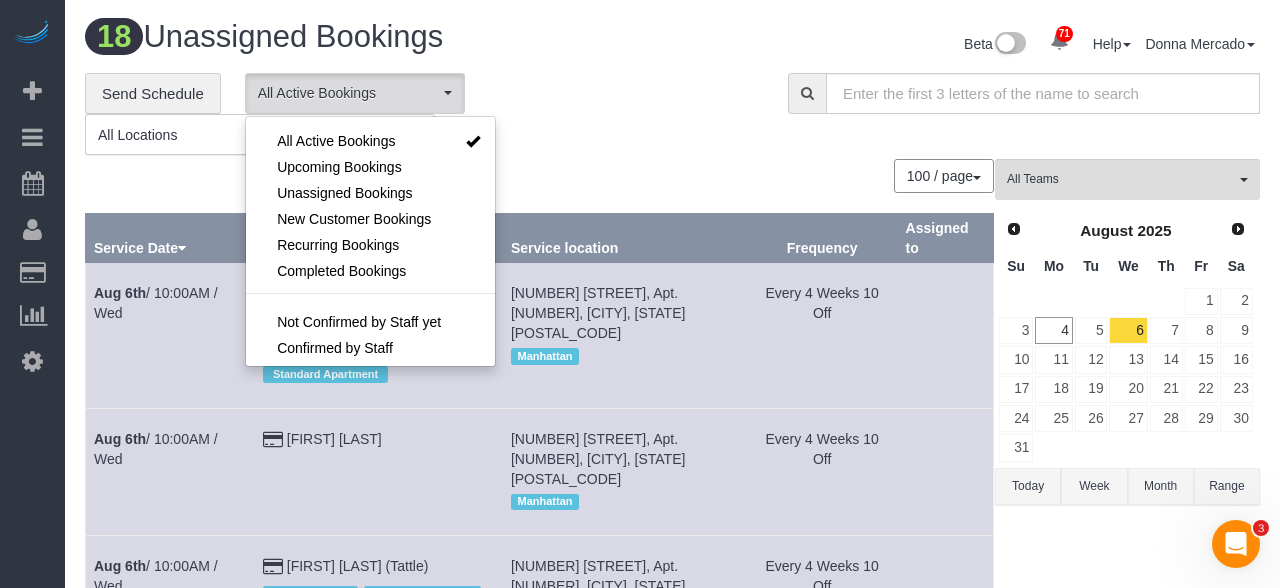 click at bounding box center (640, 294) 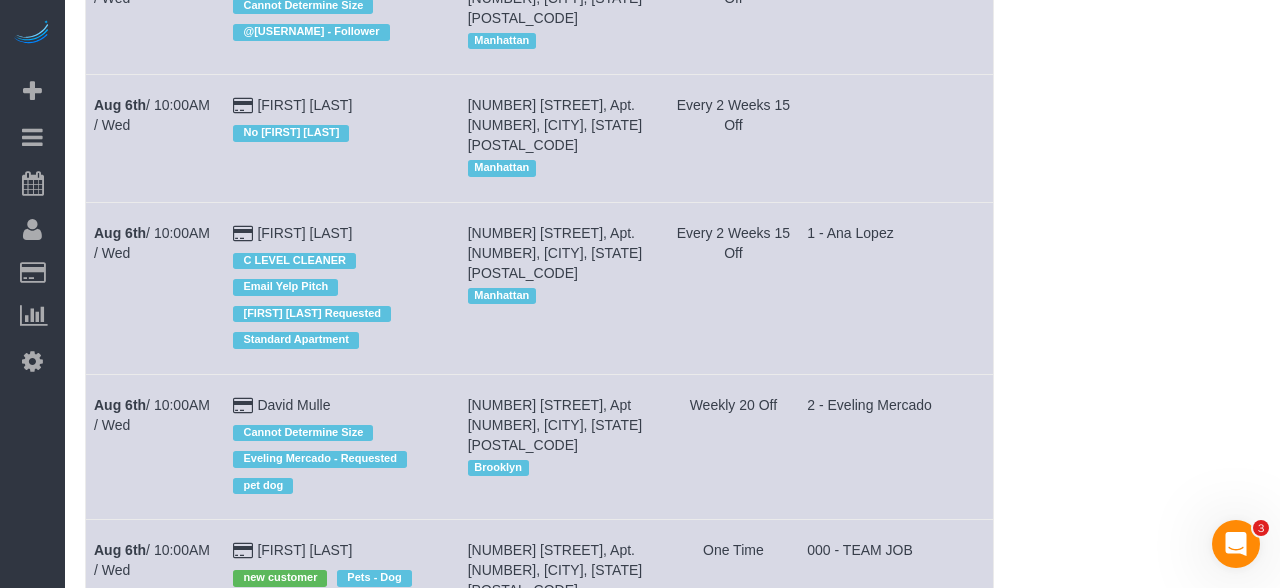 scroll, scrollTop: 3279, scrollLeft: 0, axis: vertical 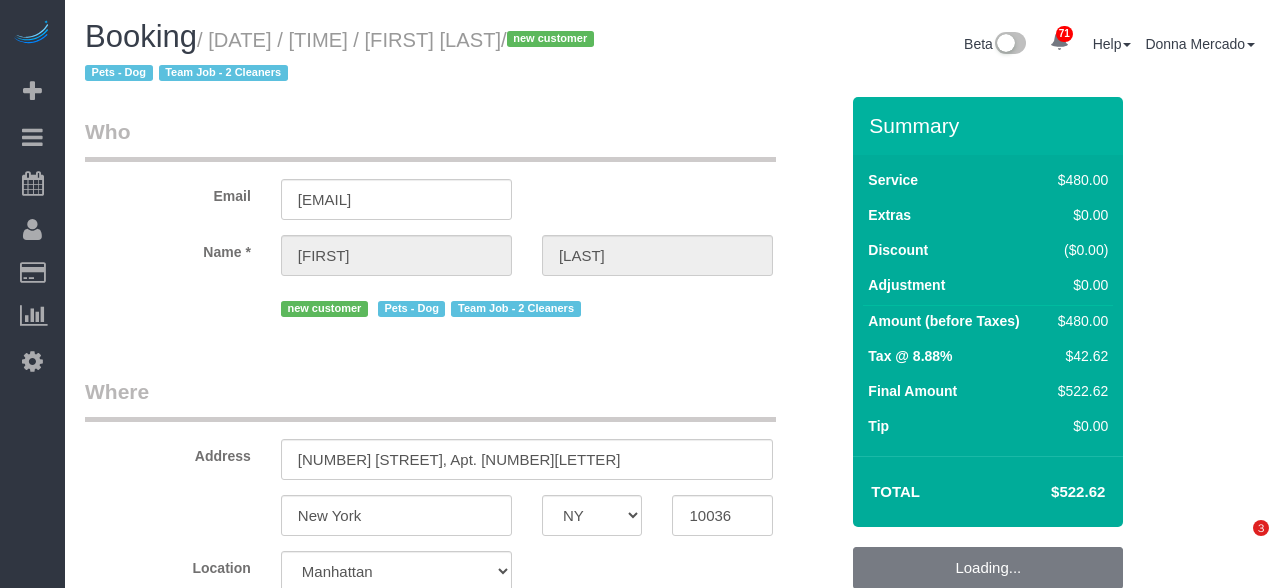 select on "NY" 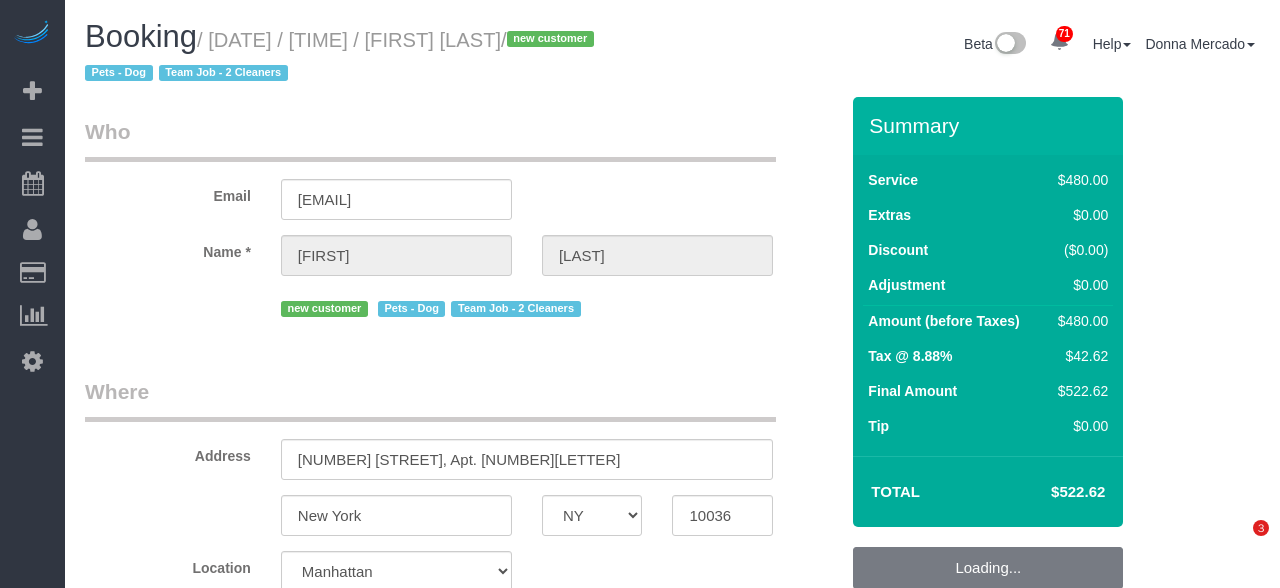 scroll, scrollTop: 0, scrollLeft: 0, axis: both 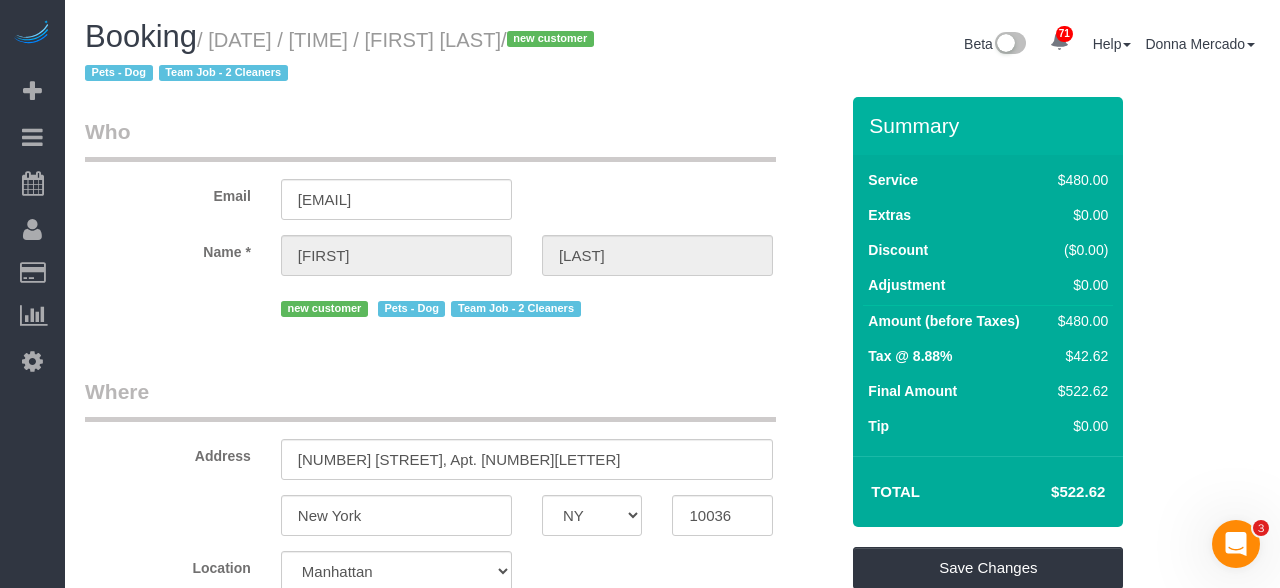 drag, startPoint x: 245, startPoint y: 36, endPoint x: 627, endPoint y: 65, distance: 383.0992 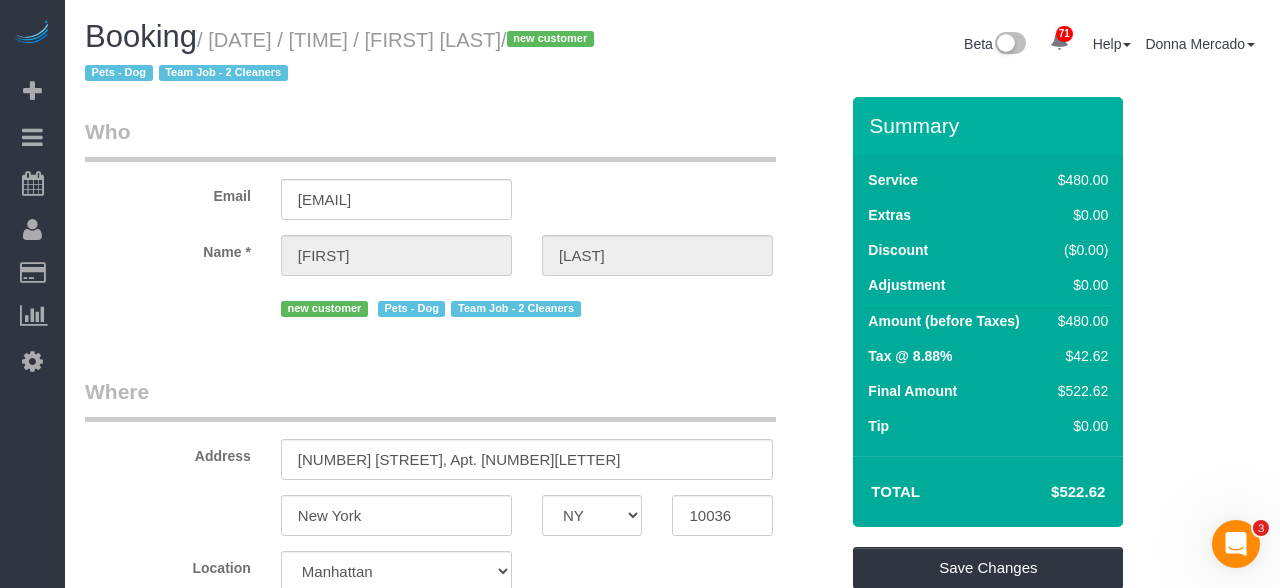 click on "/ August 06, 2025 / 10:00AM / Reynold Lewis
/
new customer
Pets - Dog
Team Job - 2 Cleaners" at bounding box center (342, 57) 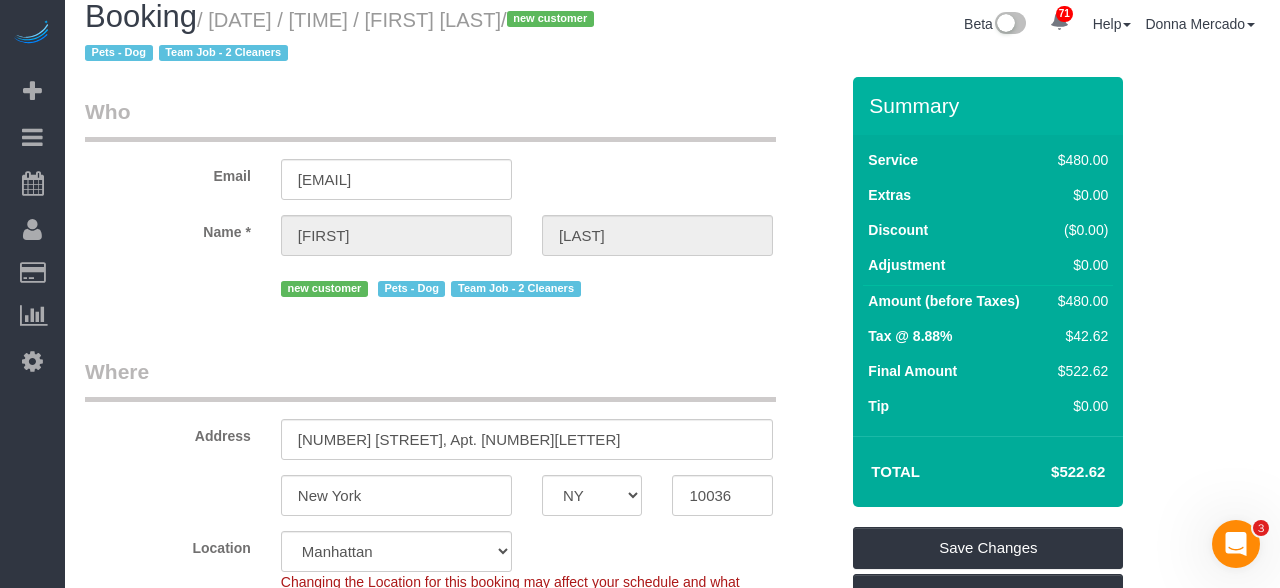 scroll, scrollTop: 0, scrollLeft: 0, axis: both 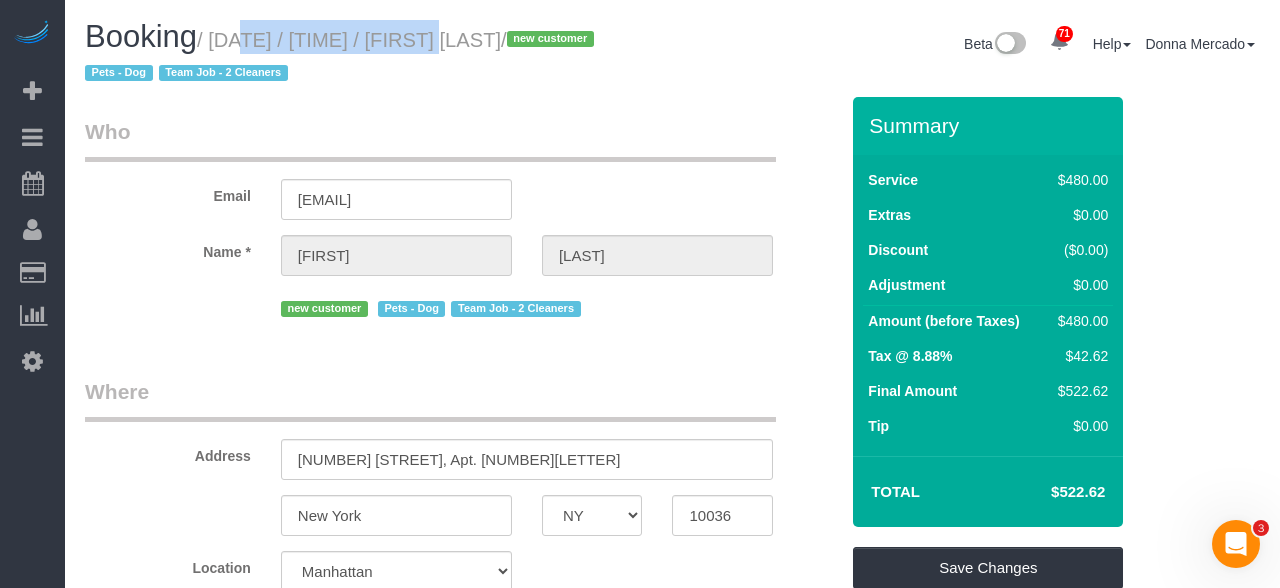 drag, startPoint x: 217, startPoint y: 36, endPoint x: 417, endPoint y: 44, distance: 200.15994 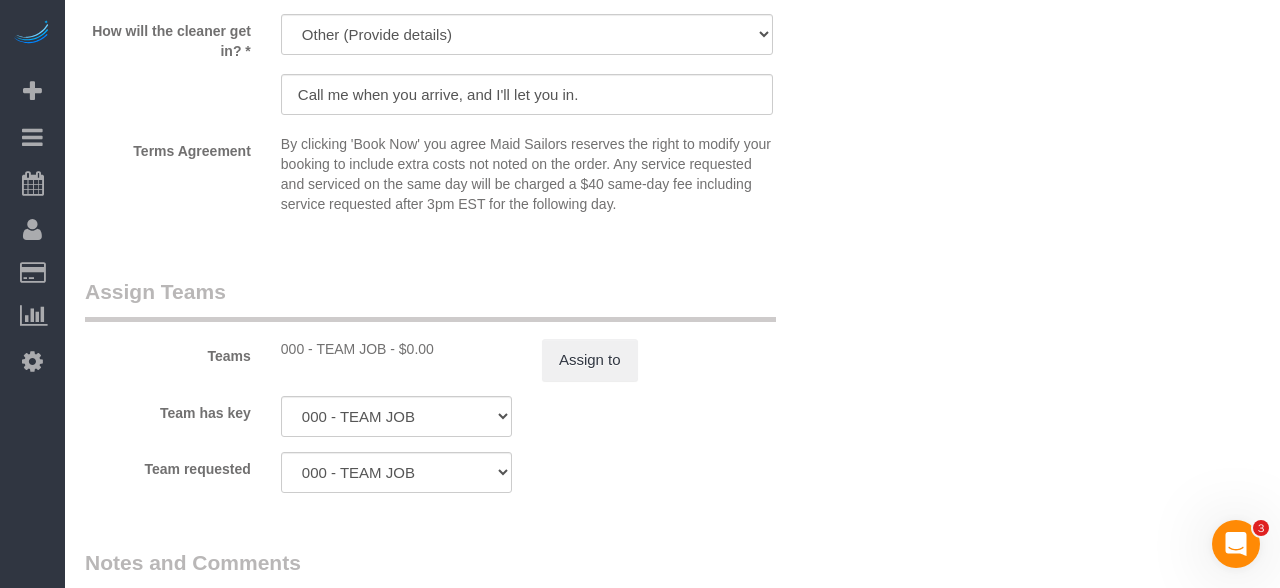 scroll, scrollTop: 2048, scrollLeft: 0, axis: vertical 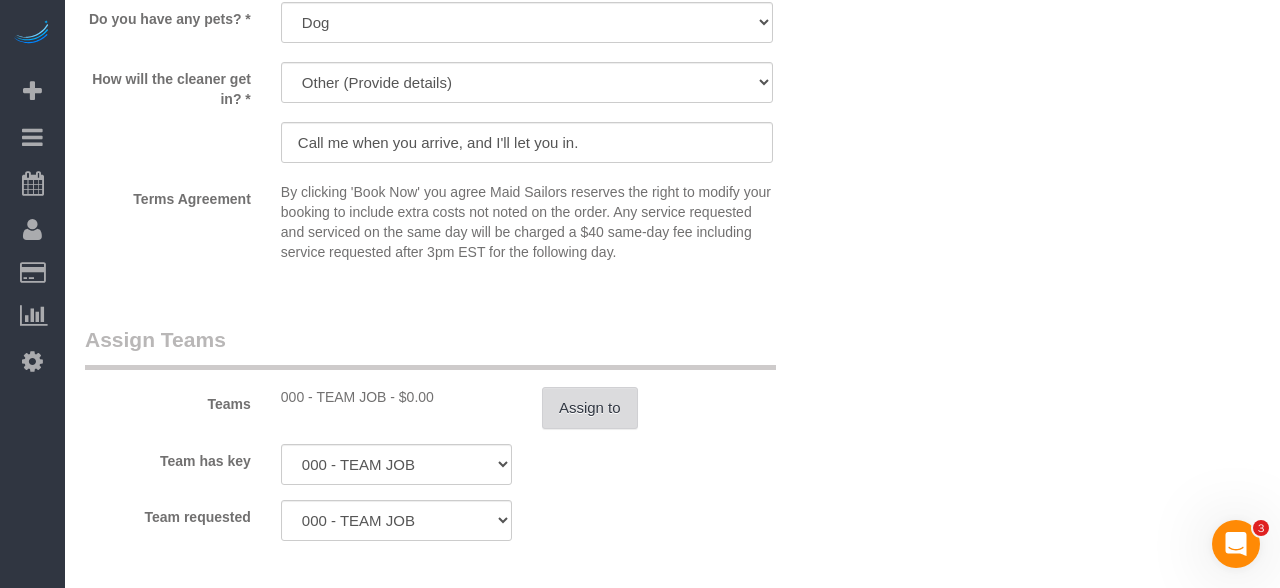 click on "Assign to" at bounding box center [590, 408] 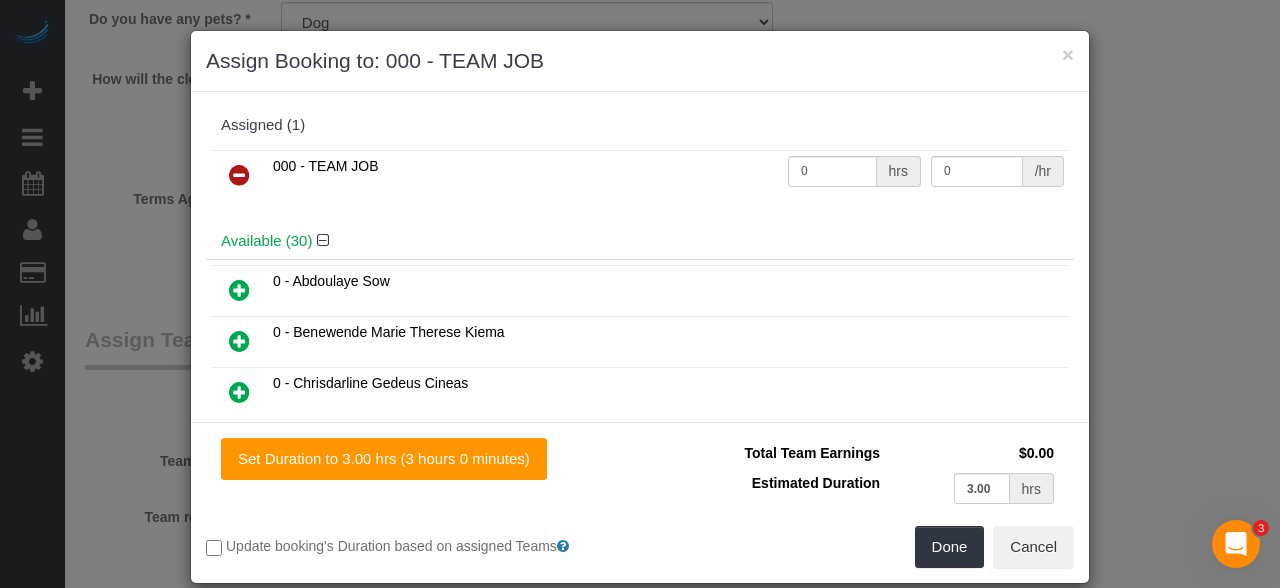 click at bounding box center (239, 175) 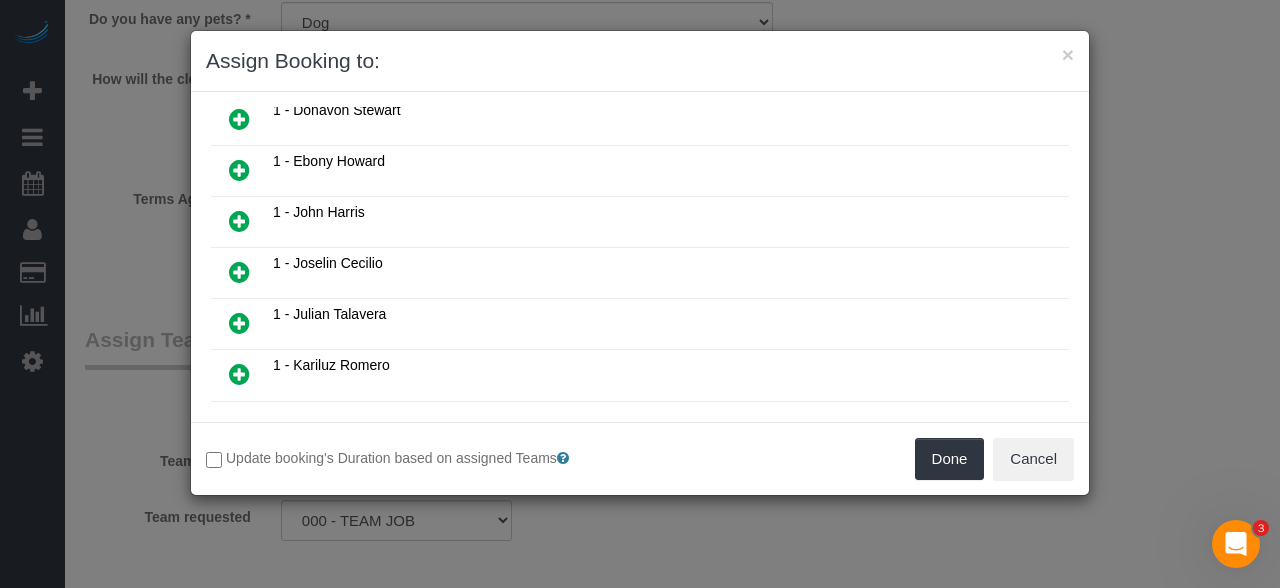 scroll, scrollTop: 768, scrollLeft: 0, axis: vertical 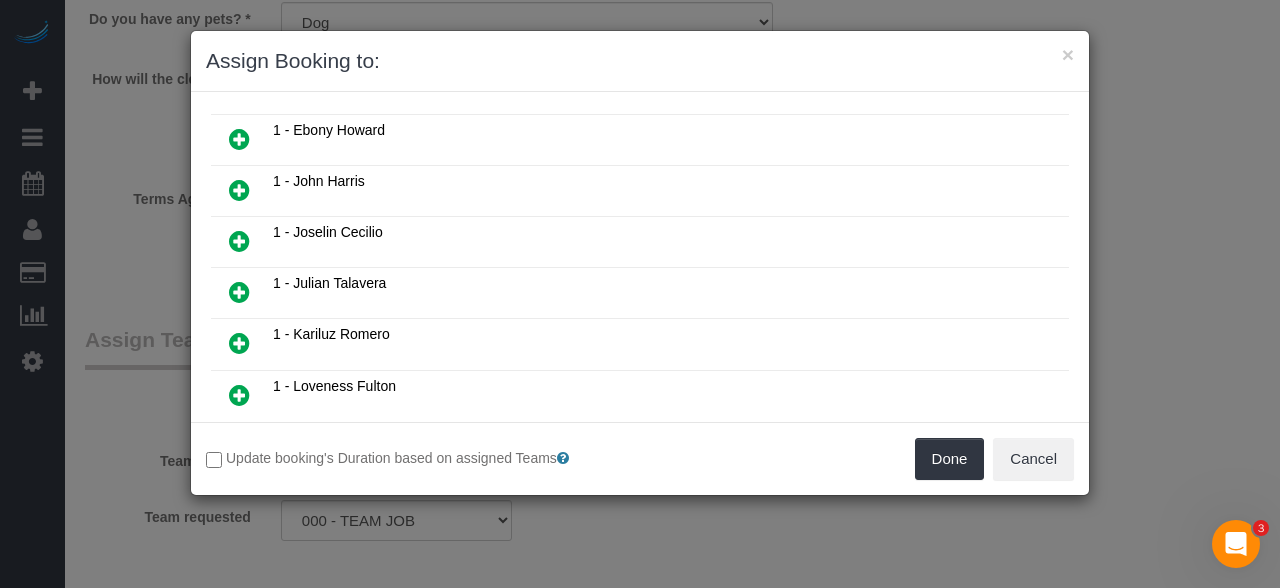 click at bounding box center [239, 241] 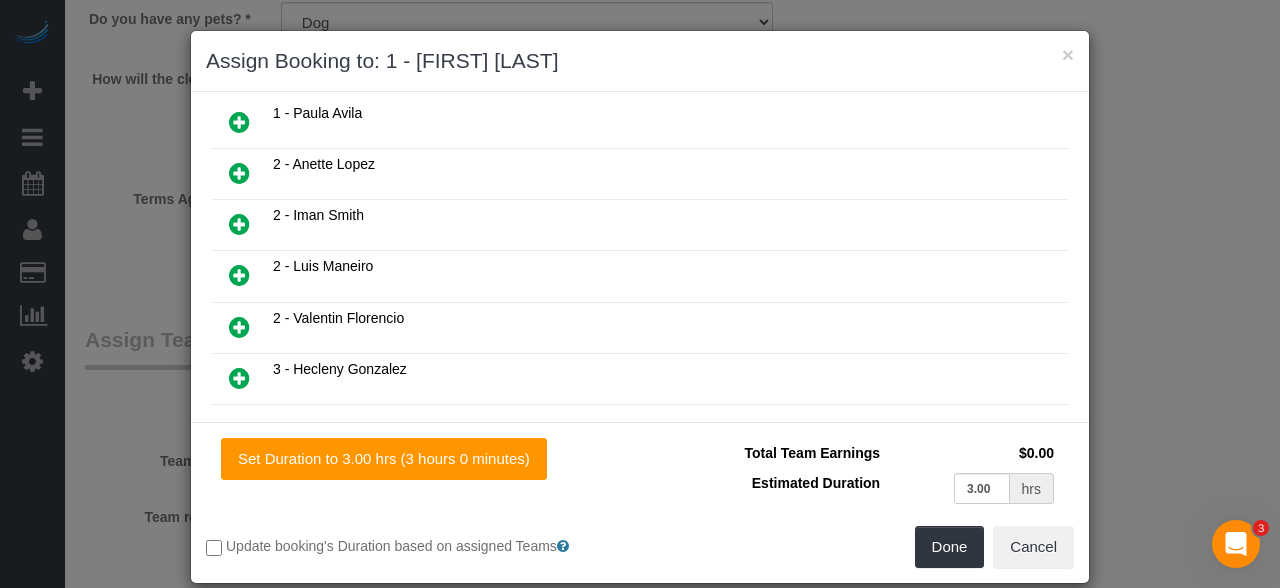 scroll, scrollTop: 1168, scrollLeft: 0, axis: vertical 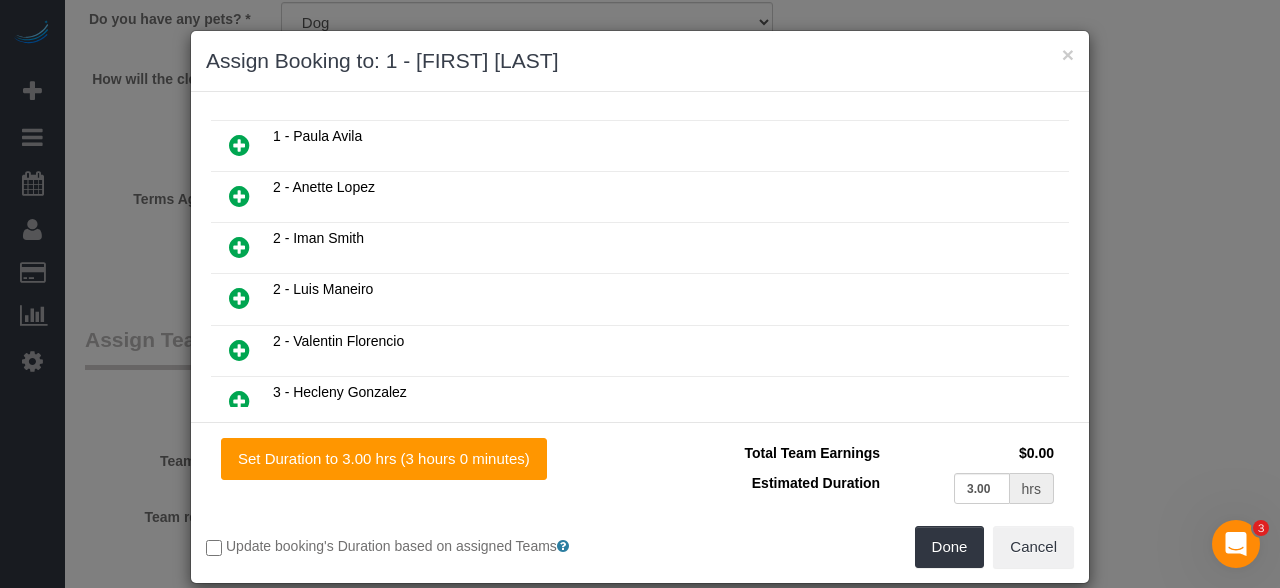 click at bounding box center [239, 196] 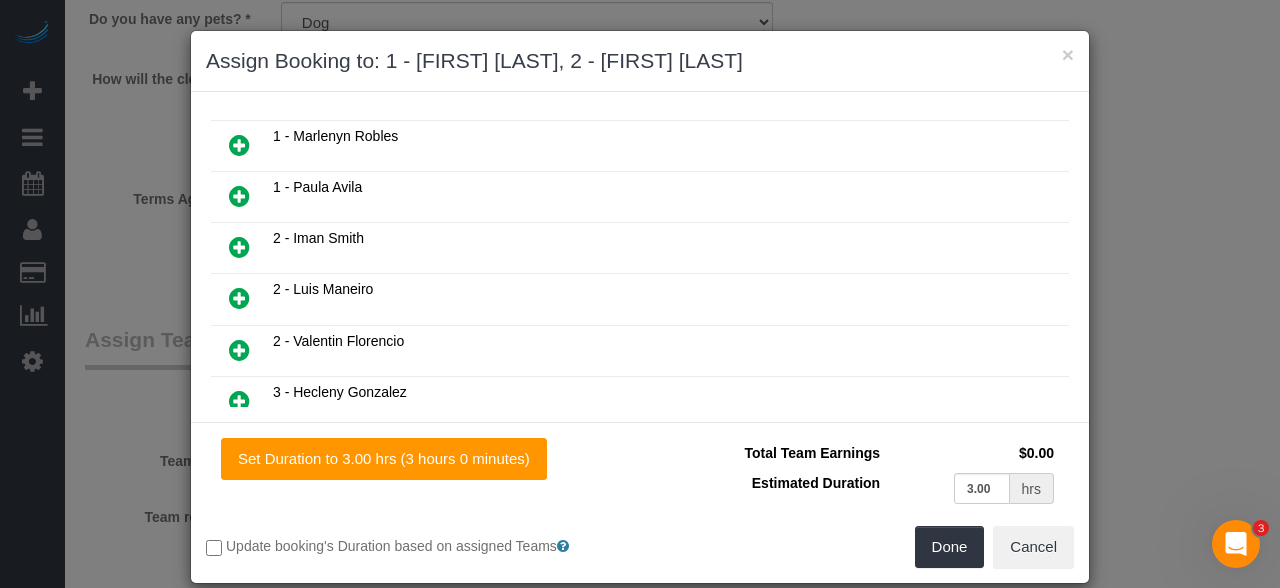 scroll, scrollTop: 1217, scrollLeft: 0, axis: vertical 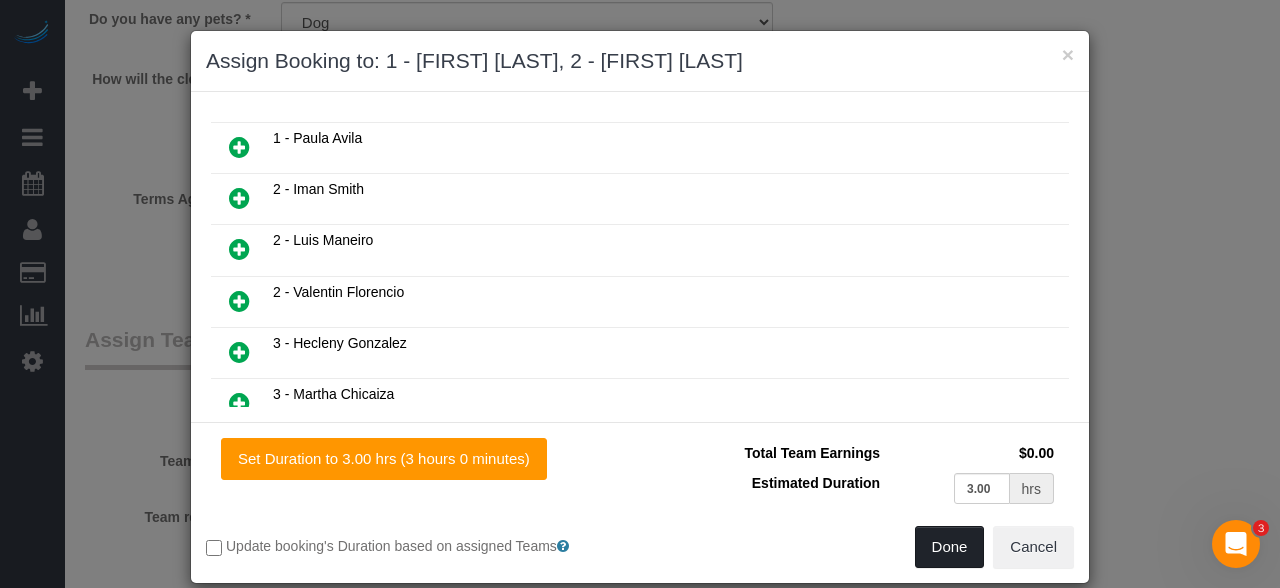 click on "Done" at bounding box center [950, 547] 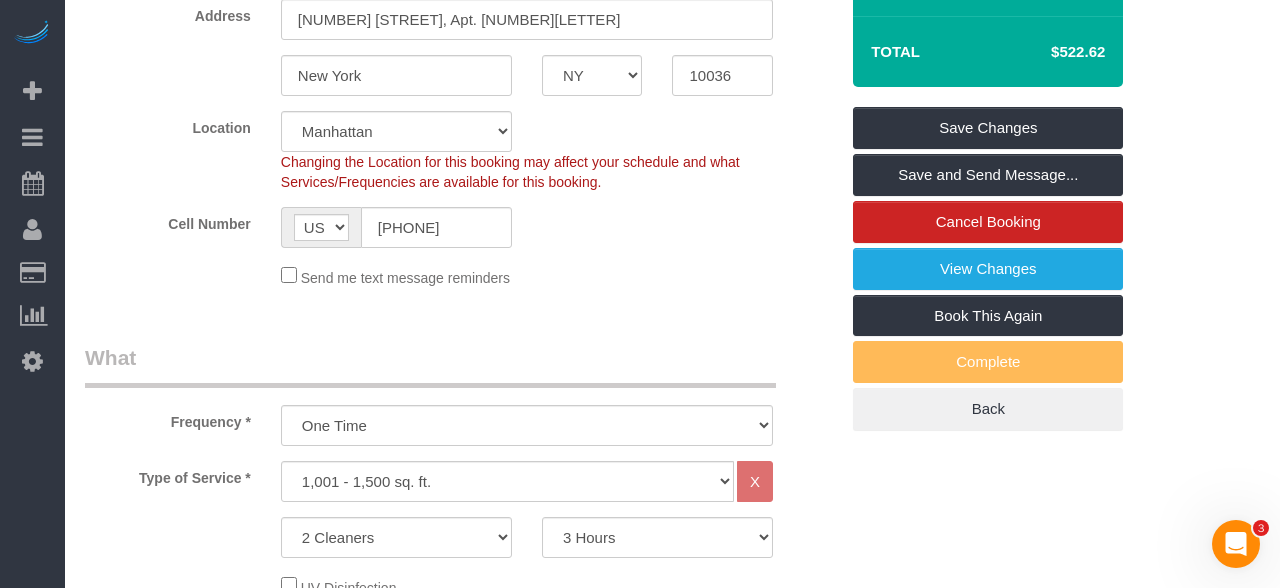 scroll, scrollTop: 523, scrollLeft: 0, axis: vertical 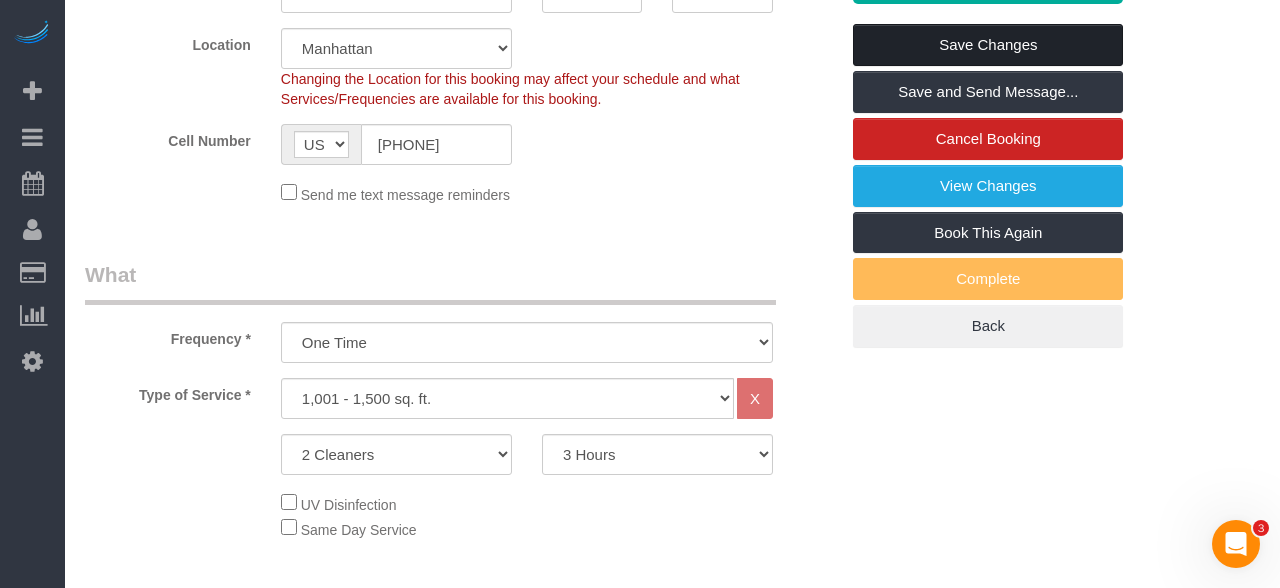 click on "Save Changes" at bounding box center [988, 45] 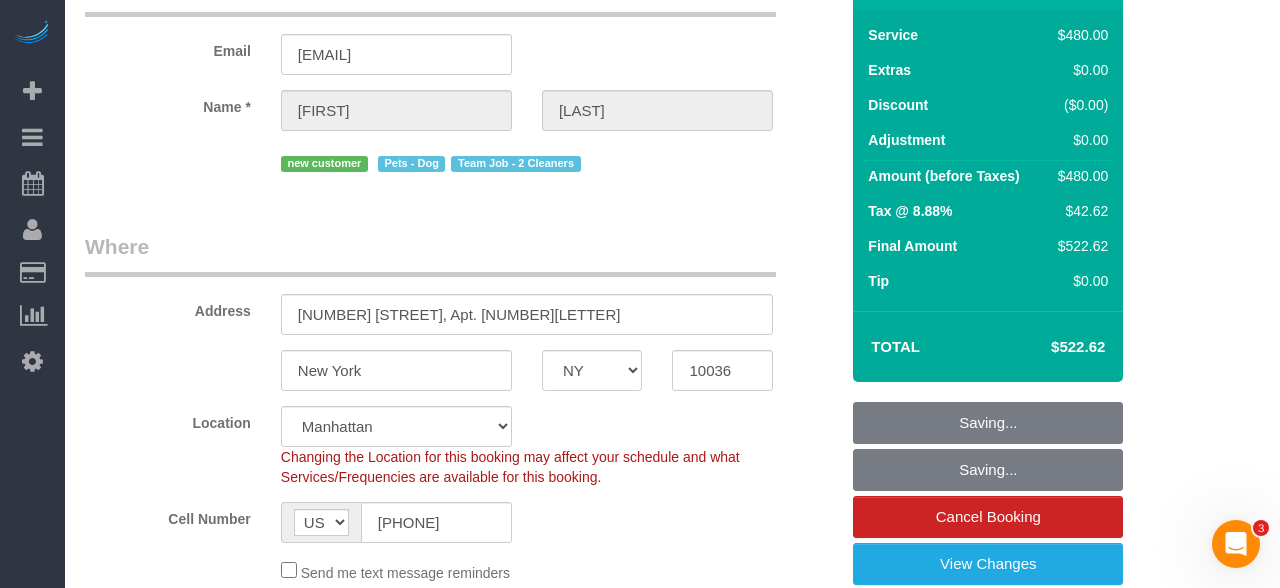 scroll, scrollTop: 0, scrollLeft: 0, axis: both 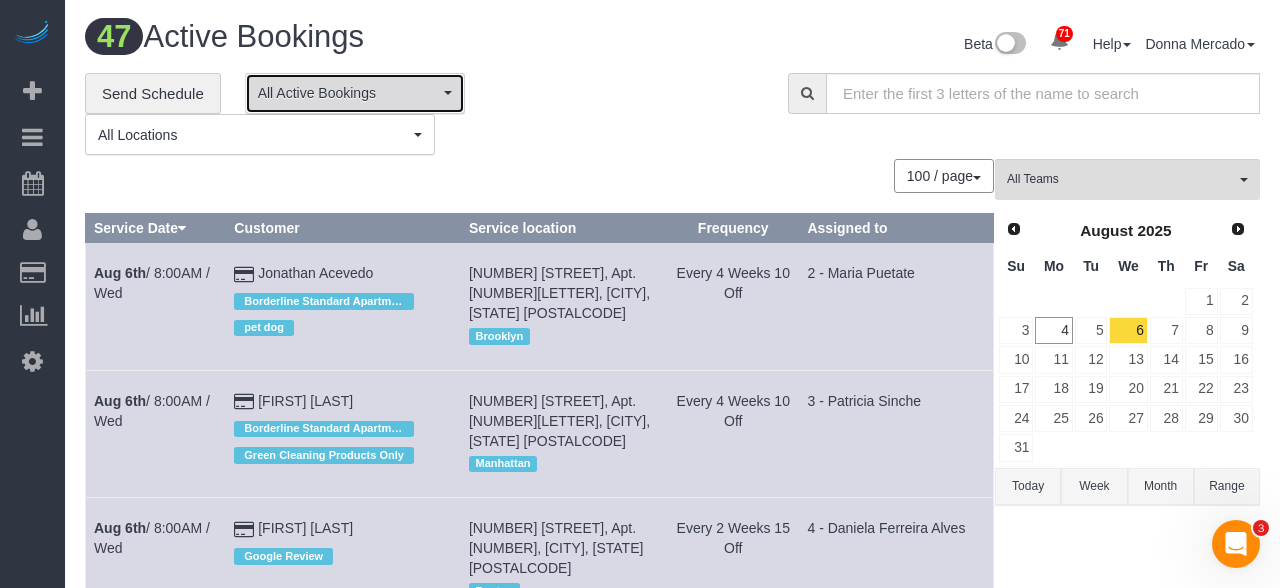 click on "All Active Bookings" at bounding box center (348, 93) 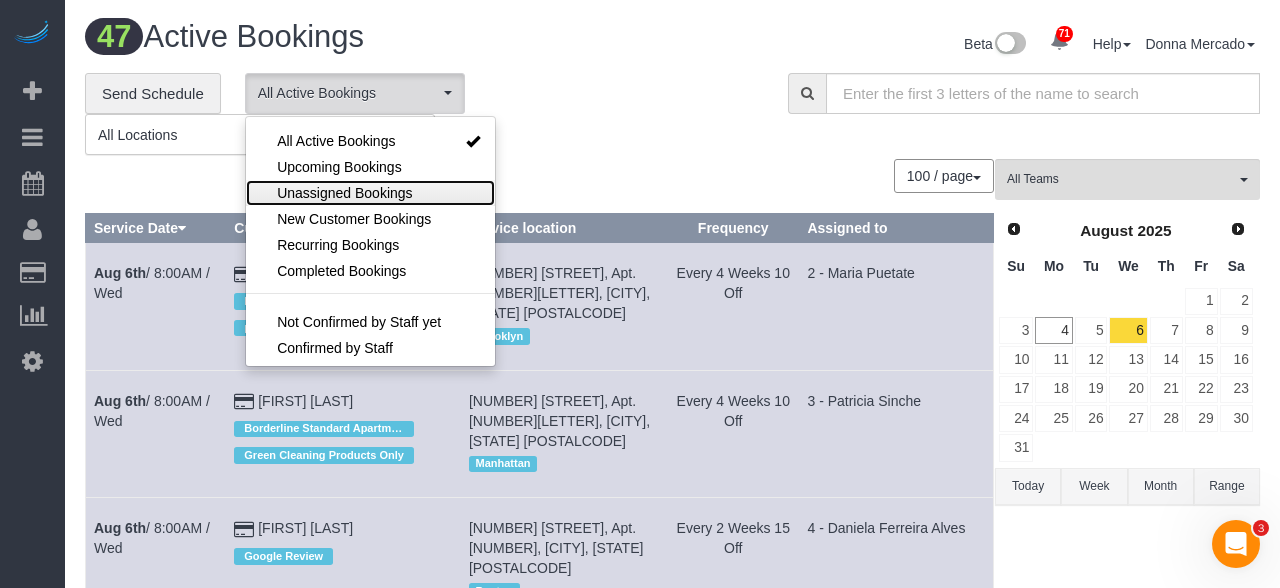 click on "Unassigned Bookings" at bounding box center [344, 193] 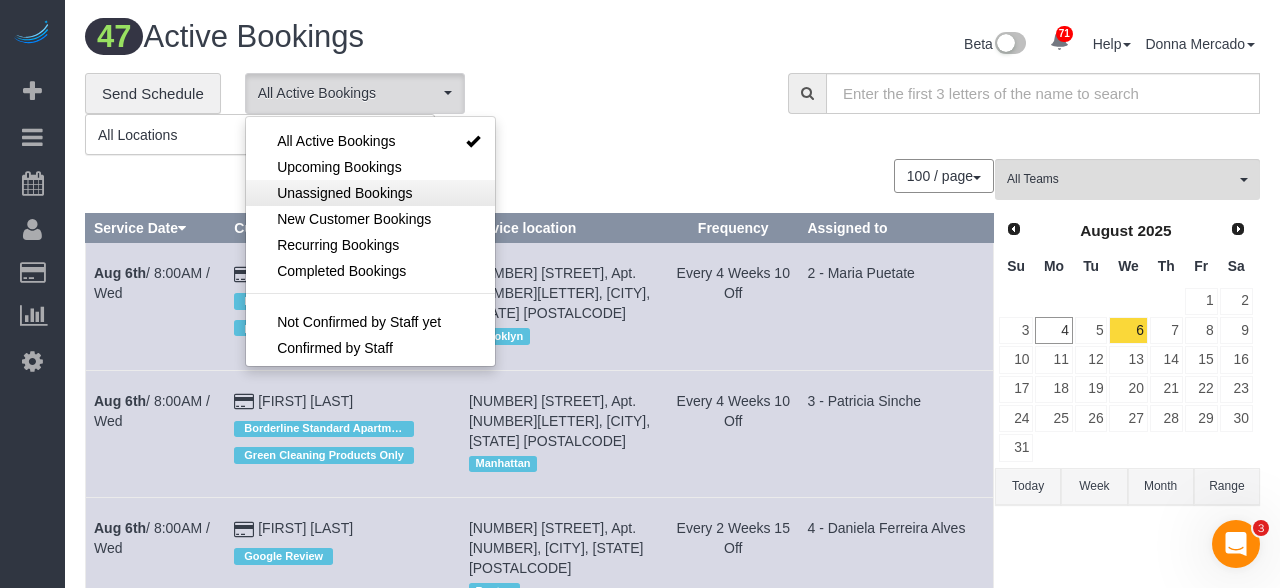 select on "**********" 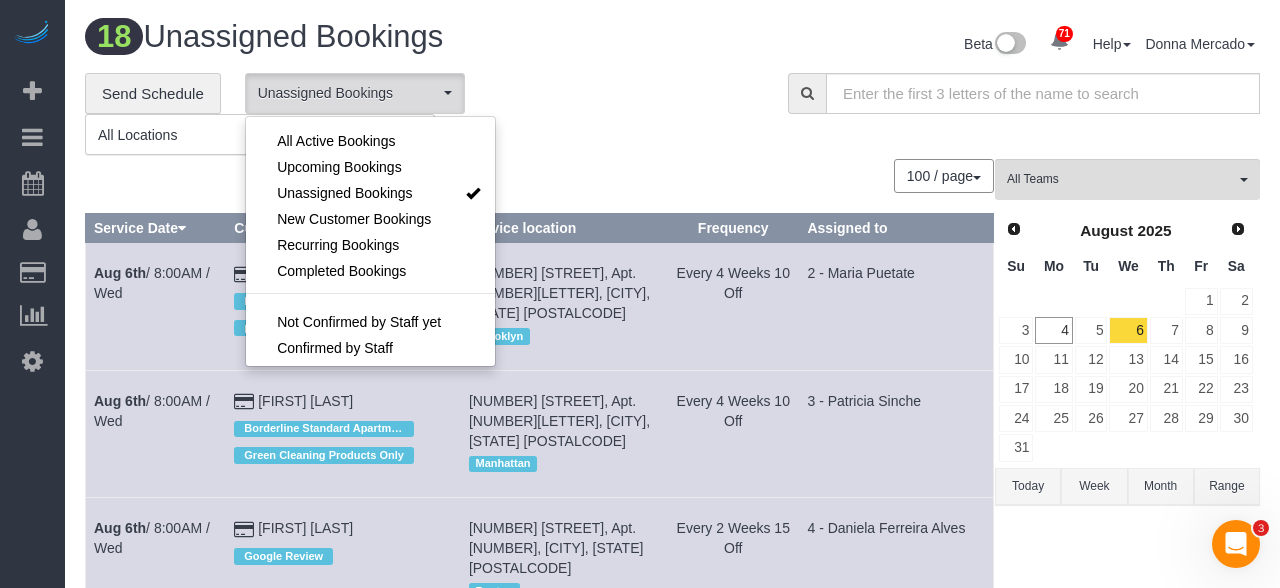 click at bounding box center [640, 294] 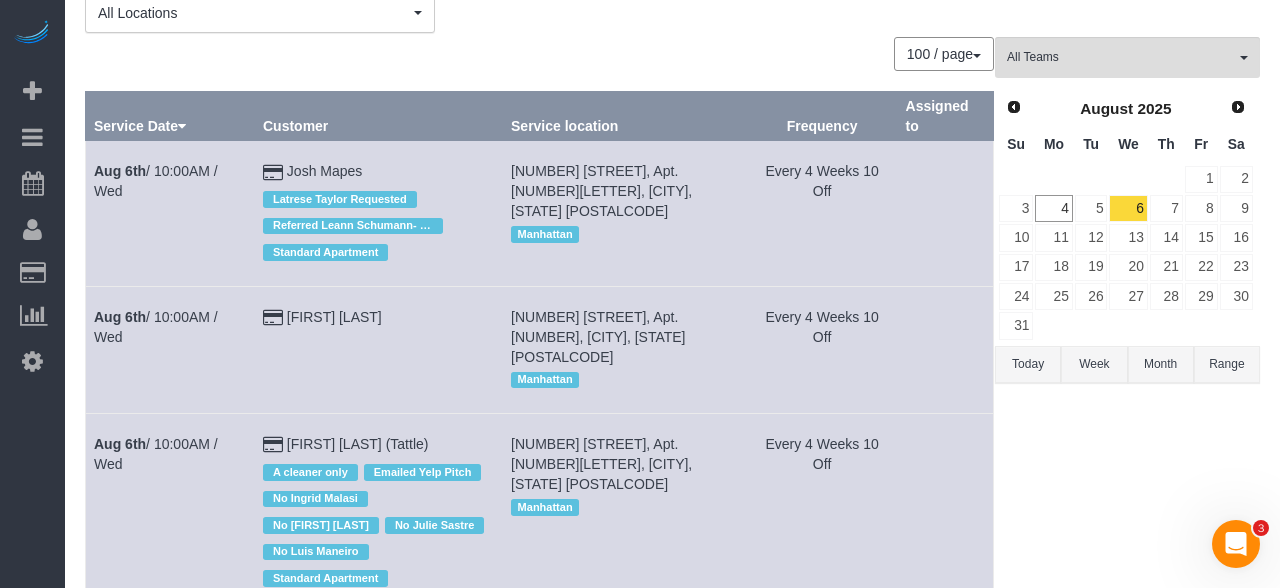 scroll, scrollTop: 0, scrollLeft: 0, axis: both 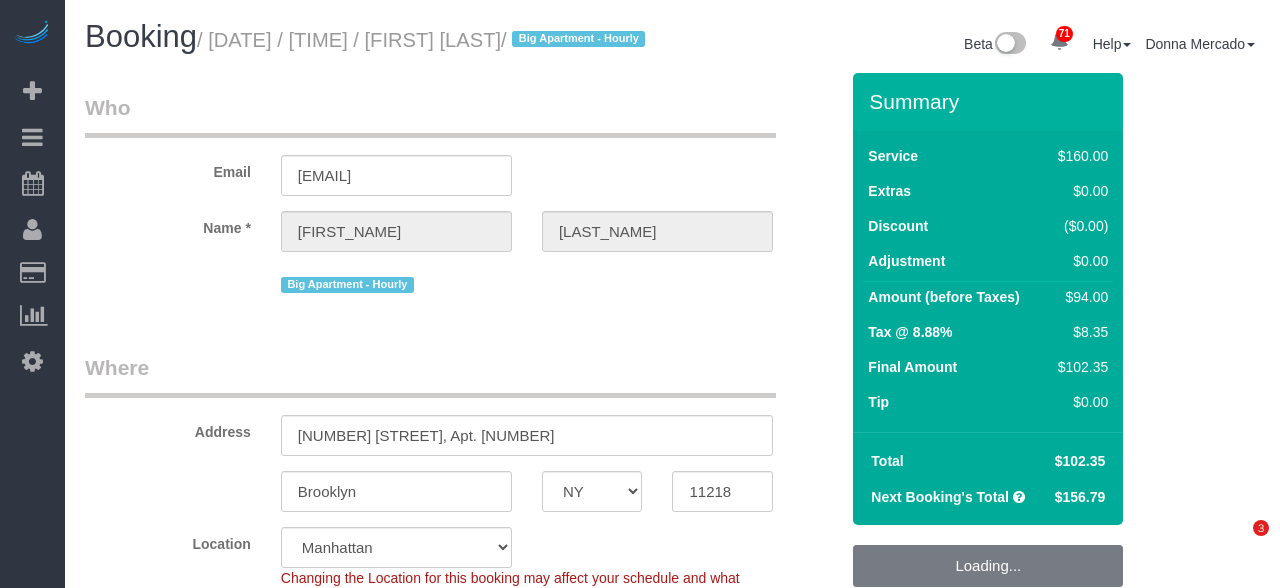 select on "NY" 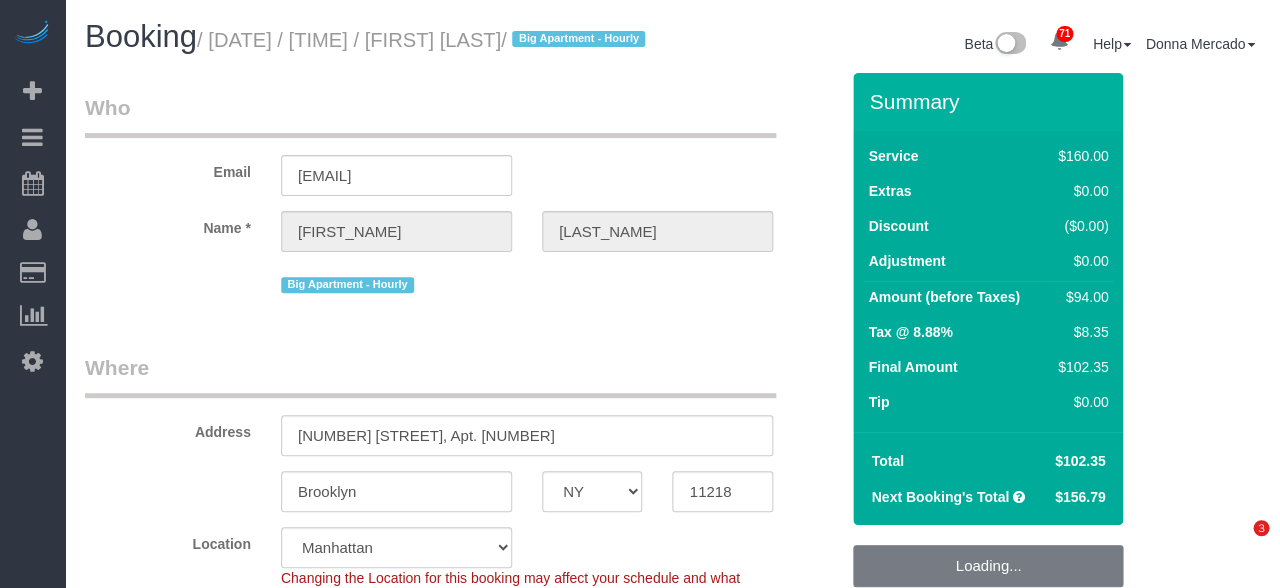 select on "object:1492" 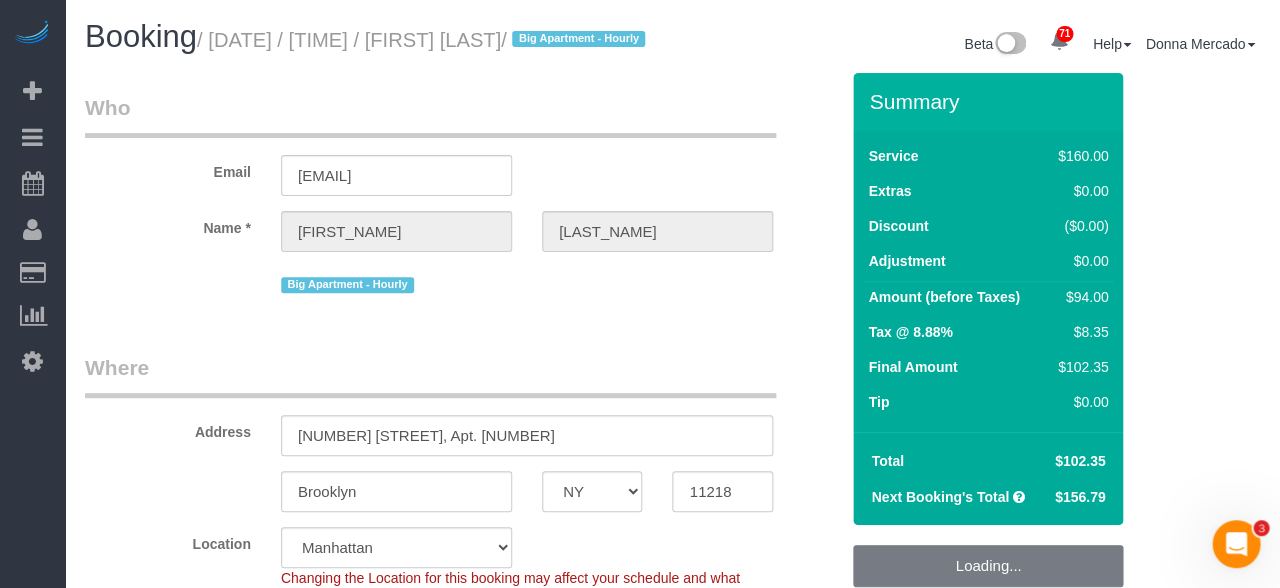 scroll, scrollTop: 0, scrollLeft: 0, axis: both 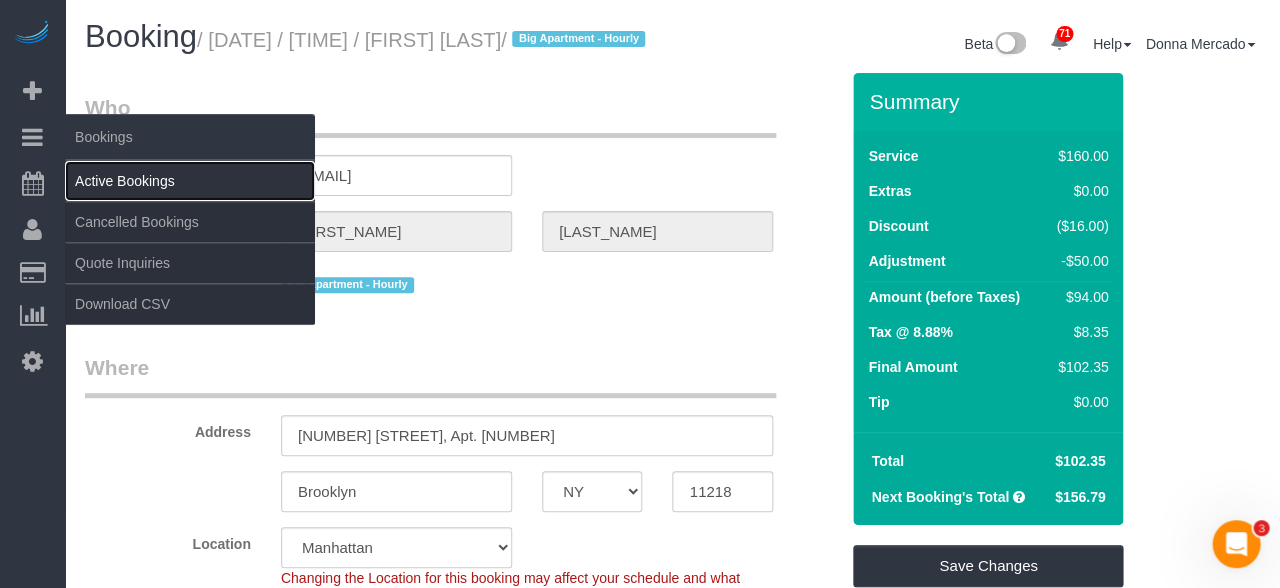 click on "Active Bookings" at bounding box center (190, 181) 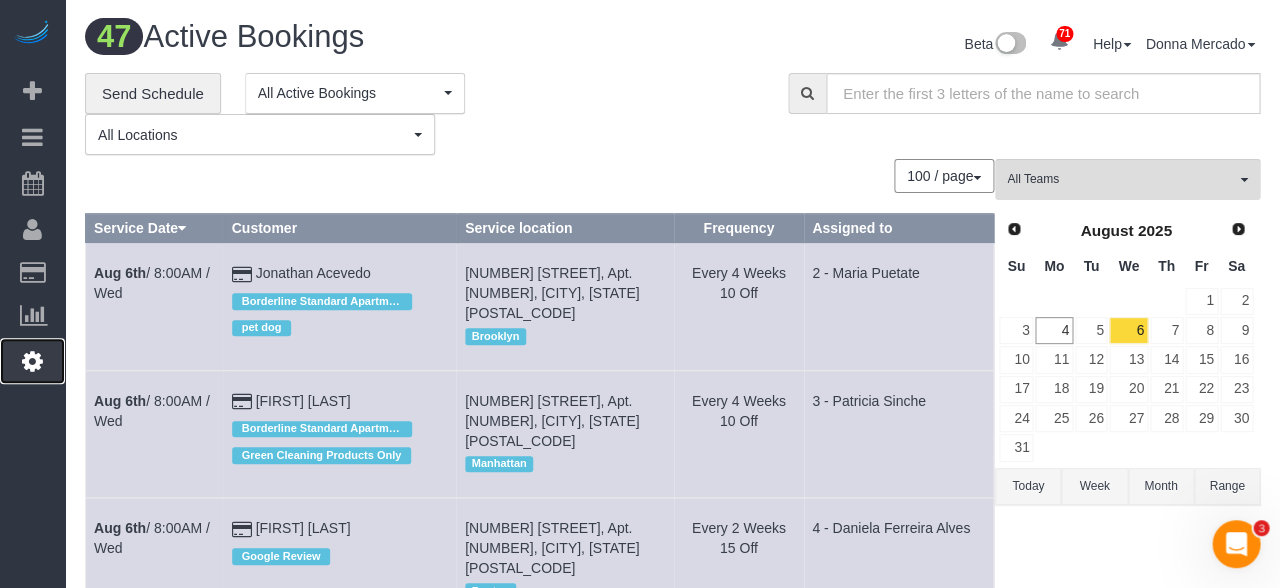 click at bounding box center (32, 361) 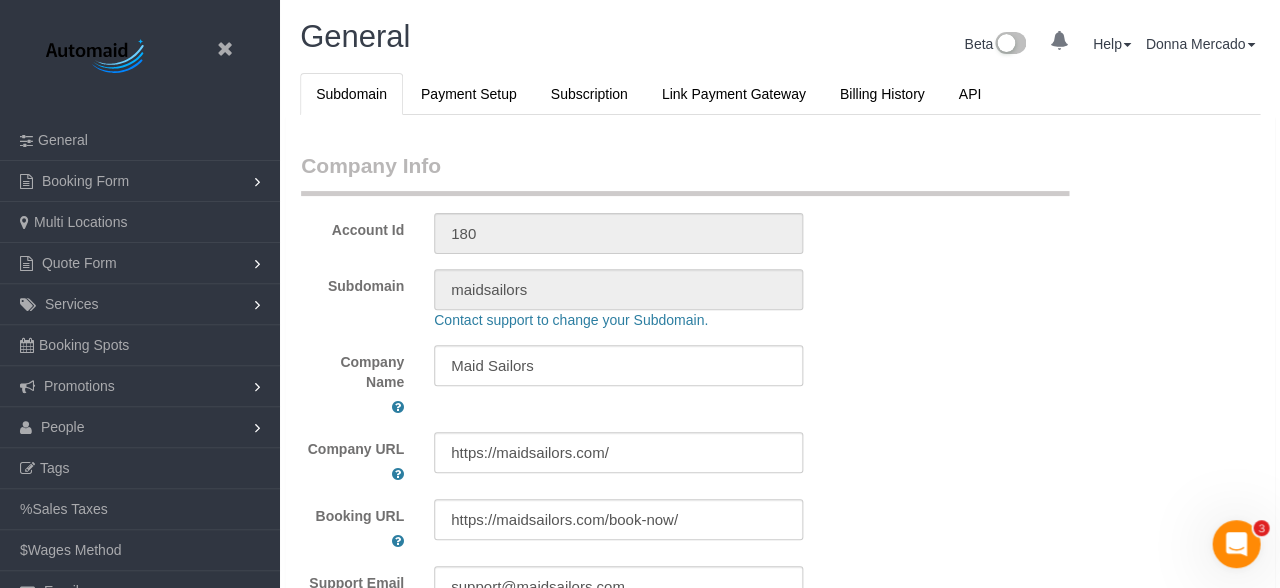 scroll, scrollTop: 95554, scrollLeft: 98720, axis: both 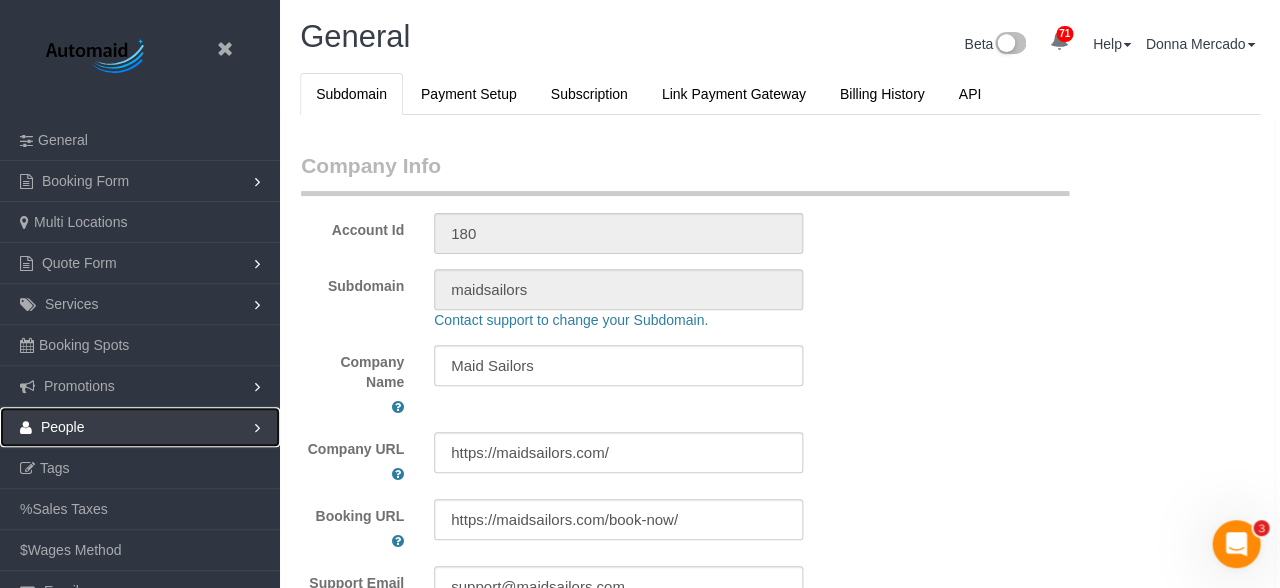 click on "People" at bounding box center [63, 427] 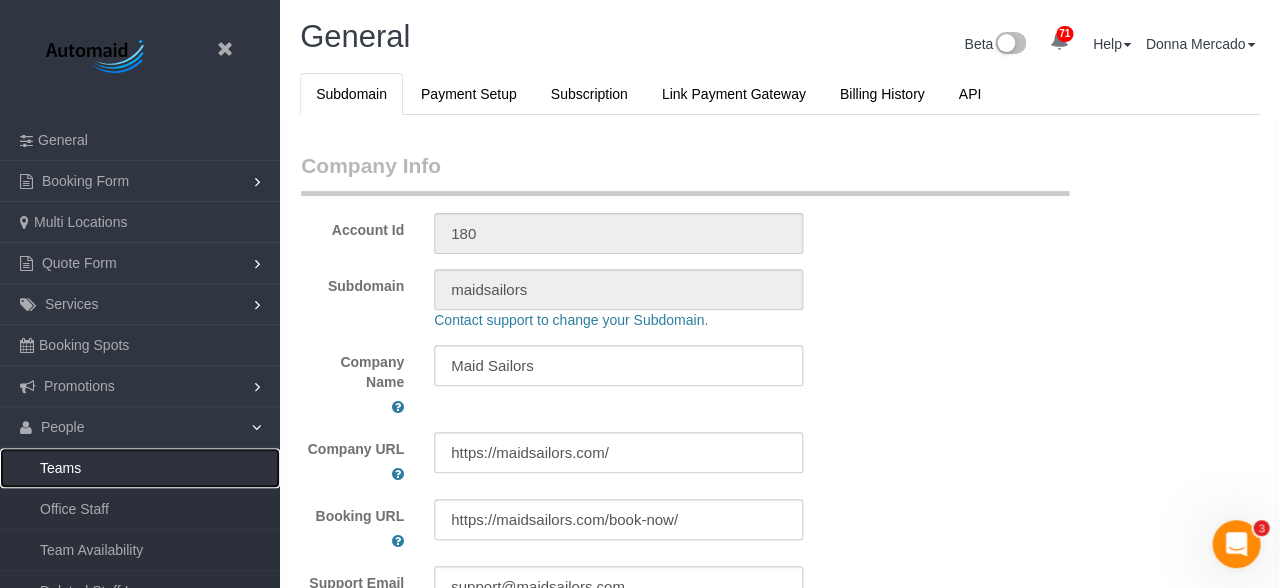 click on "Teams" at bounding box center [140, 468] 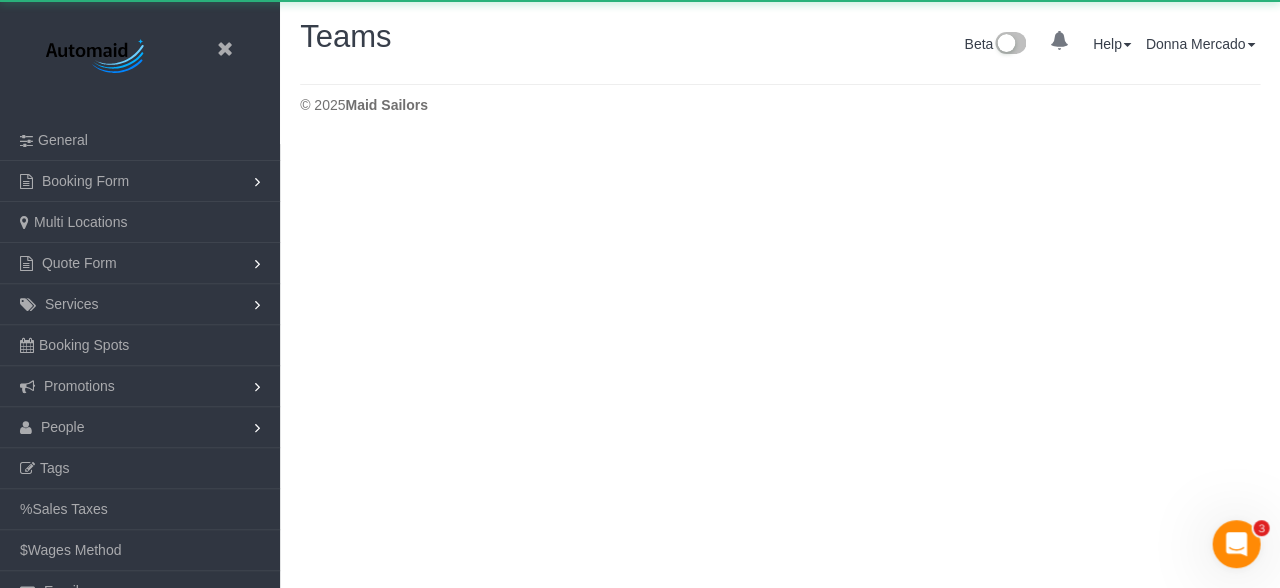 scroll, scrollTop: 99856, scrollLeft: 98720, axis: both 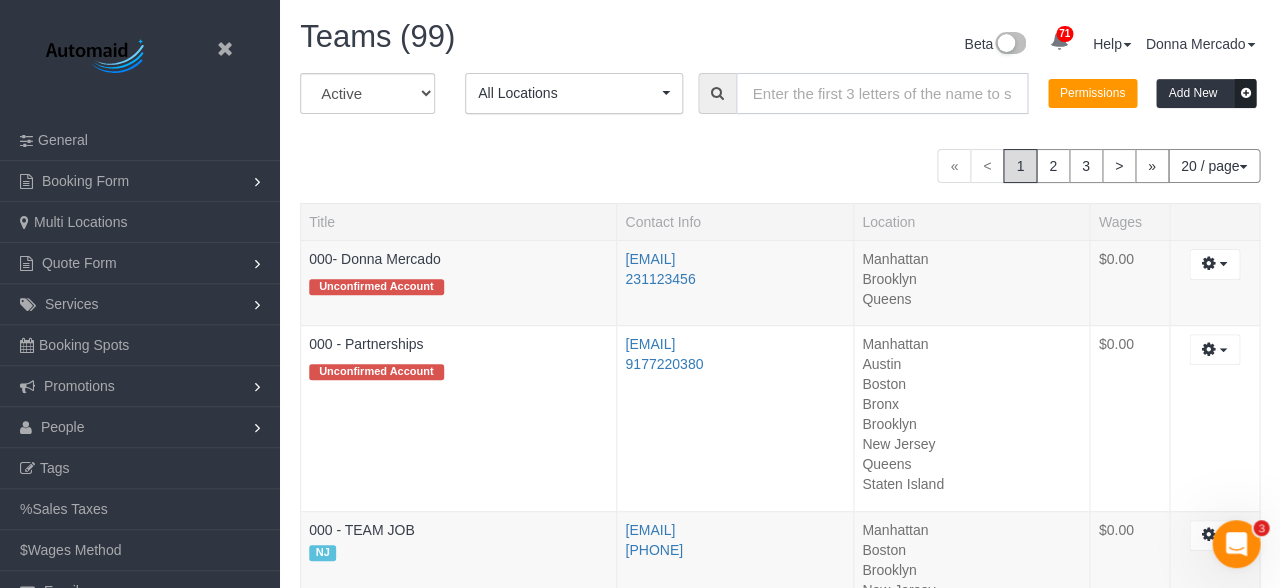 click at bounding box center [882, 93] 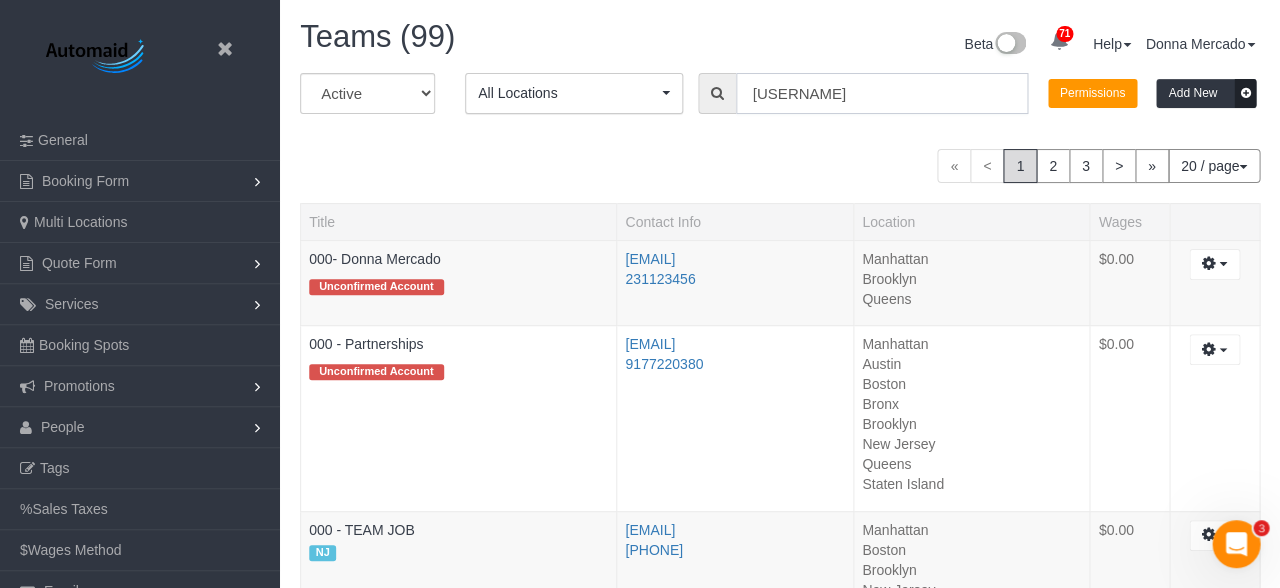 click on "lanwa" at bounding box center (882, 93) 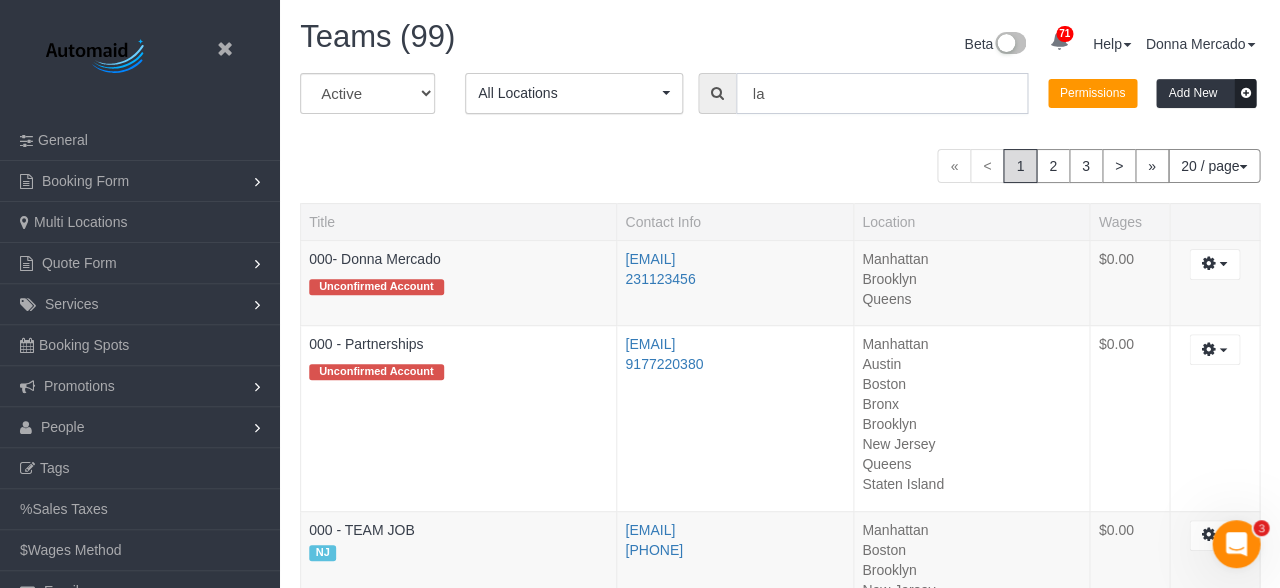 type on "l" 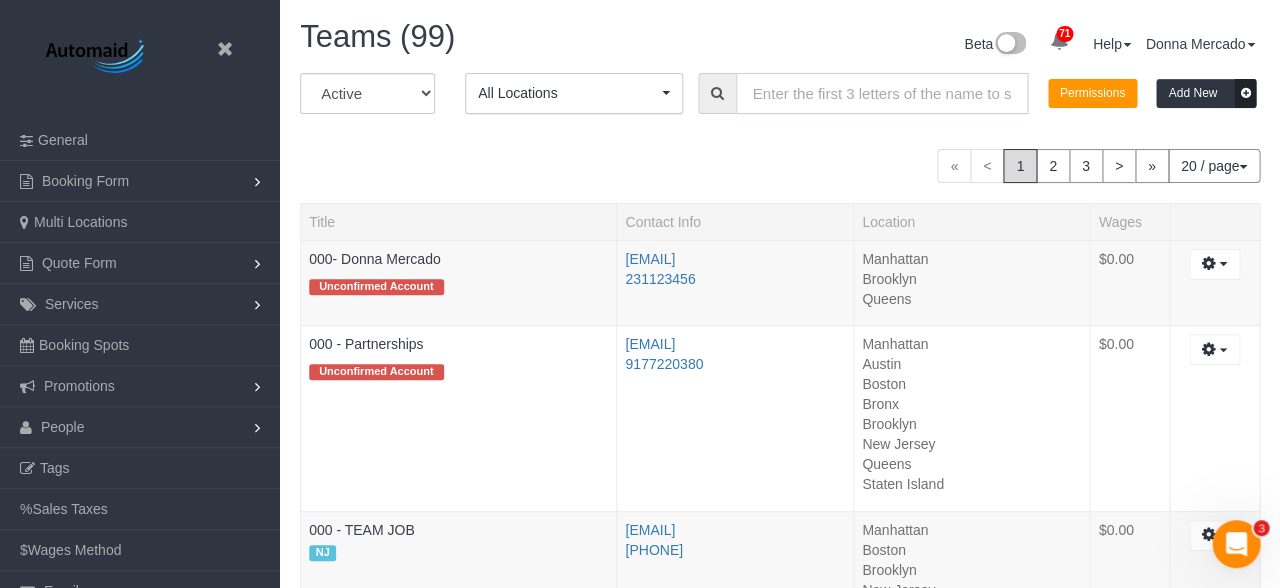 click at bounding box center [882, 93] 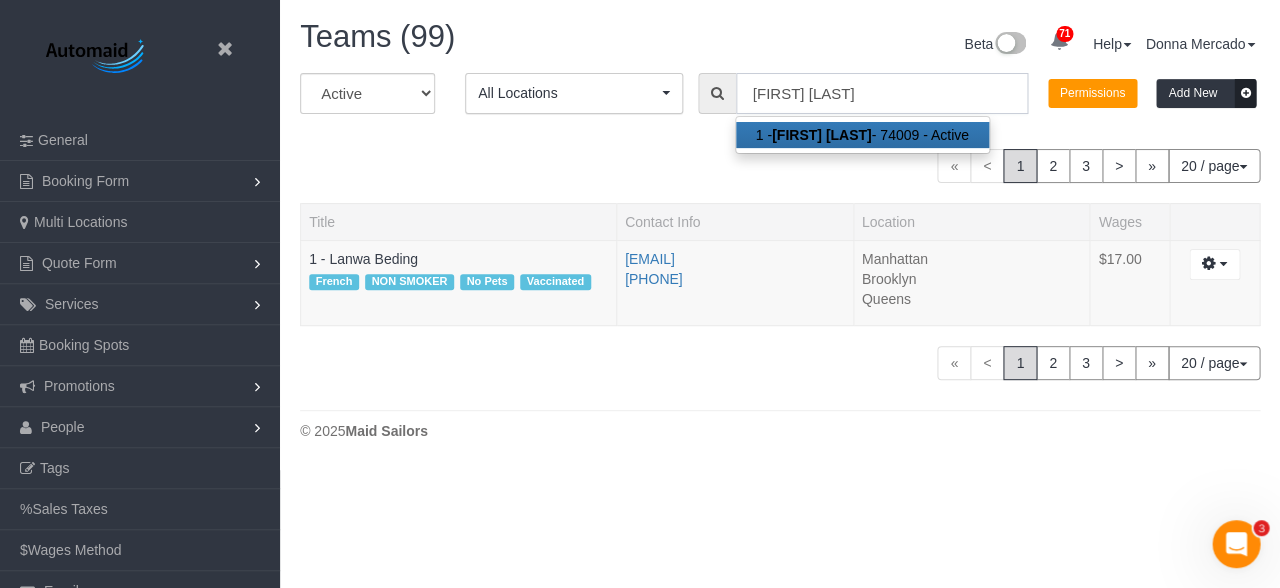 scroll, scrollTop: 99530, scrollLeft: 98720, axis: both 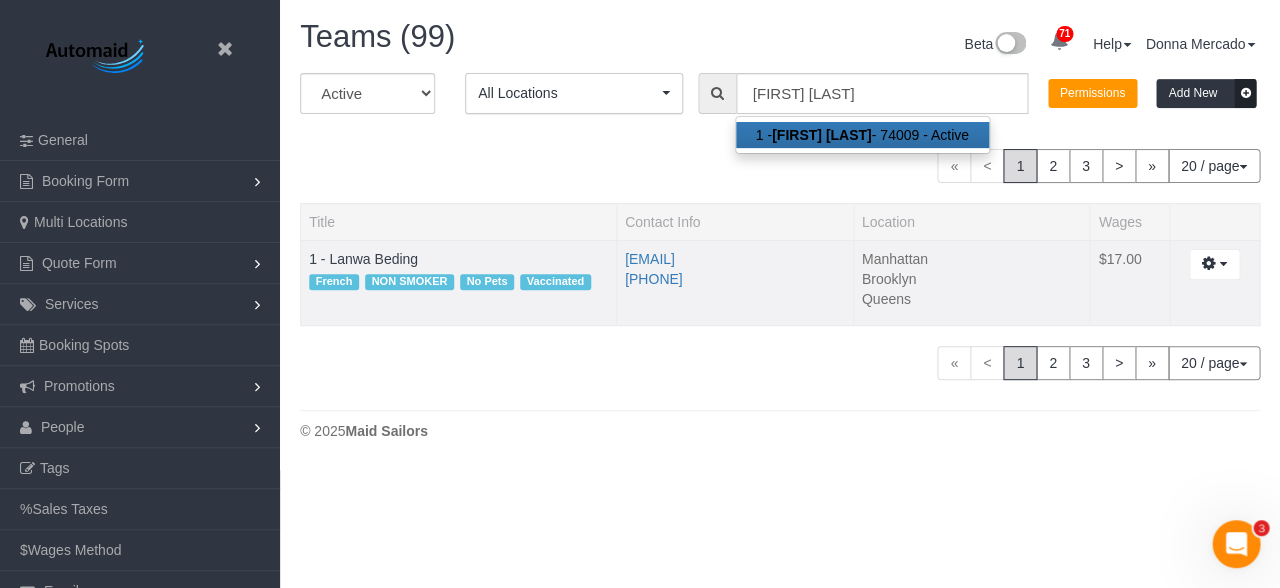 drag, startPoint x: 304, startPoint y: 247, endPoint x: 432, endPoint y: 258, distance: 128.47179 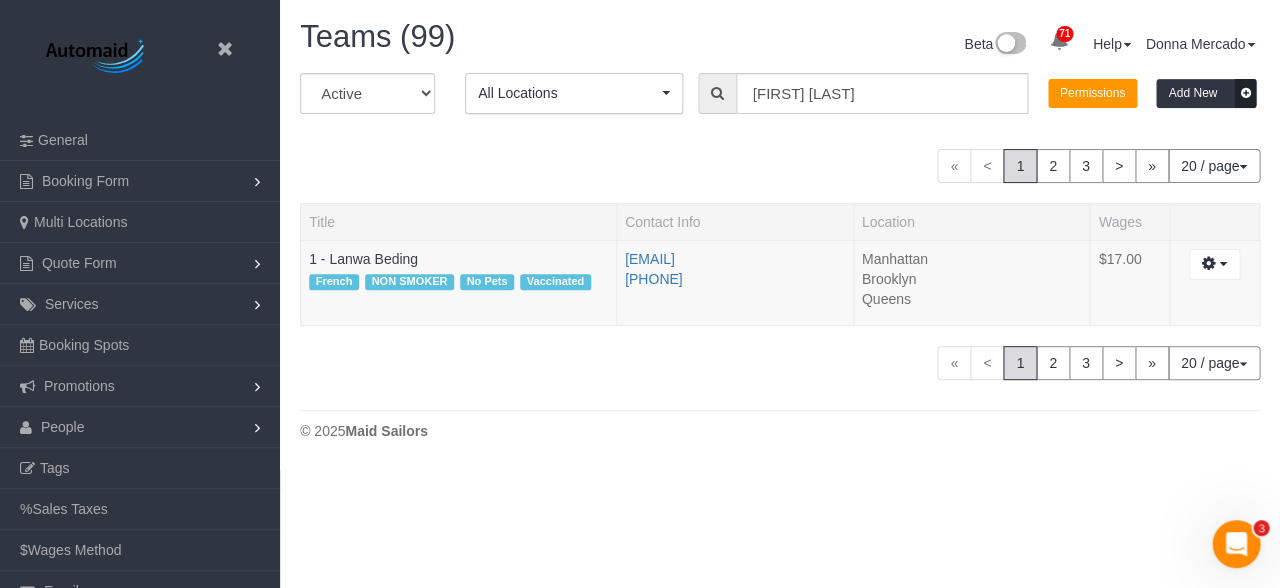 copy on "1 - Lanwa Beding" 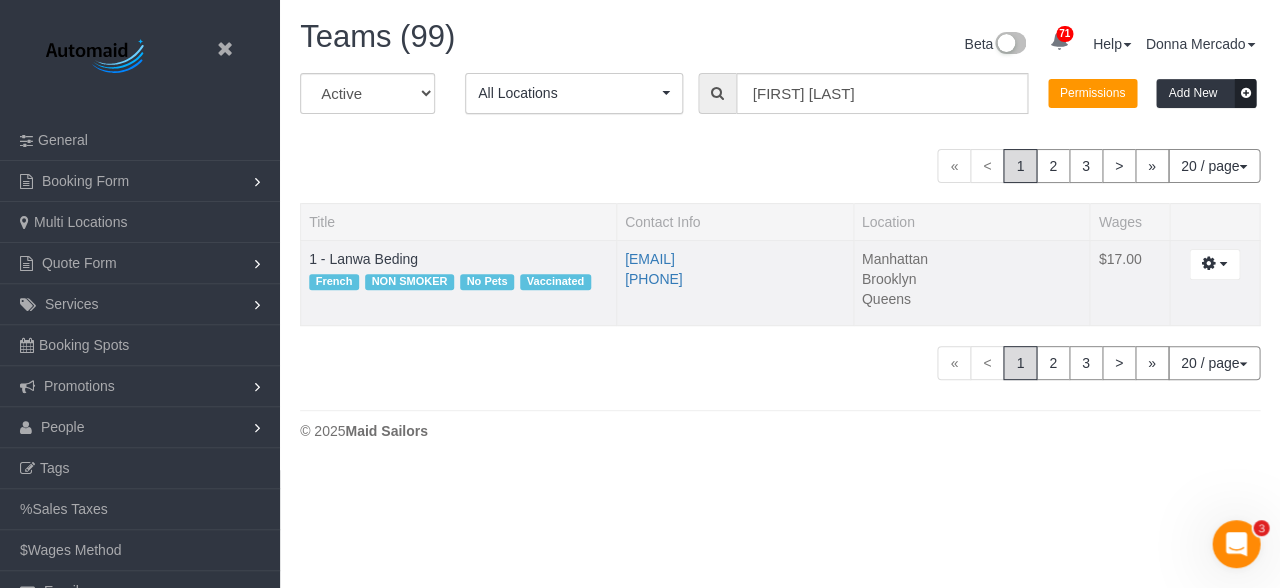 drag, startPoint x: 619, startPoint y: 252, endPoint x: 791, endPoint y: 254, distance: 172.01163 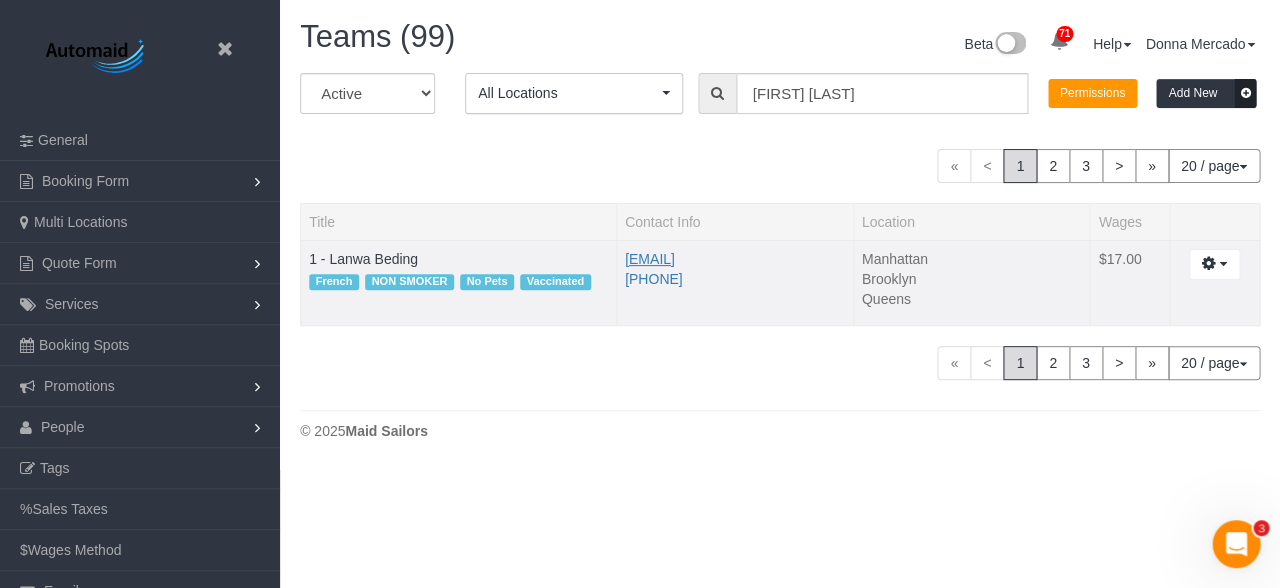 copy on "loembajoao@gmail.com" 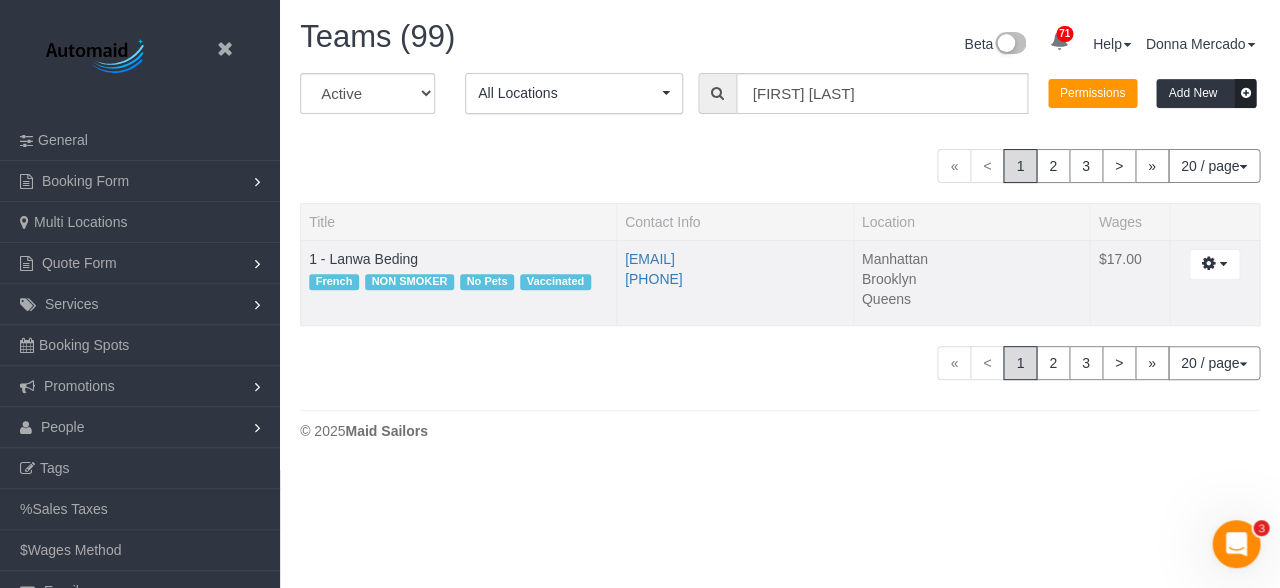drag, startPoint x: 619, startPoint y: 274, endPoint x: 730, endPoint y: 275, distance: 111.0045 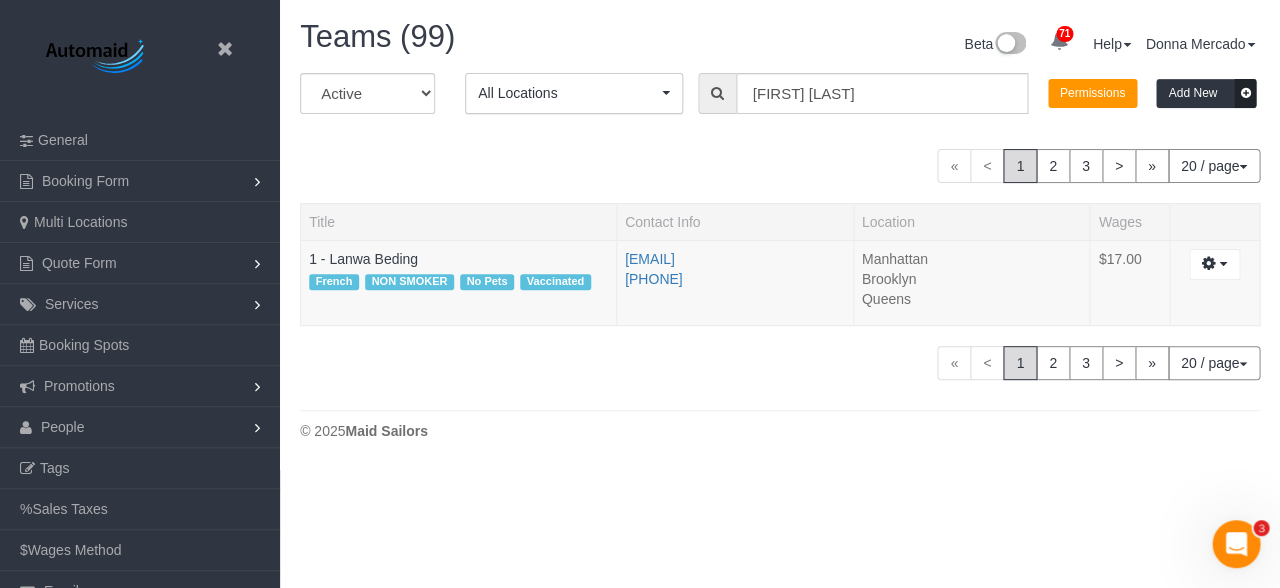 copy on "(347) 308-3589" 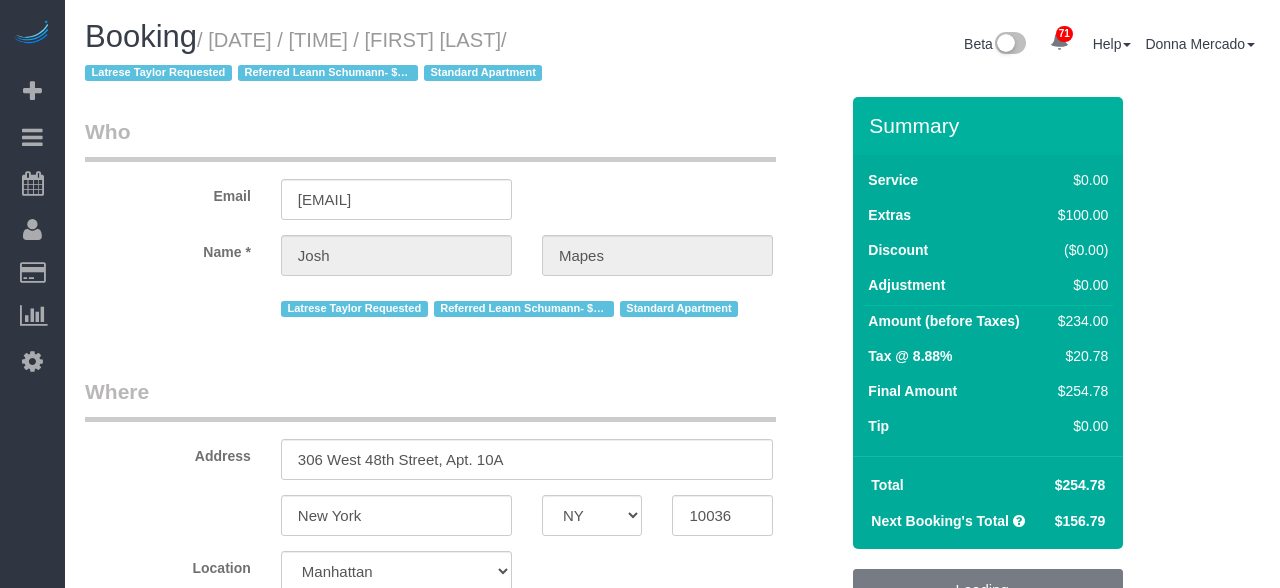 select on "NY" 